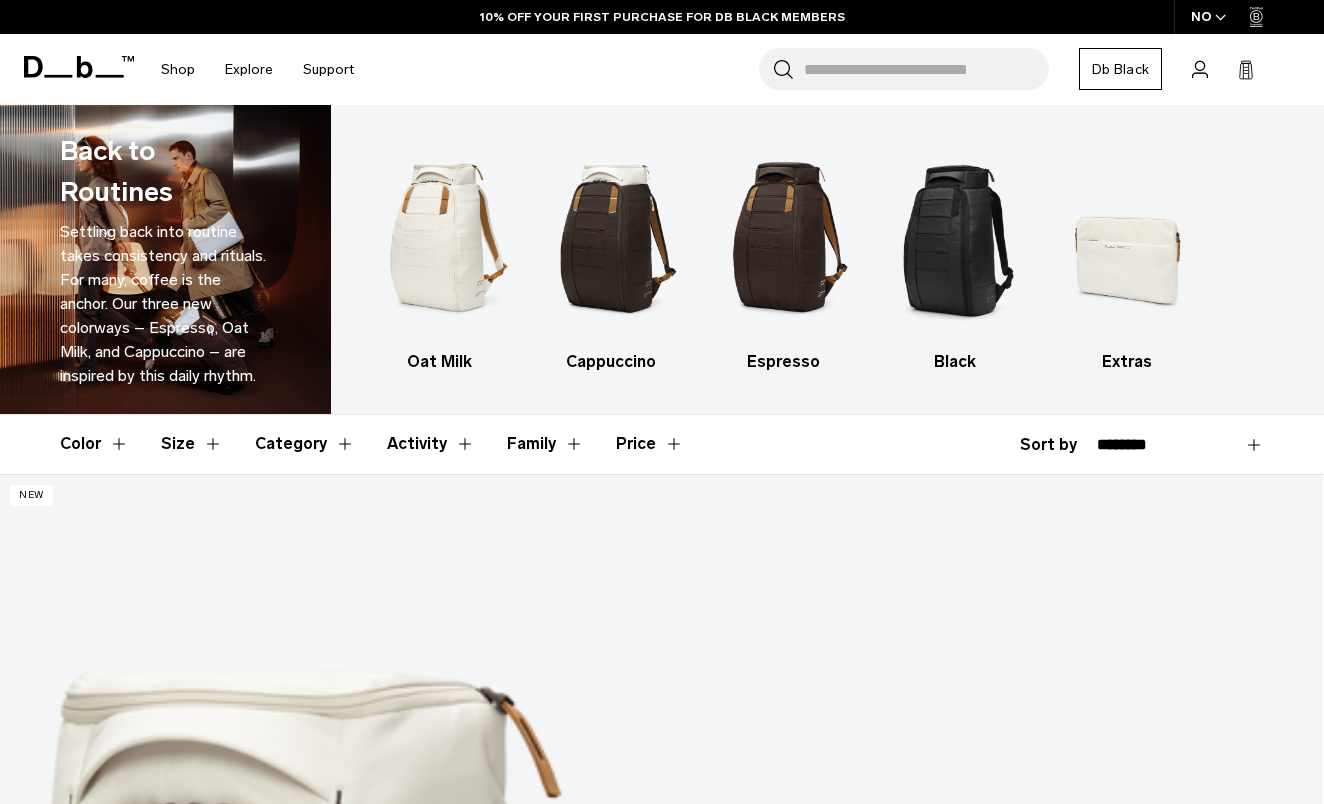 scroll, scrollTop: 166, scrollLeft: 0, axis: vertical 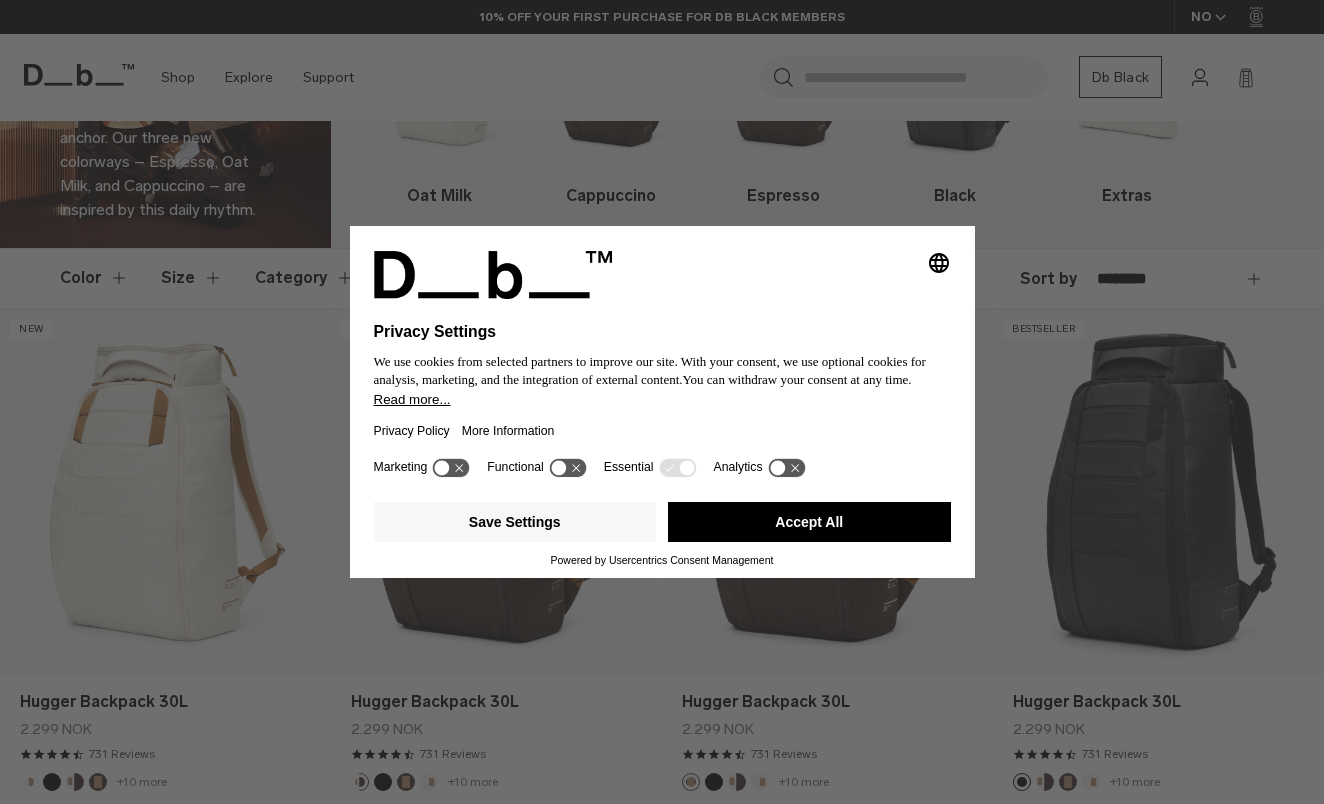 click on "Powered by   Usercentrics Consent Management" at bounding box center (662, 560) 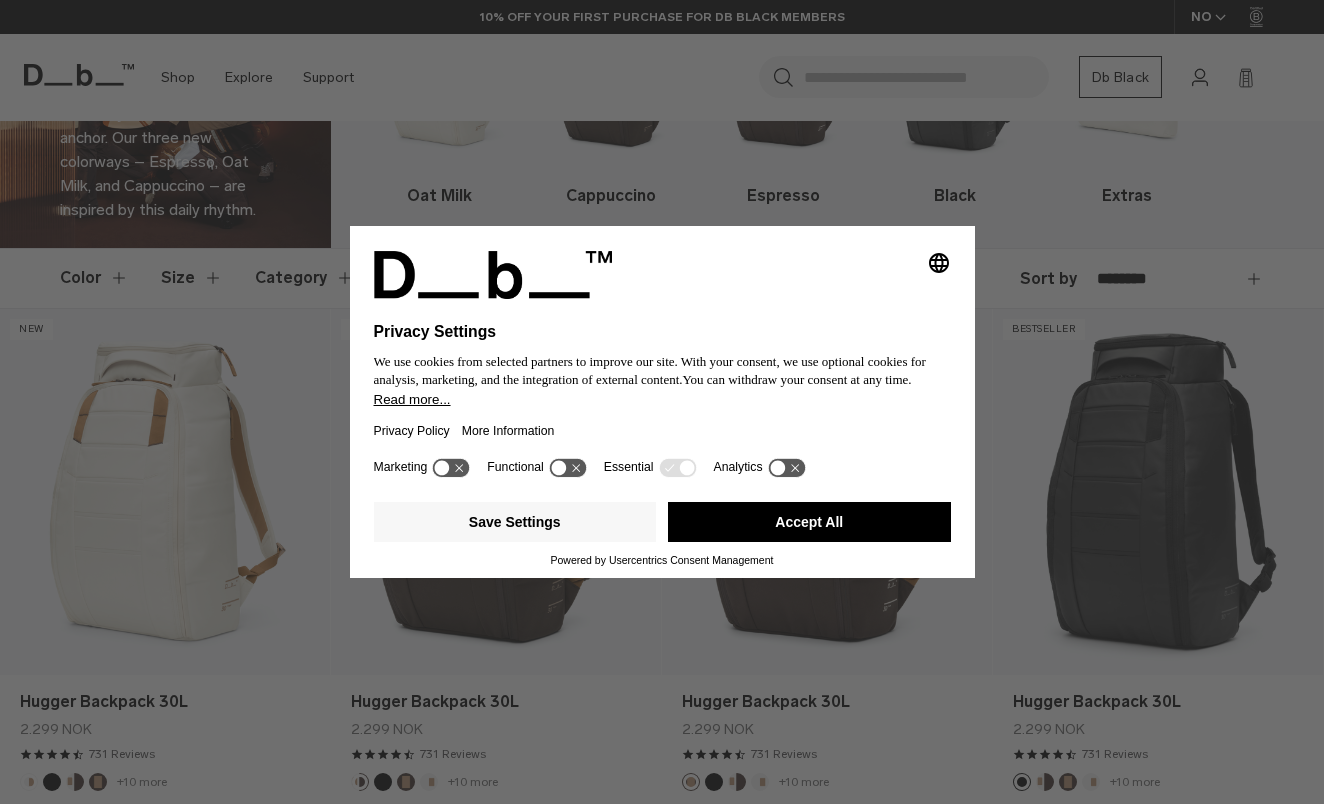 click on "Accept All" at bounding box center [809, 522] 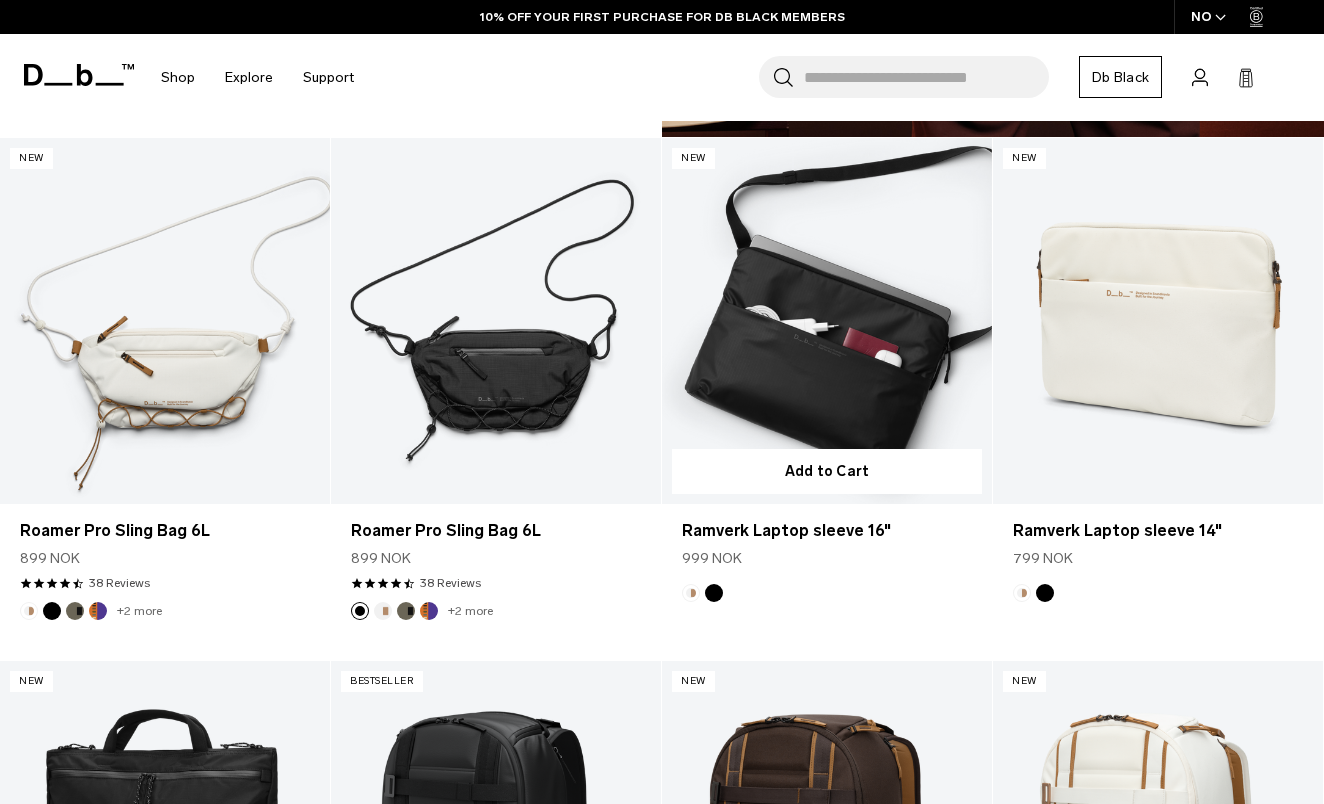 scroll, scrollTop: 1895, scrollLeft: 0, axis: vertical 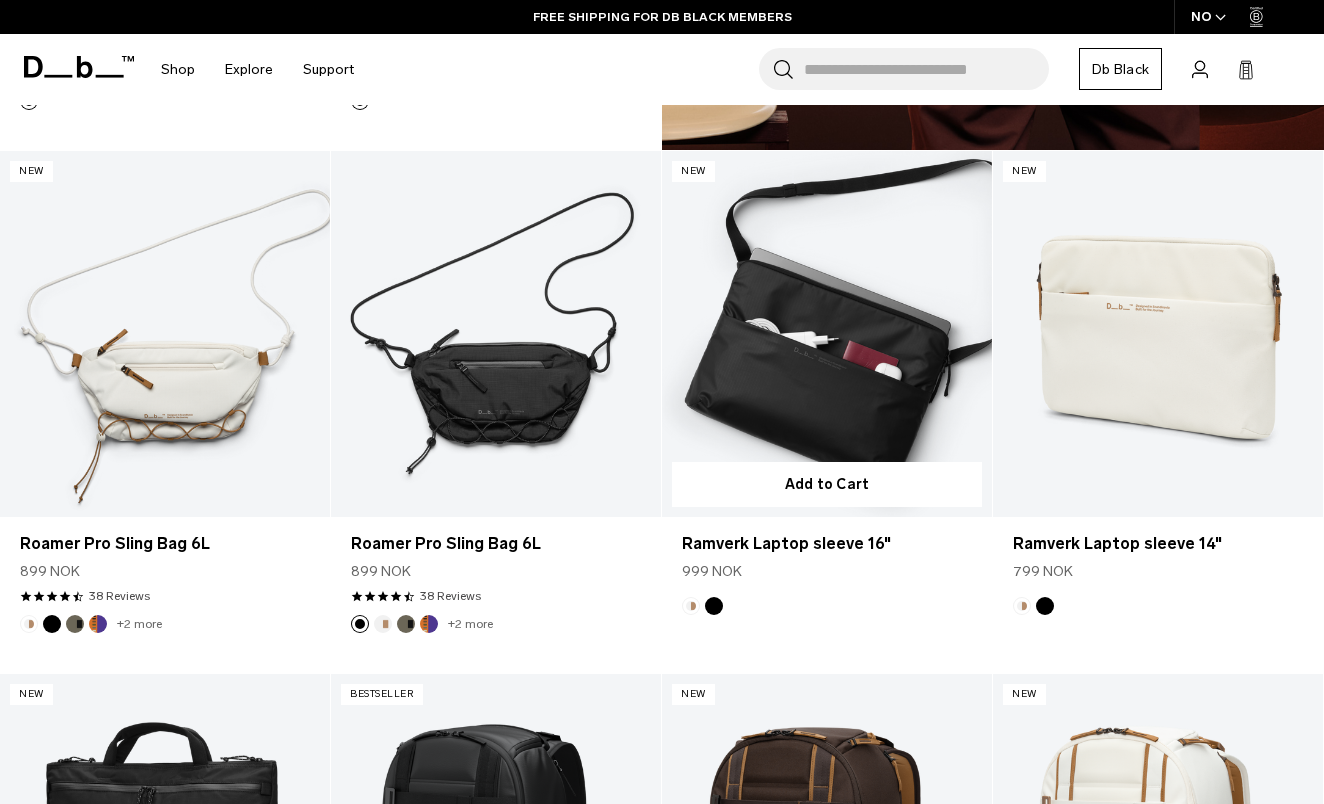 click at bounding box center (827, 334) 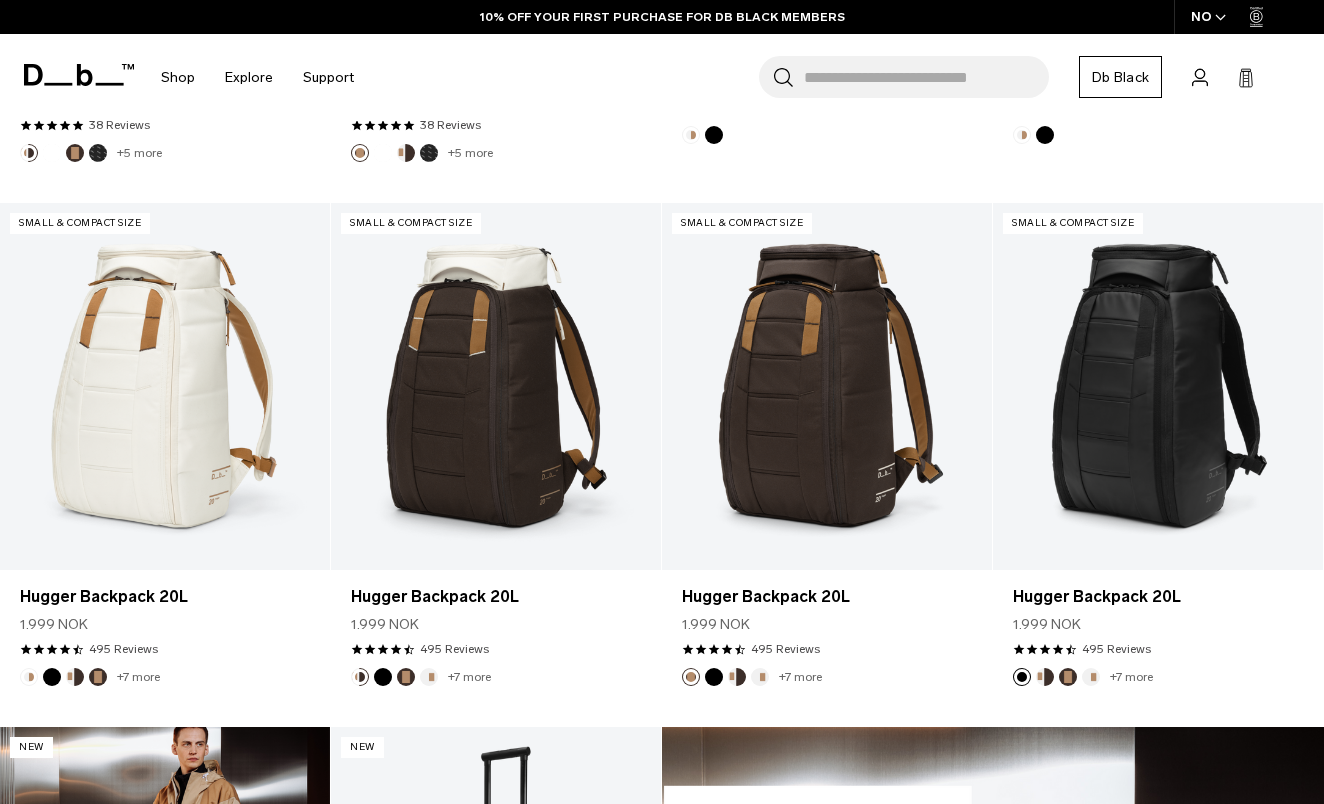 scroll, scrollTop: 4486, scrollLeft: 0, axis: vertical 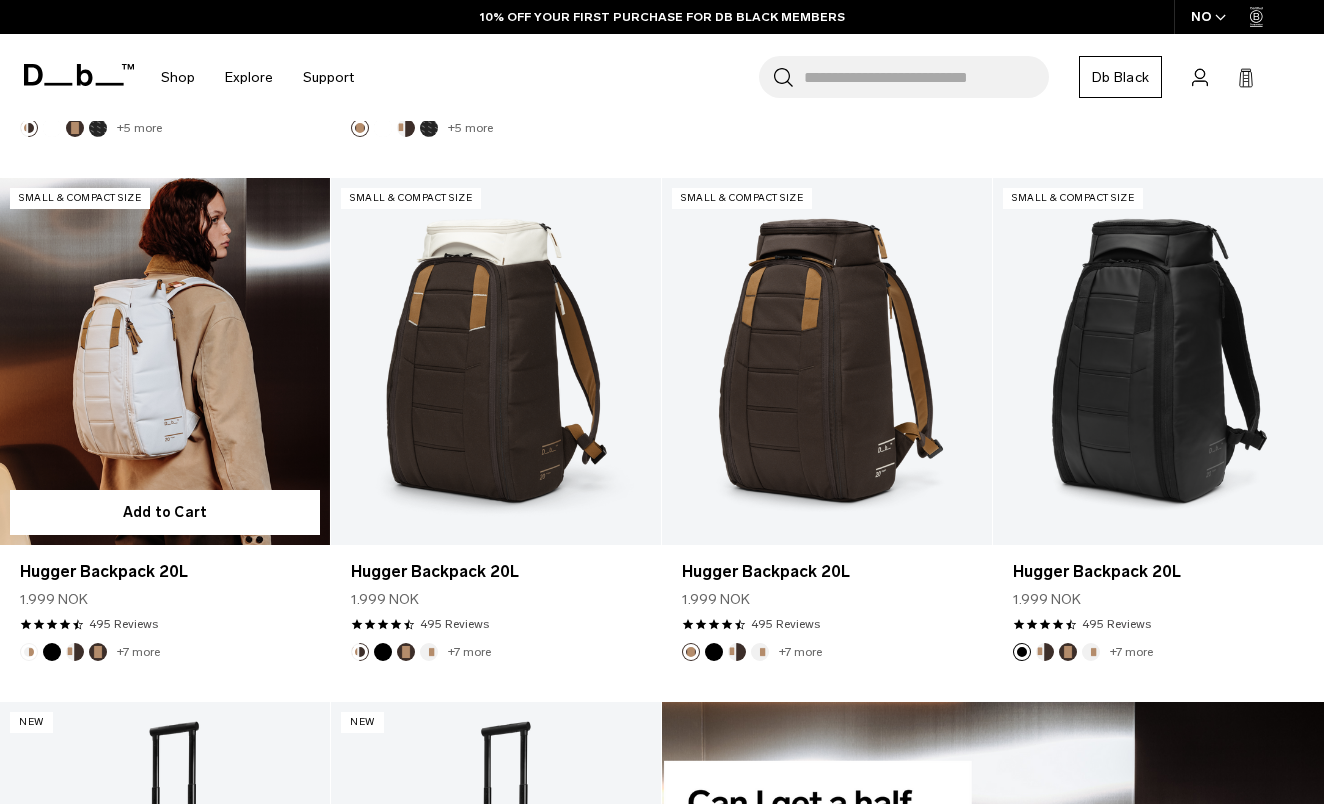 click at bounding box center [165, 361] 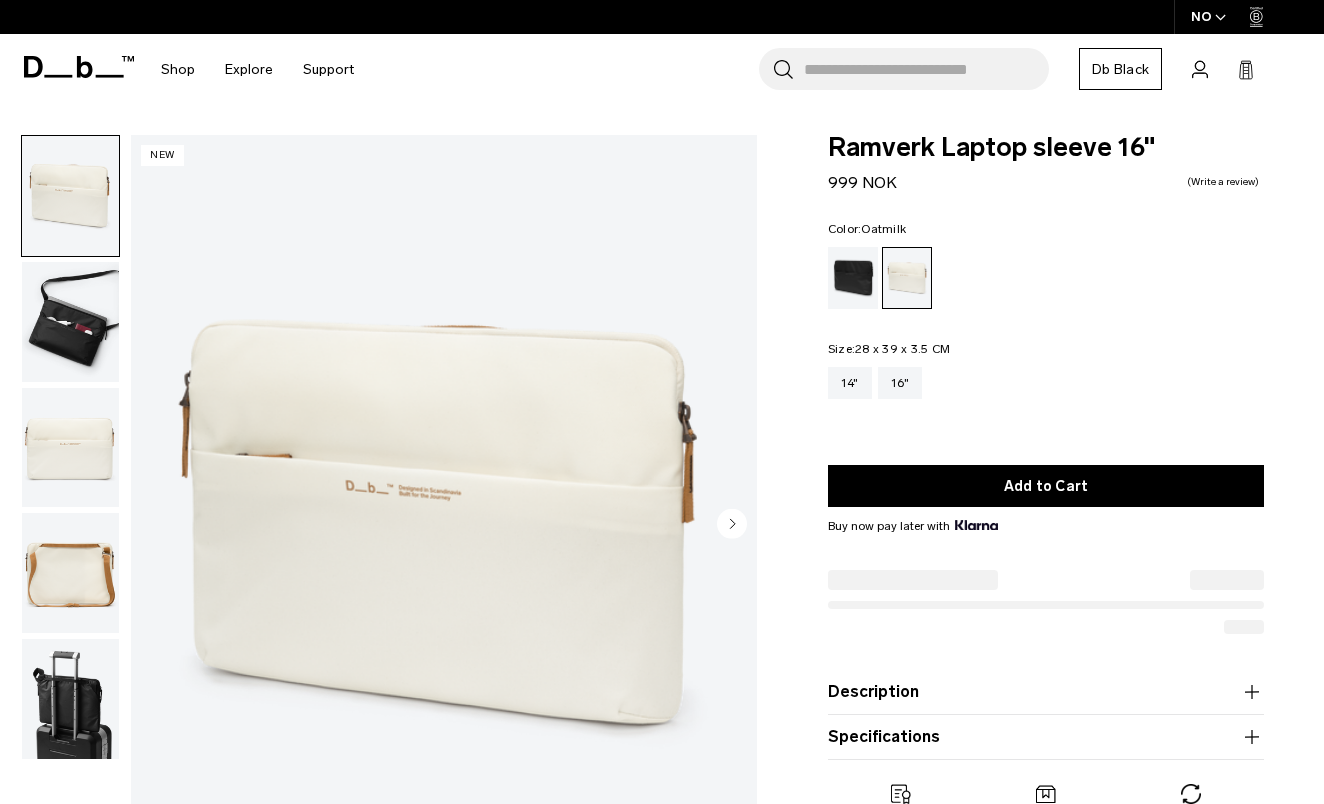 scroll, scrollTop: 131, scrollLeft: 0, axis: vertical 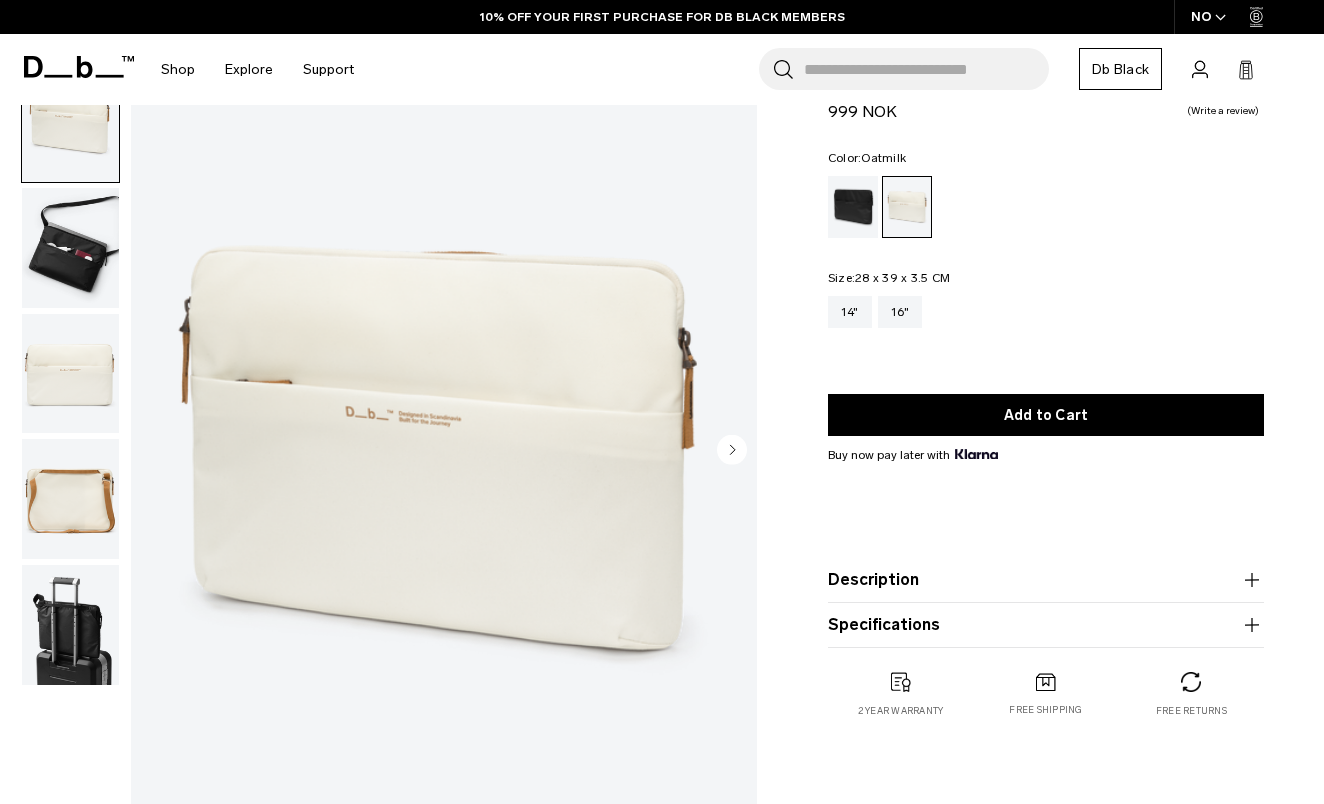 click 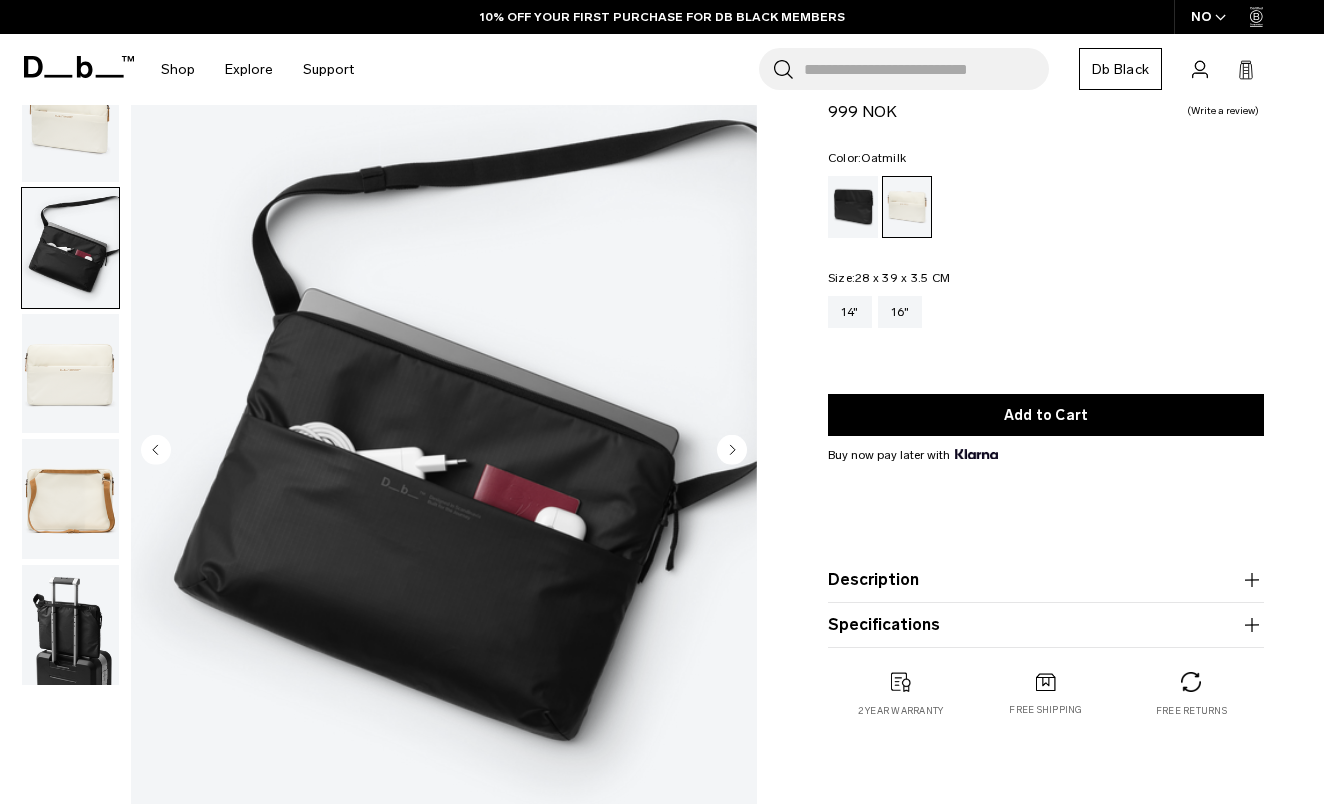 click 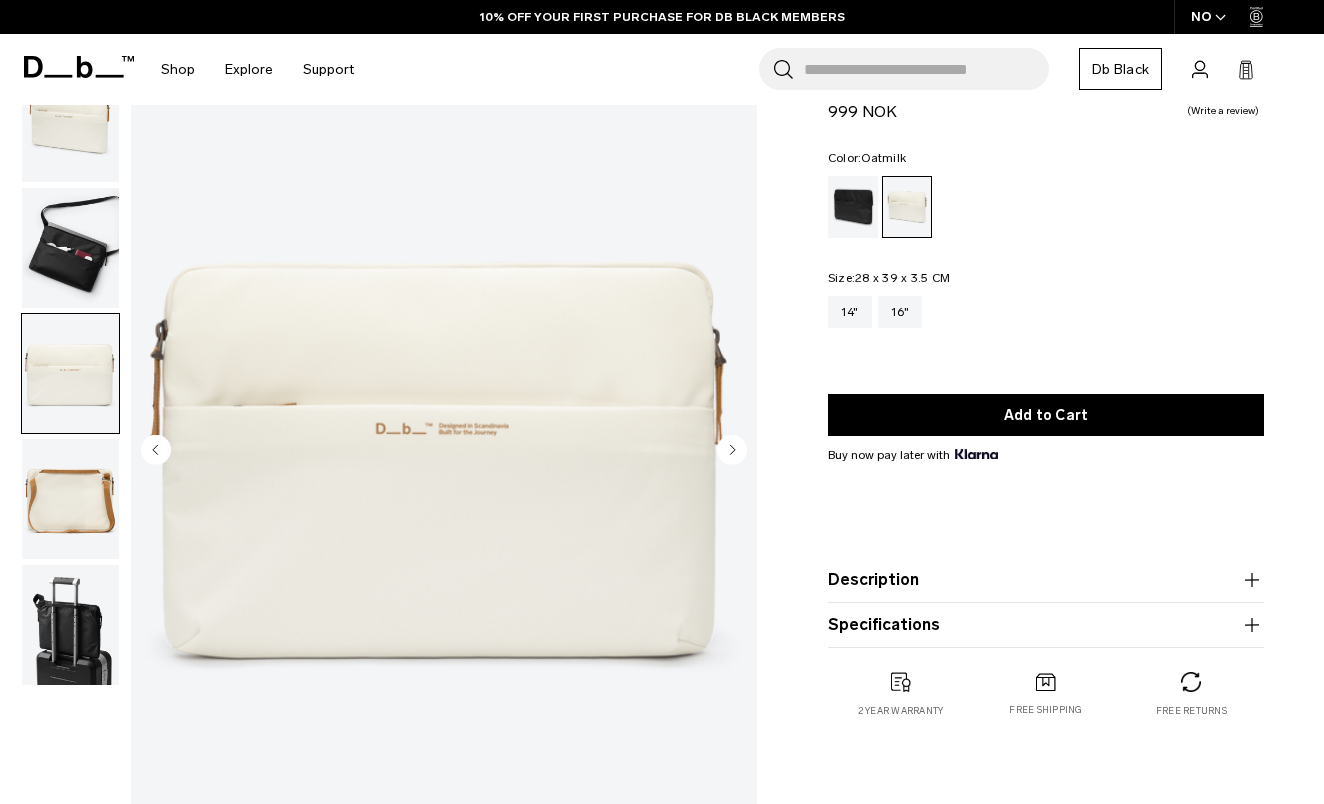 click 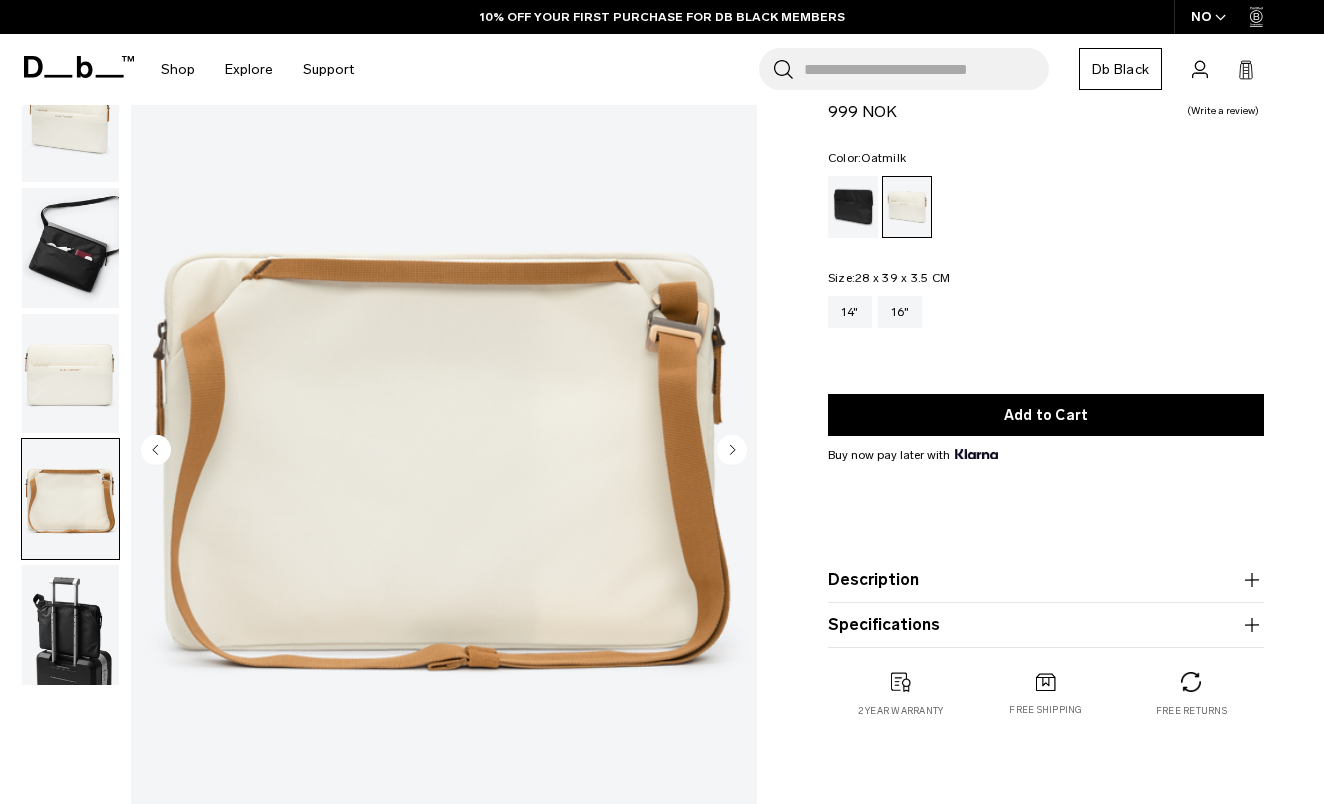 click 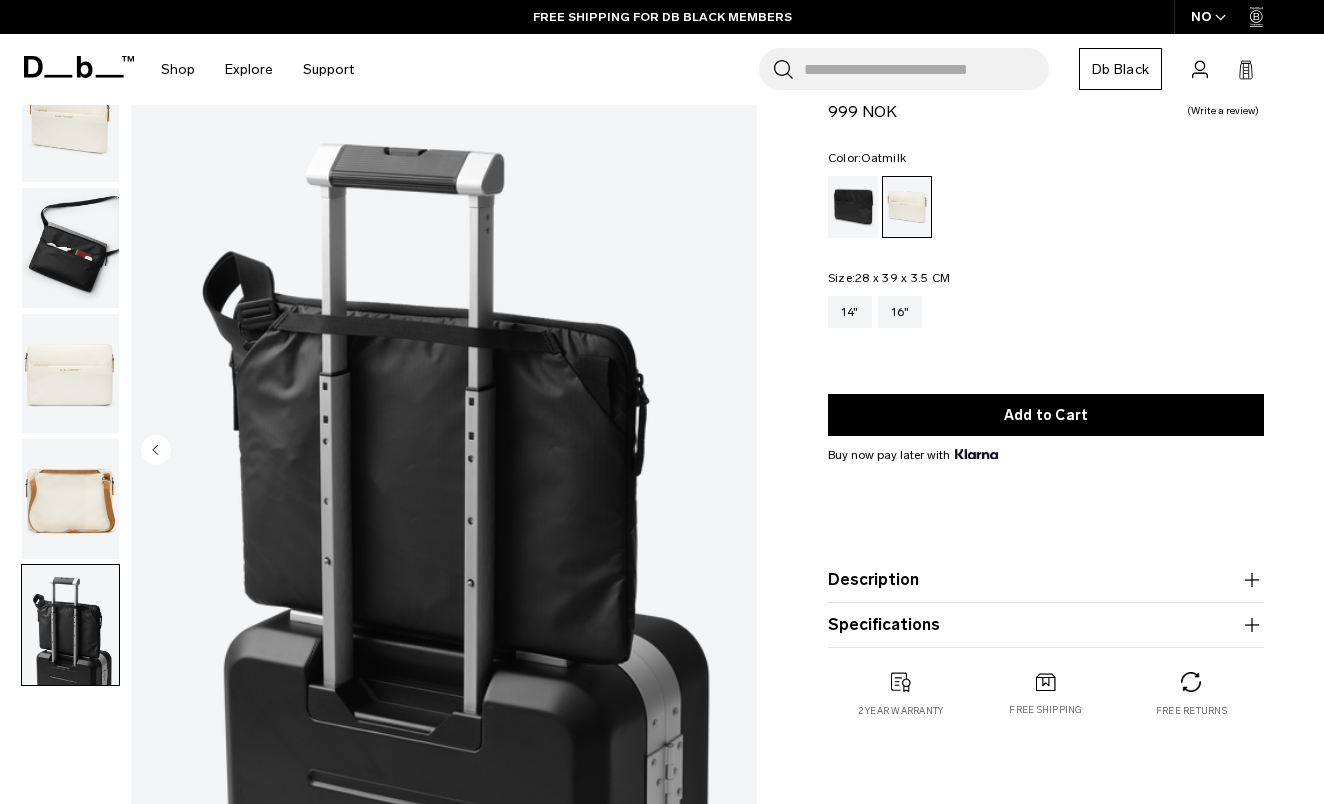 click at bounding box center [70, 248] 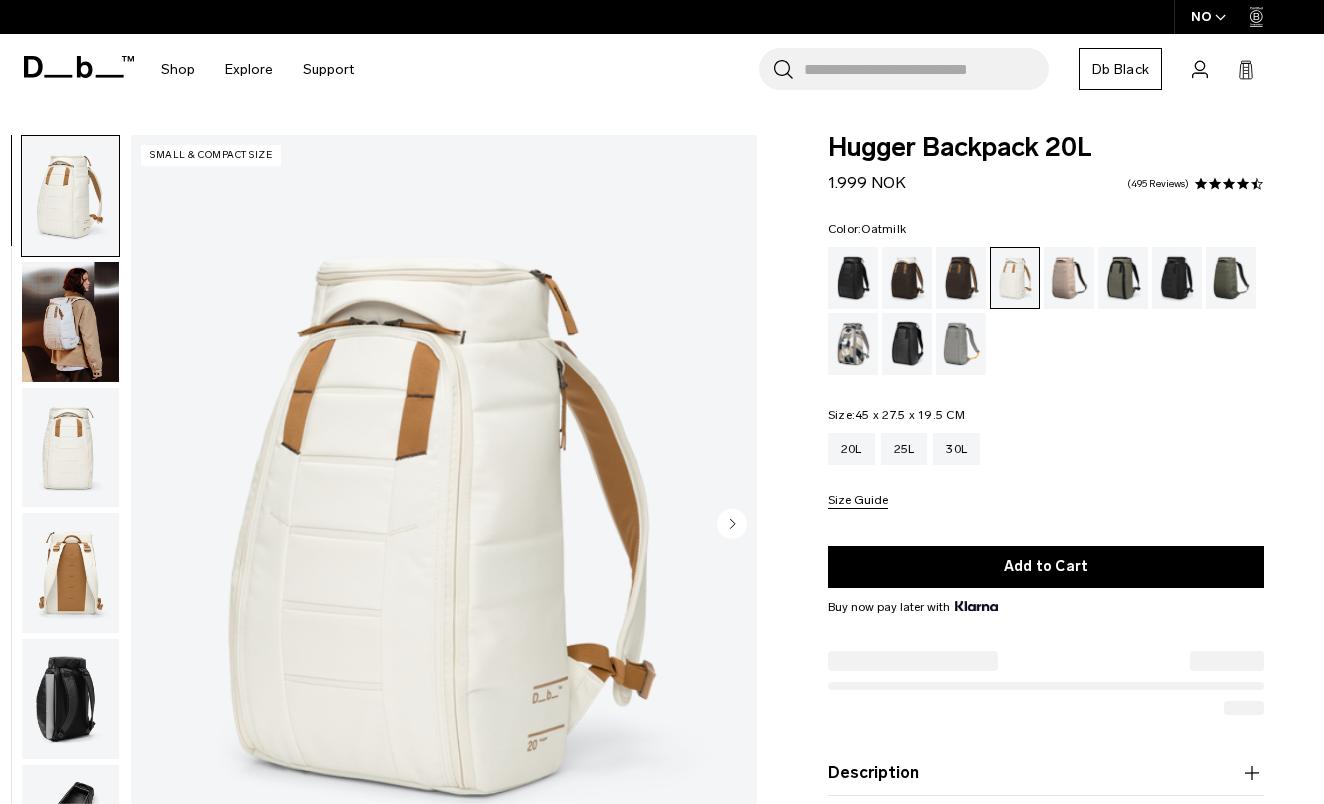 scroll, scrollTop: 0, scrollLeft: 0, axis: both 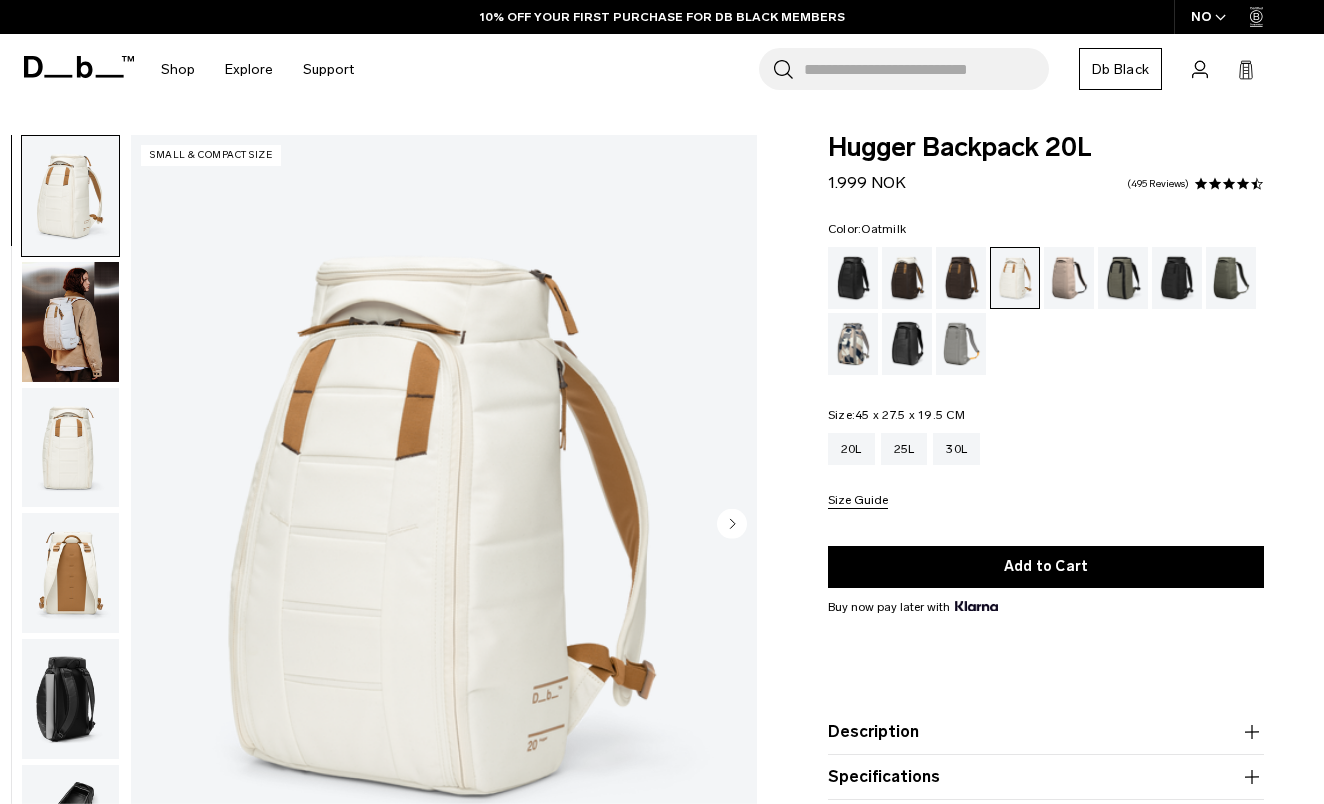 click at bounding box center (70, 322) 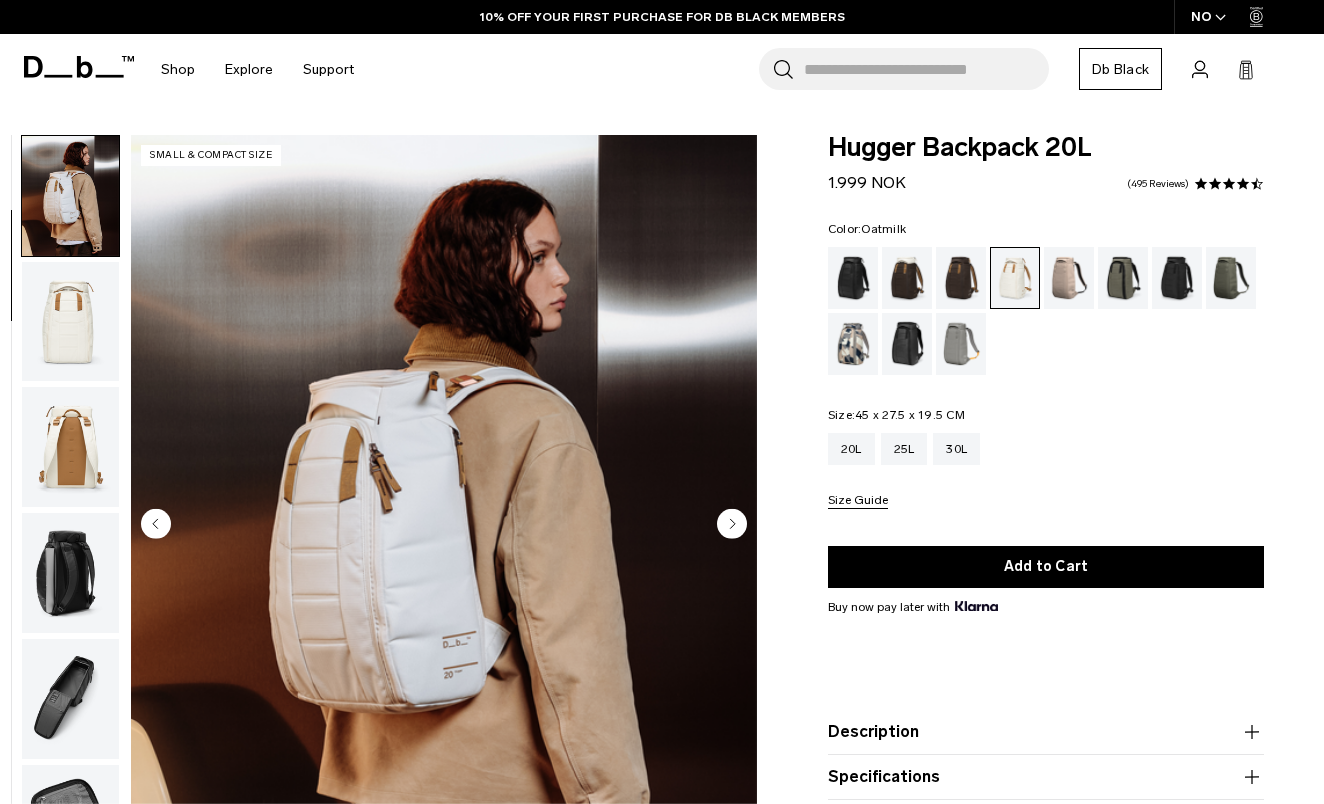 scroll, scrollTop: 127, scrollLeft: 0, axis: vertical 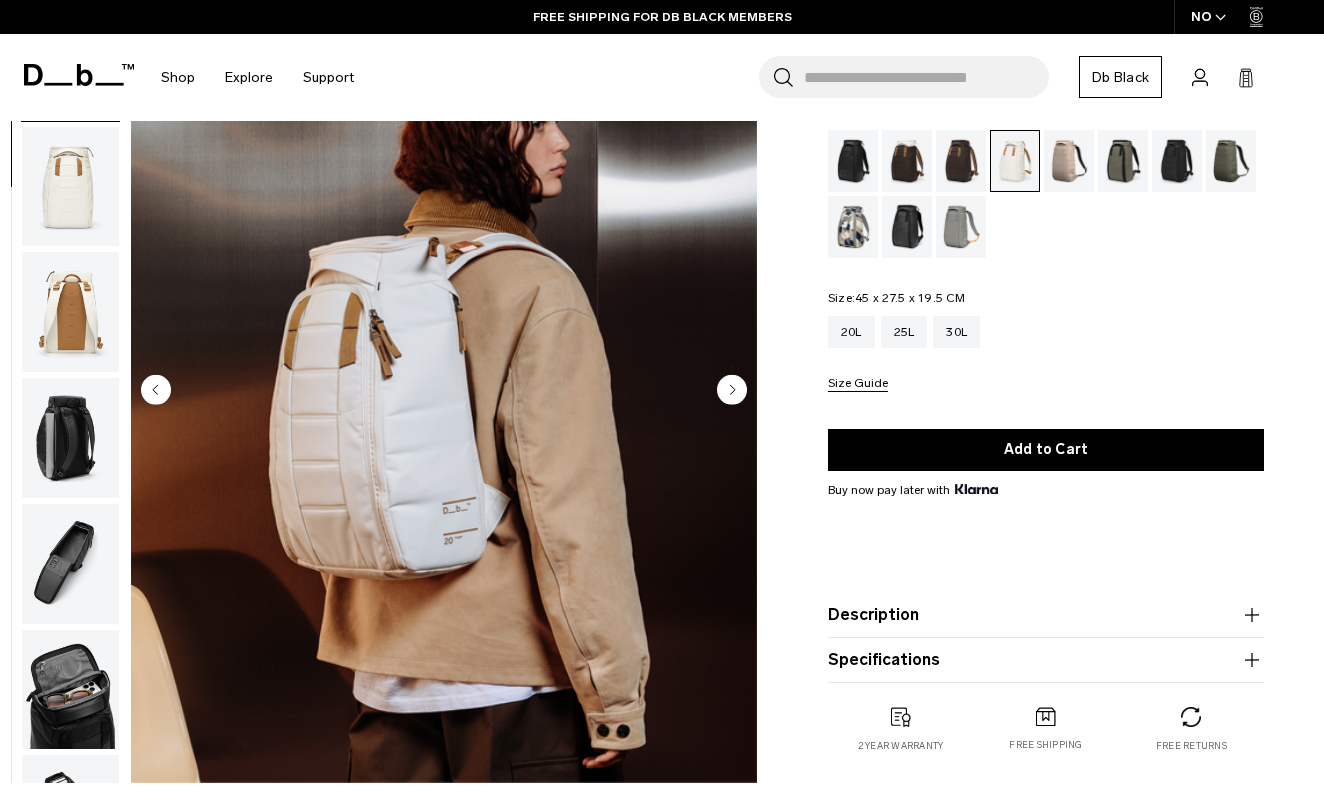 click 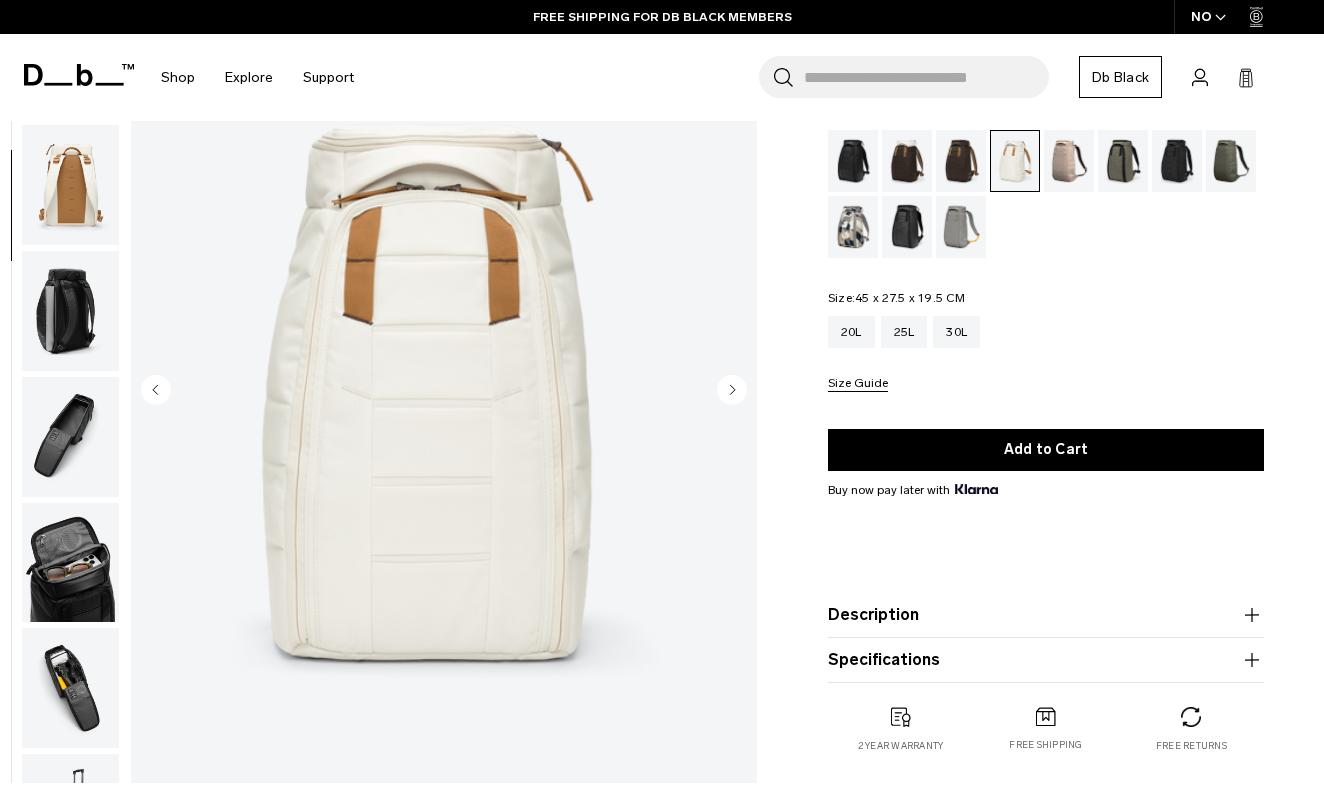click 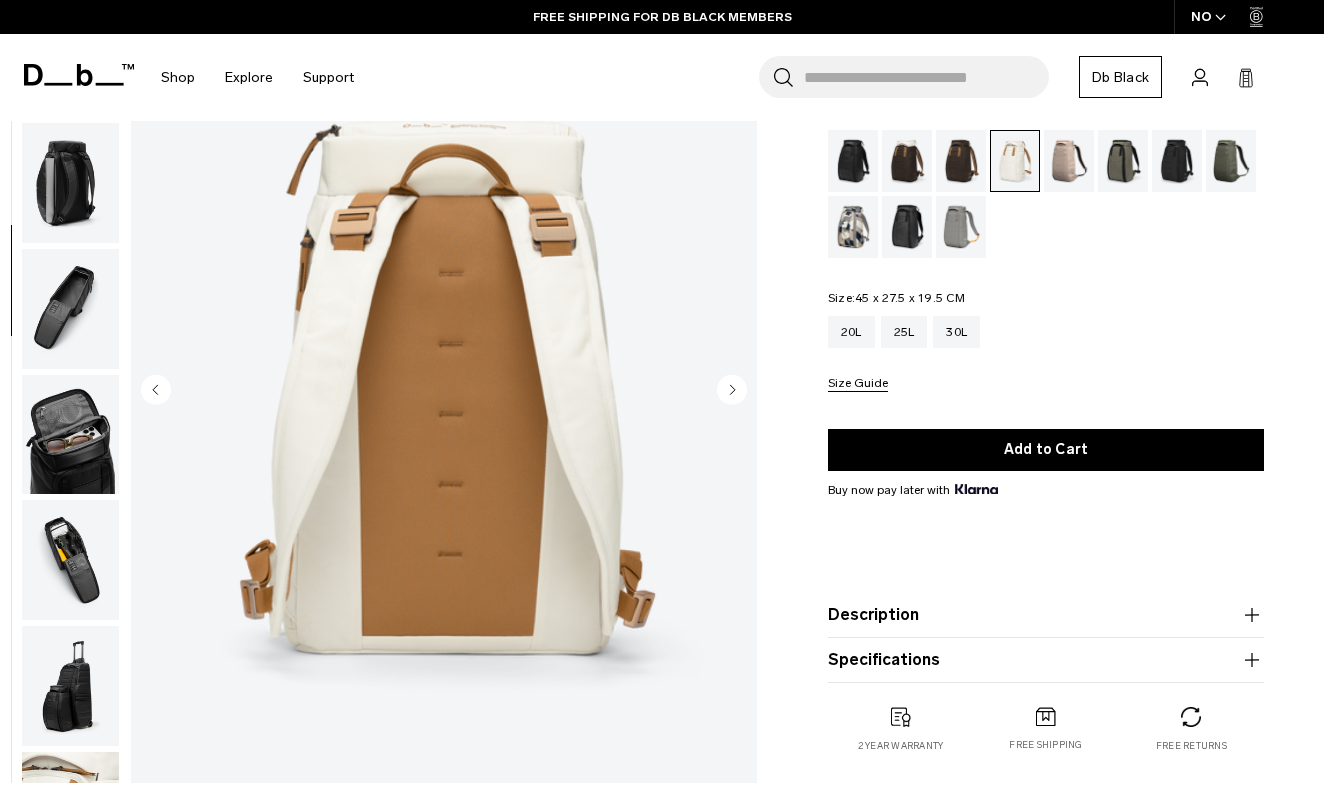click 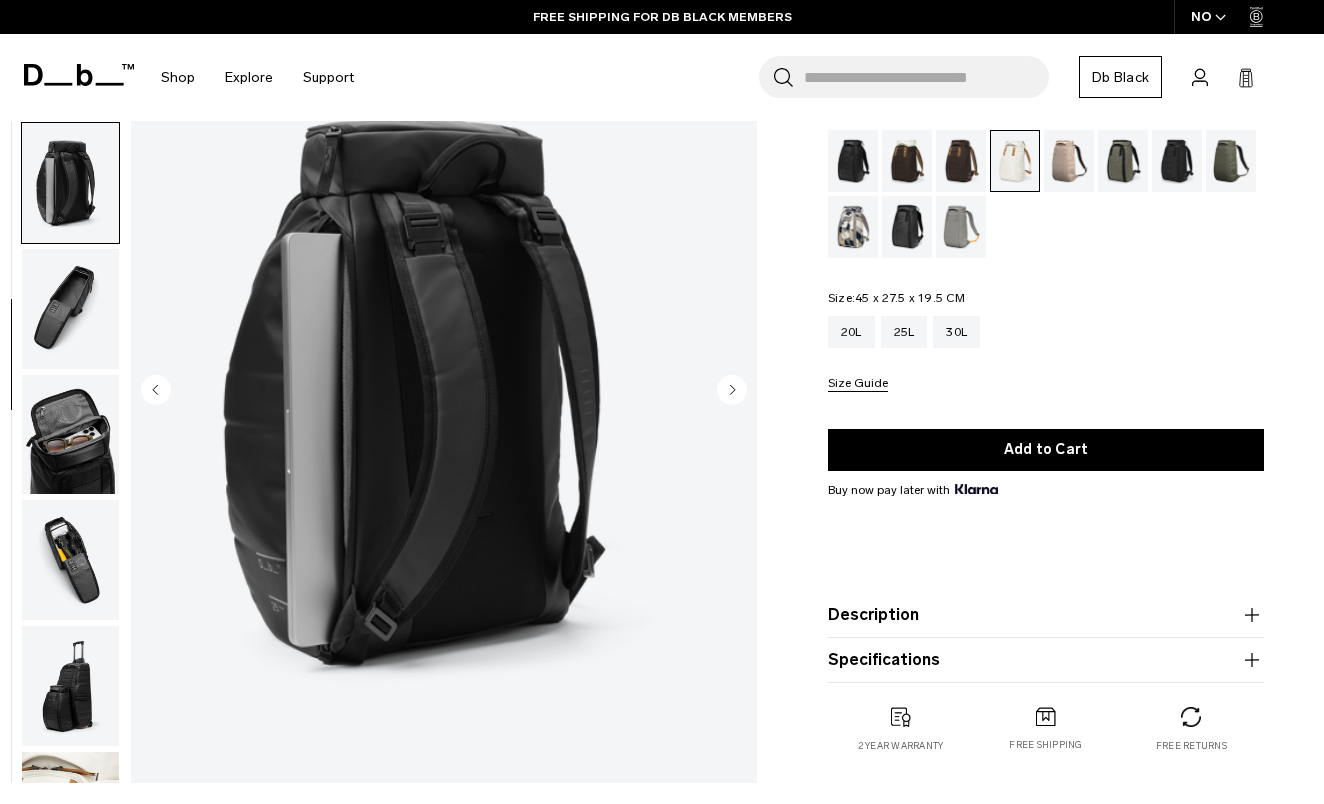scroll, scrollTop: 486, scrollLeft: 0, axis: vertical 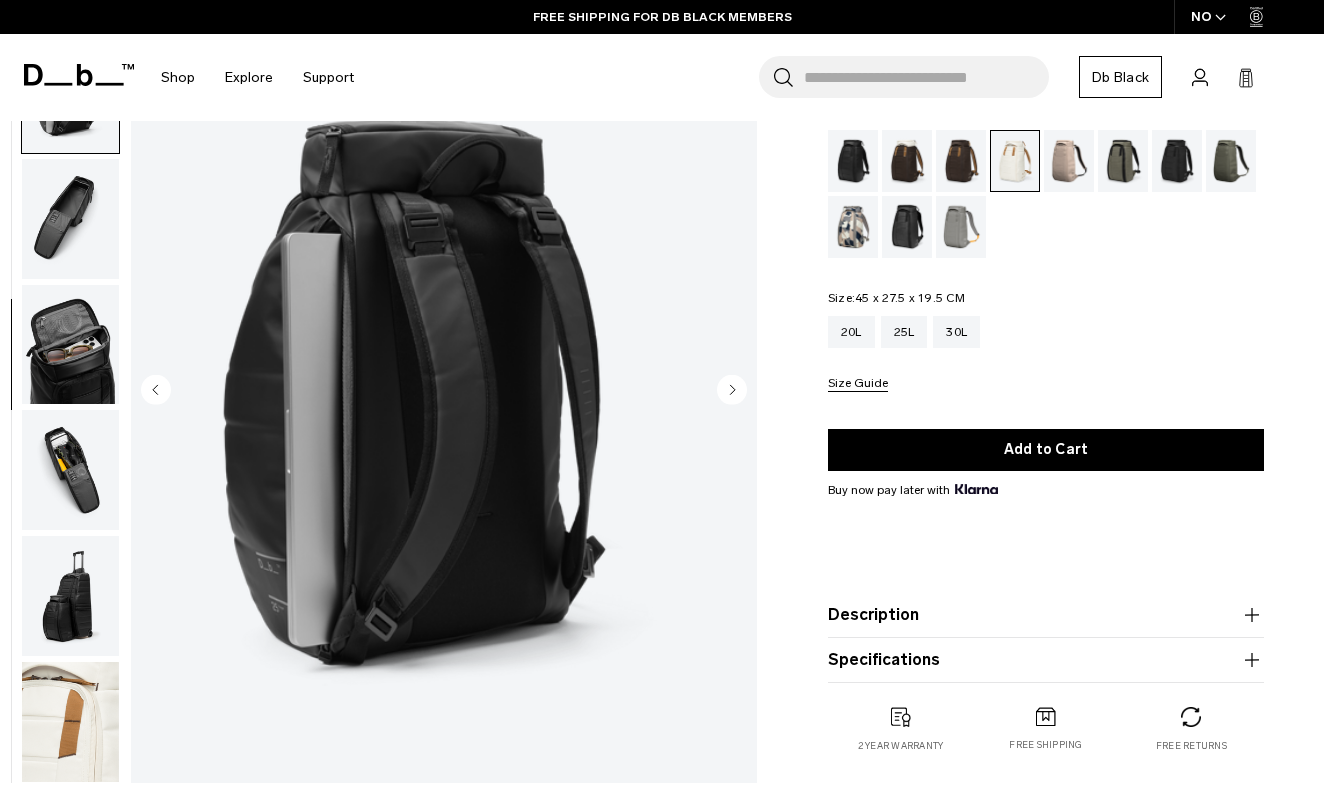 click 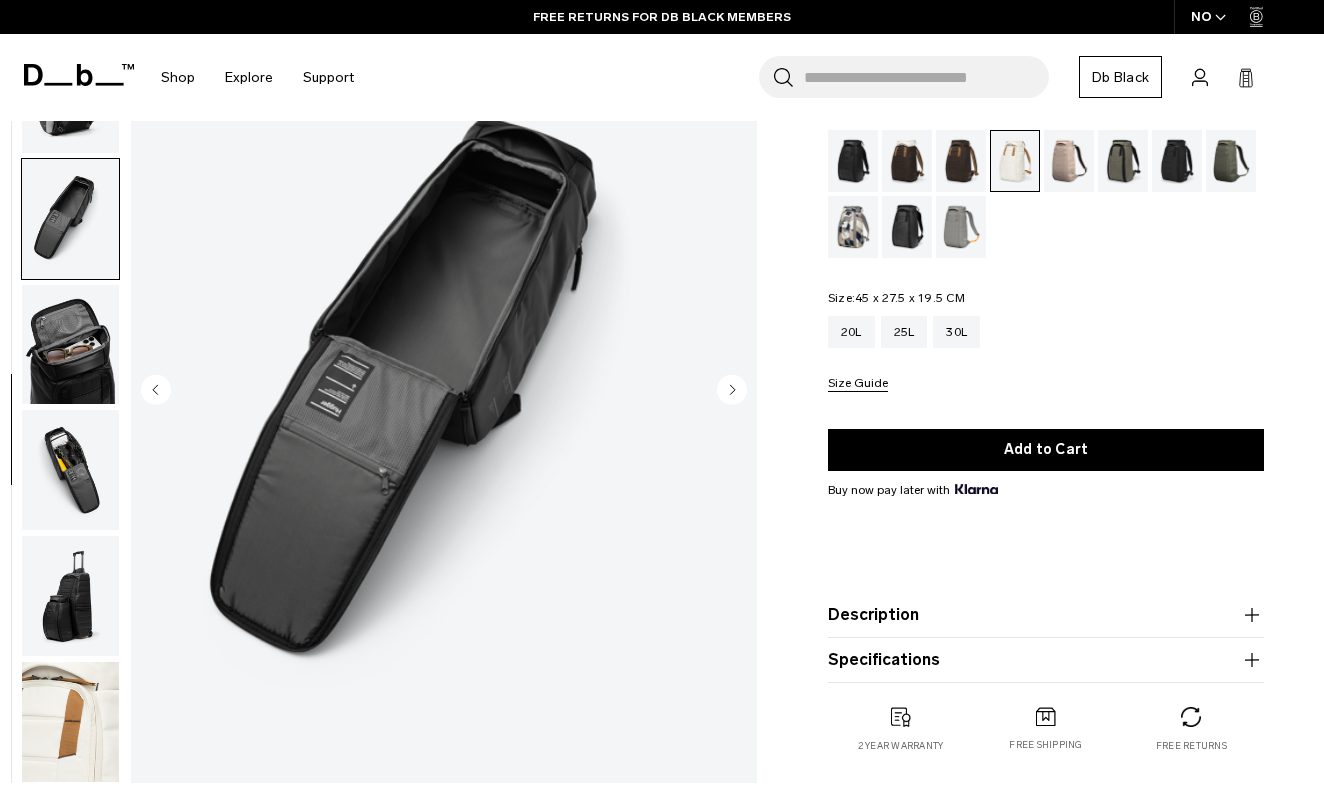 click 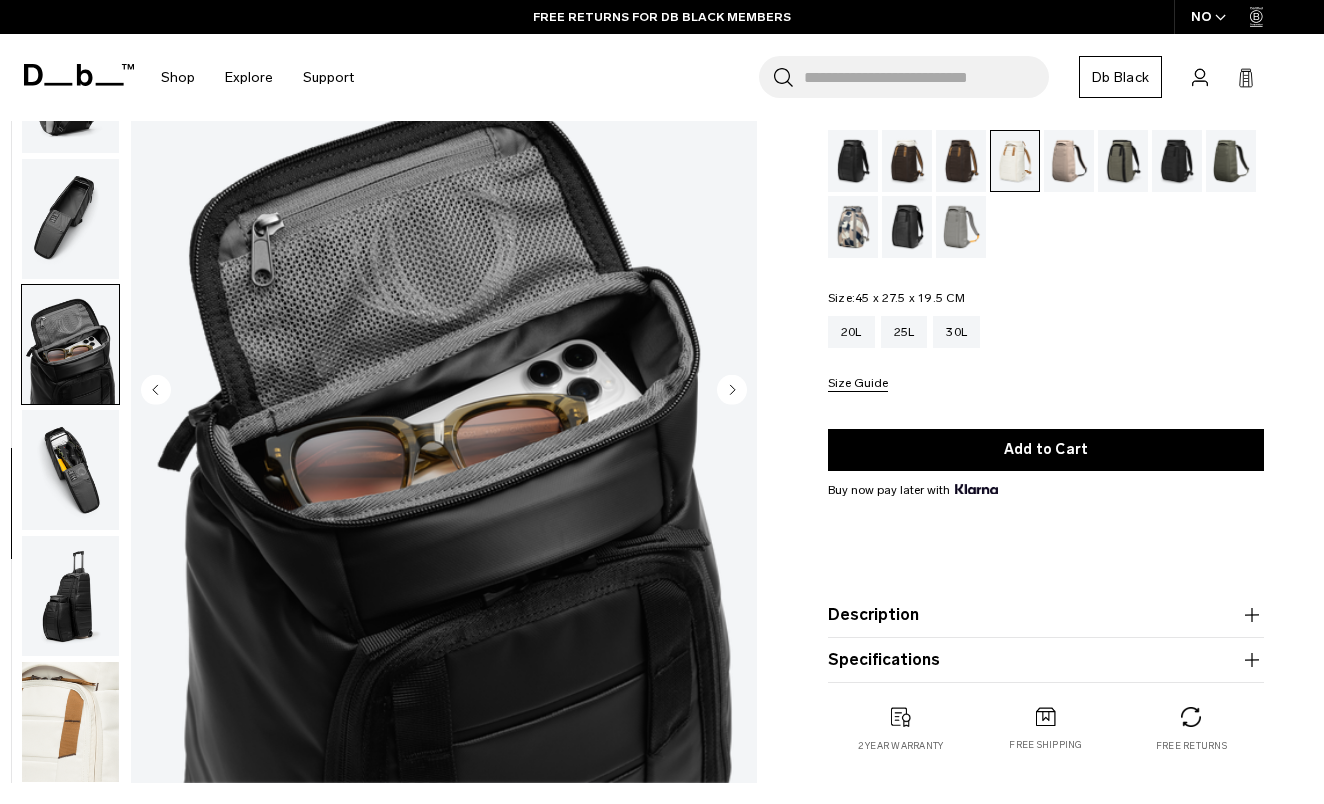 click 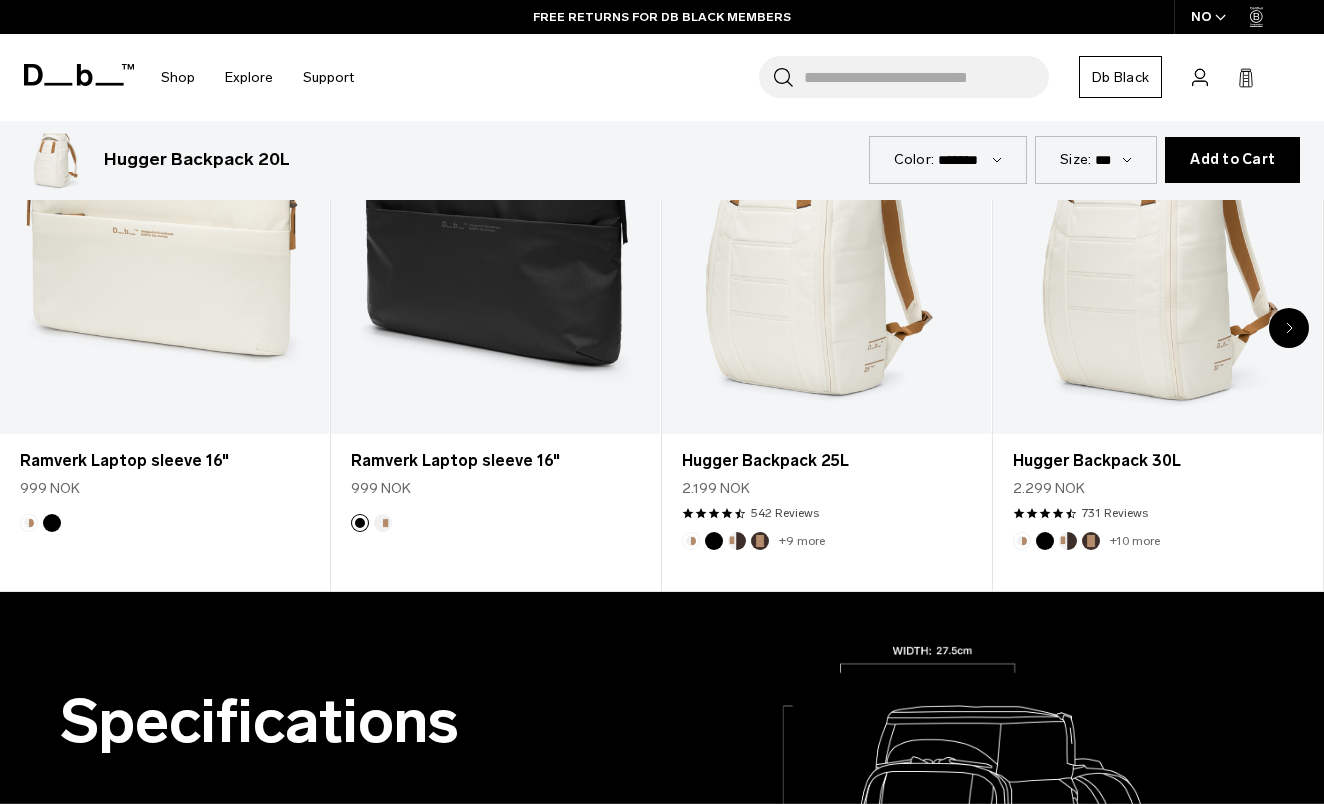 scroll, scrollTop: 1046, scrollLeft: 0, axis: vertical 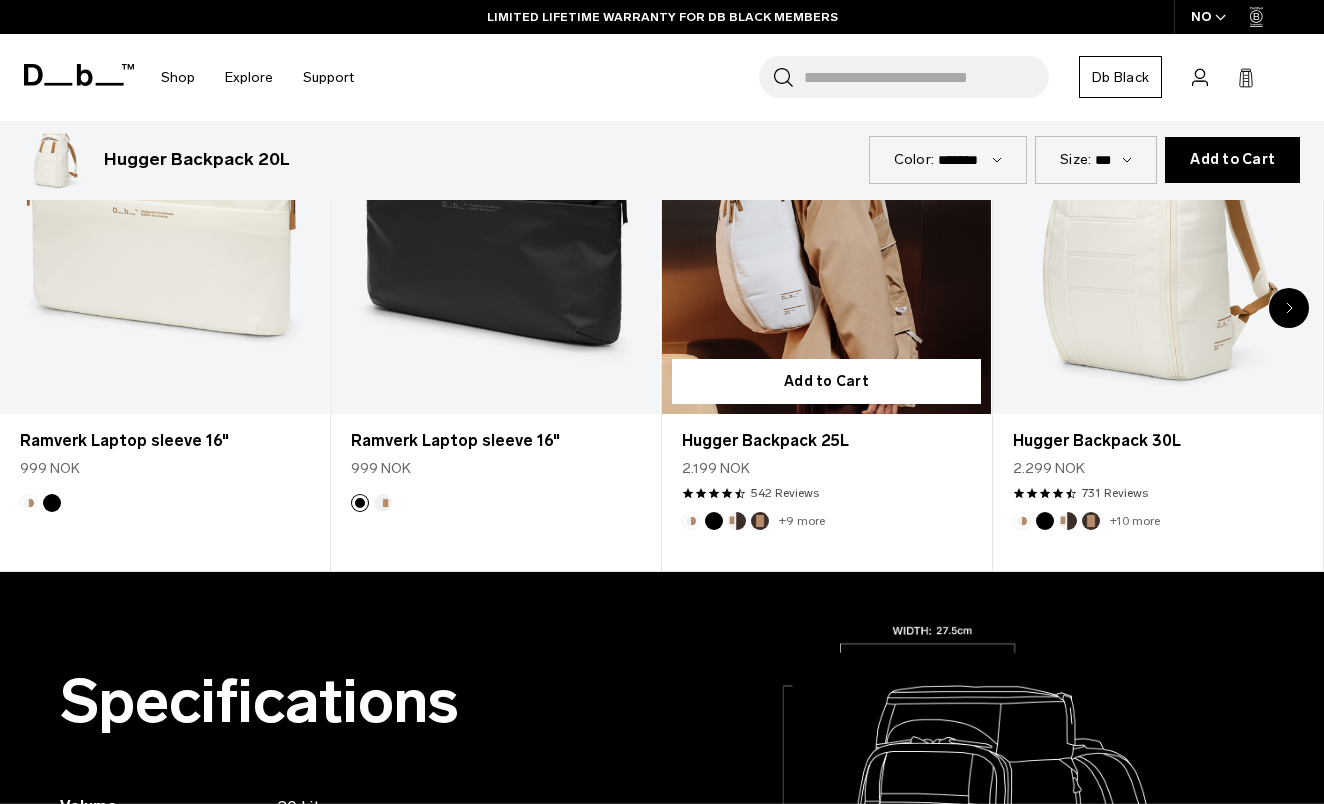 click at bounding box center [826, 232] 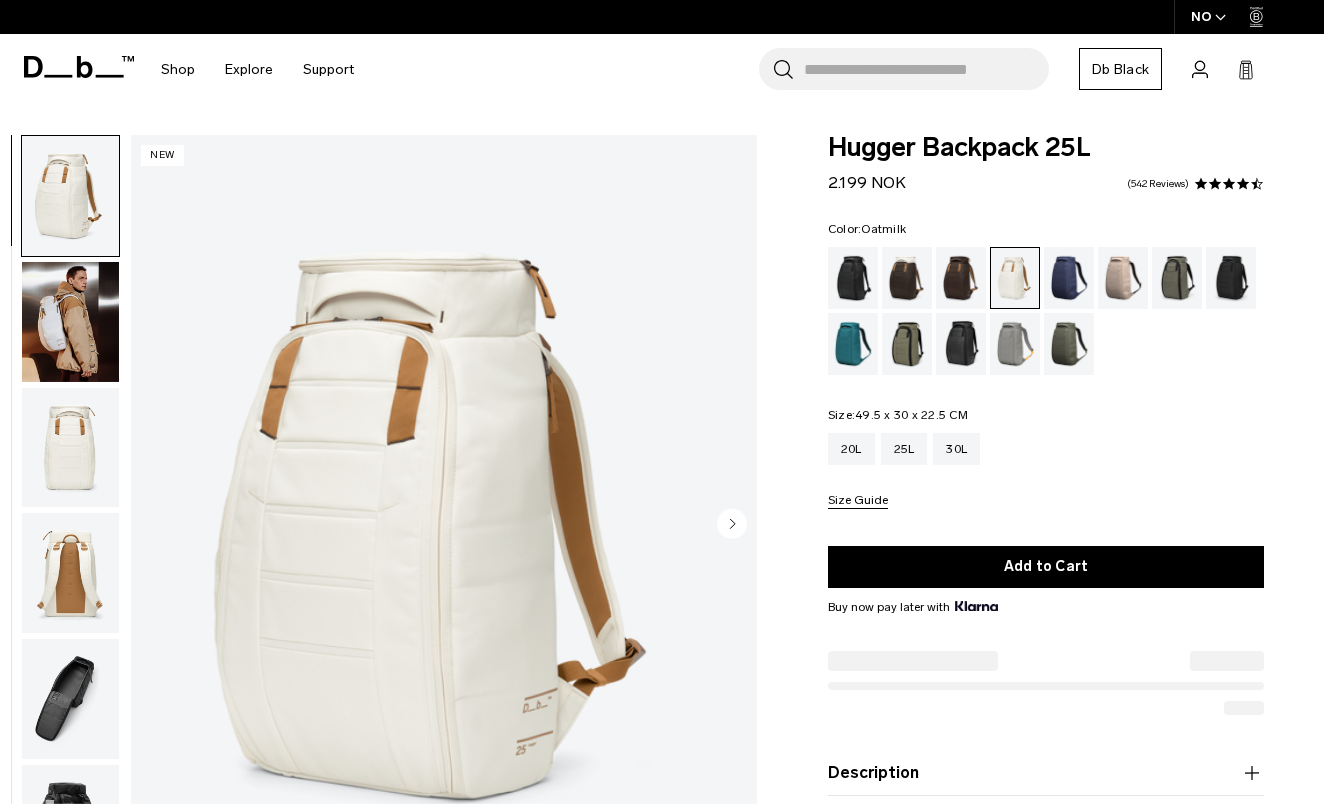 scroll, scrollTop: 0, scrollLeft: 0, axis: both 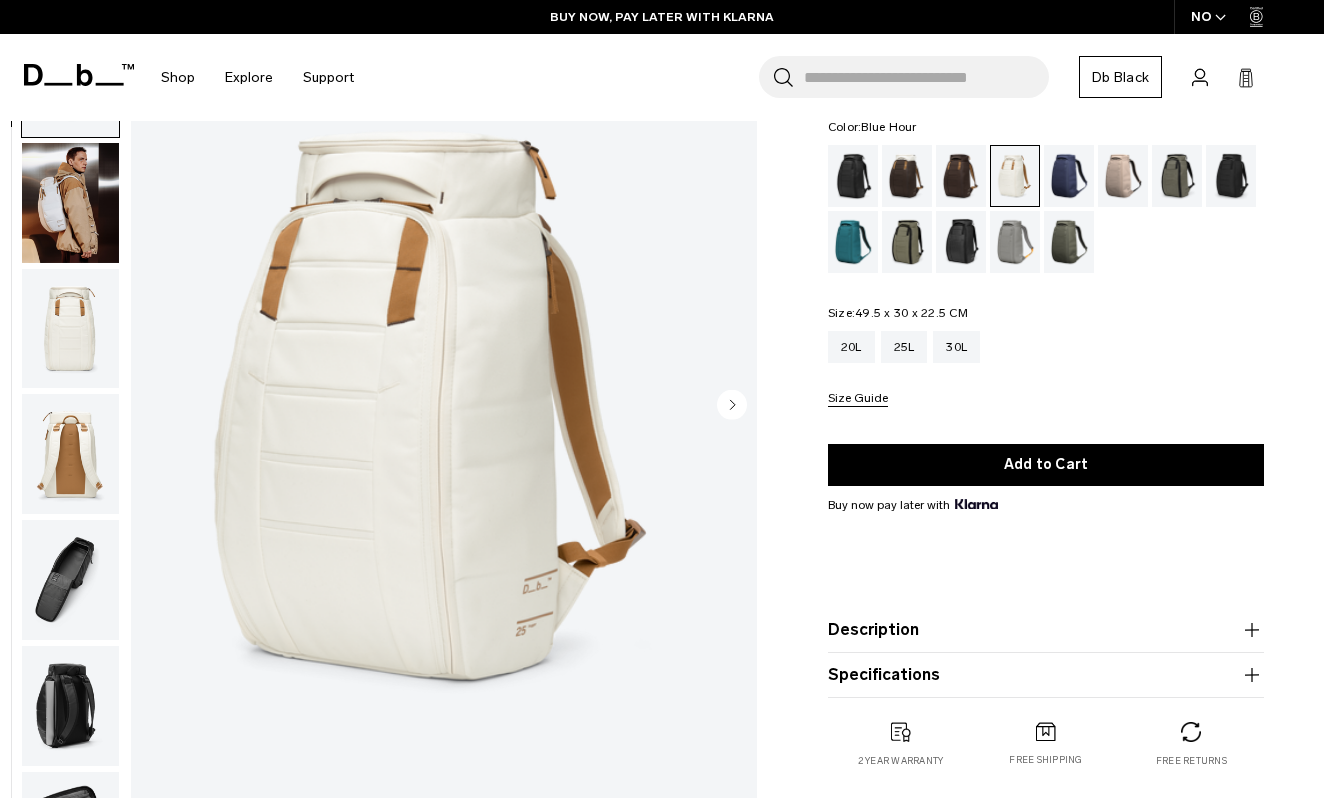 click at bounding box center [1069, 176] 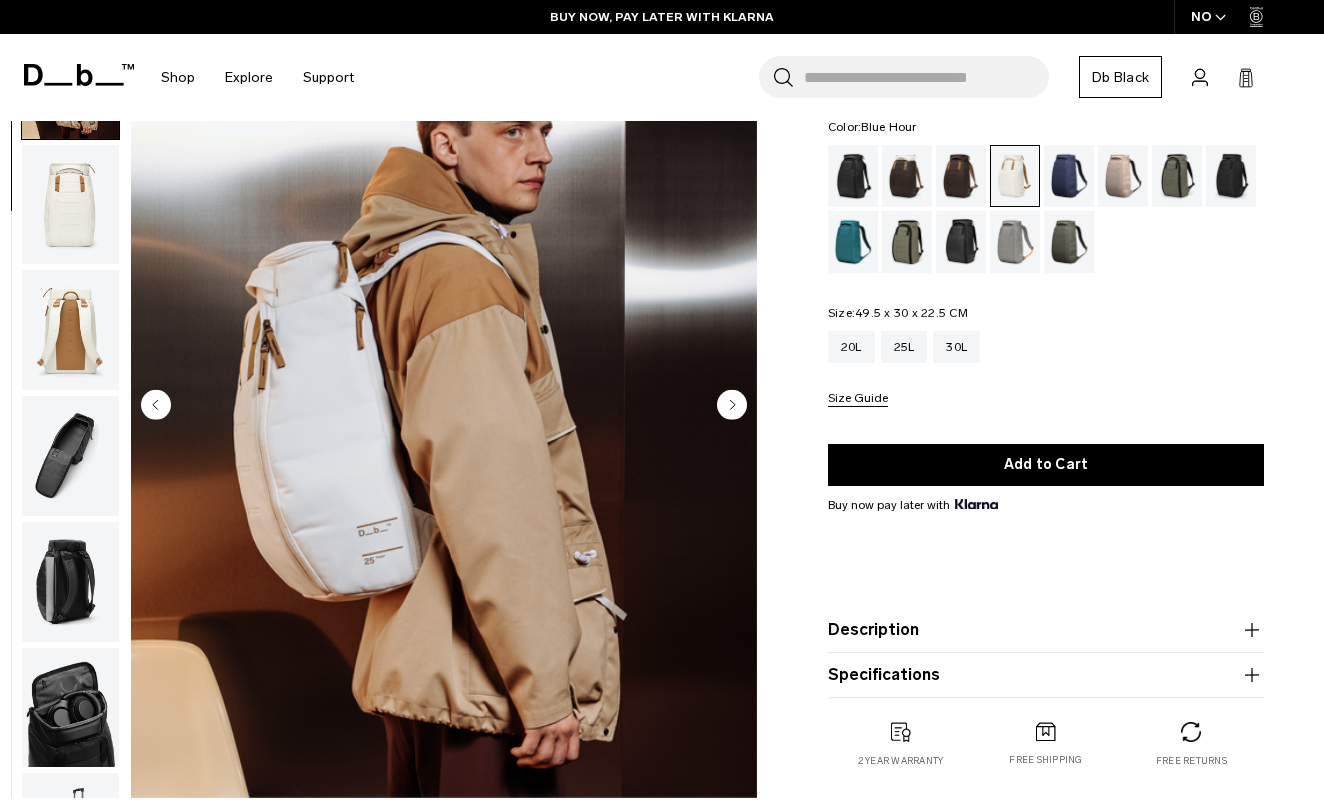 scroll, scrollTop: 127, scrollLeft: 0, axis: vertical 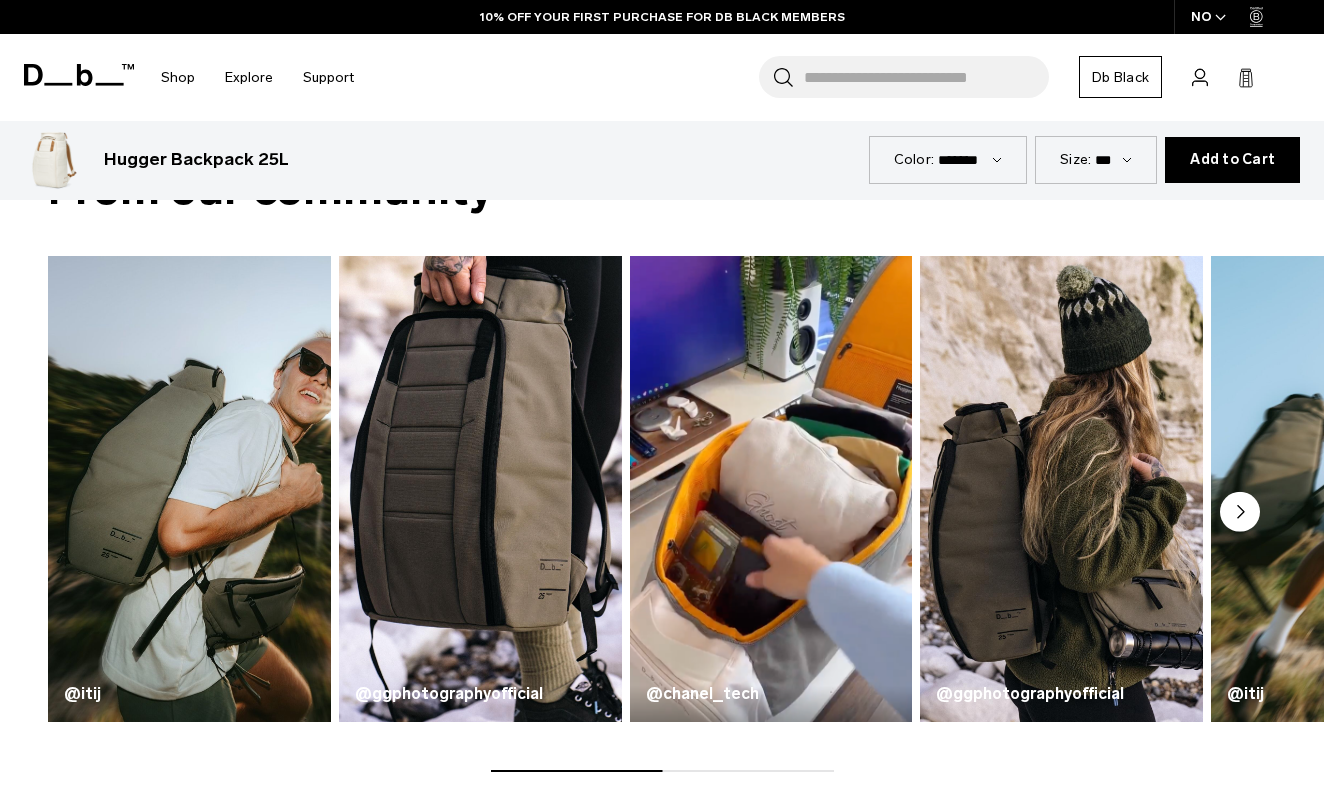 click at bounding box center (1061, 489) 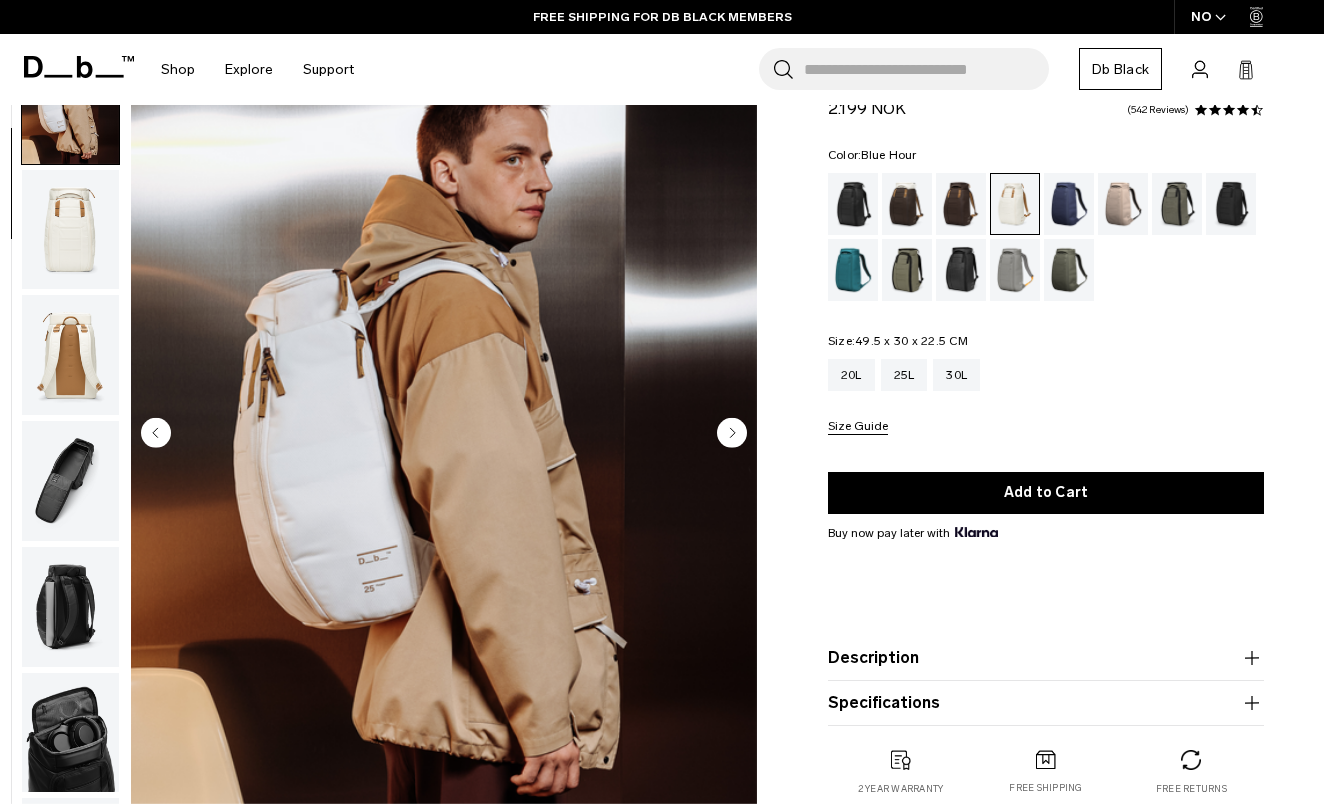 scroll, scrollTop: 119, scrollLeft: 0, axis: vertical 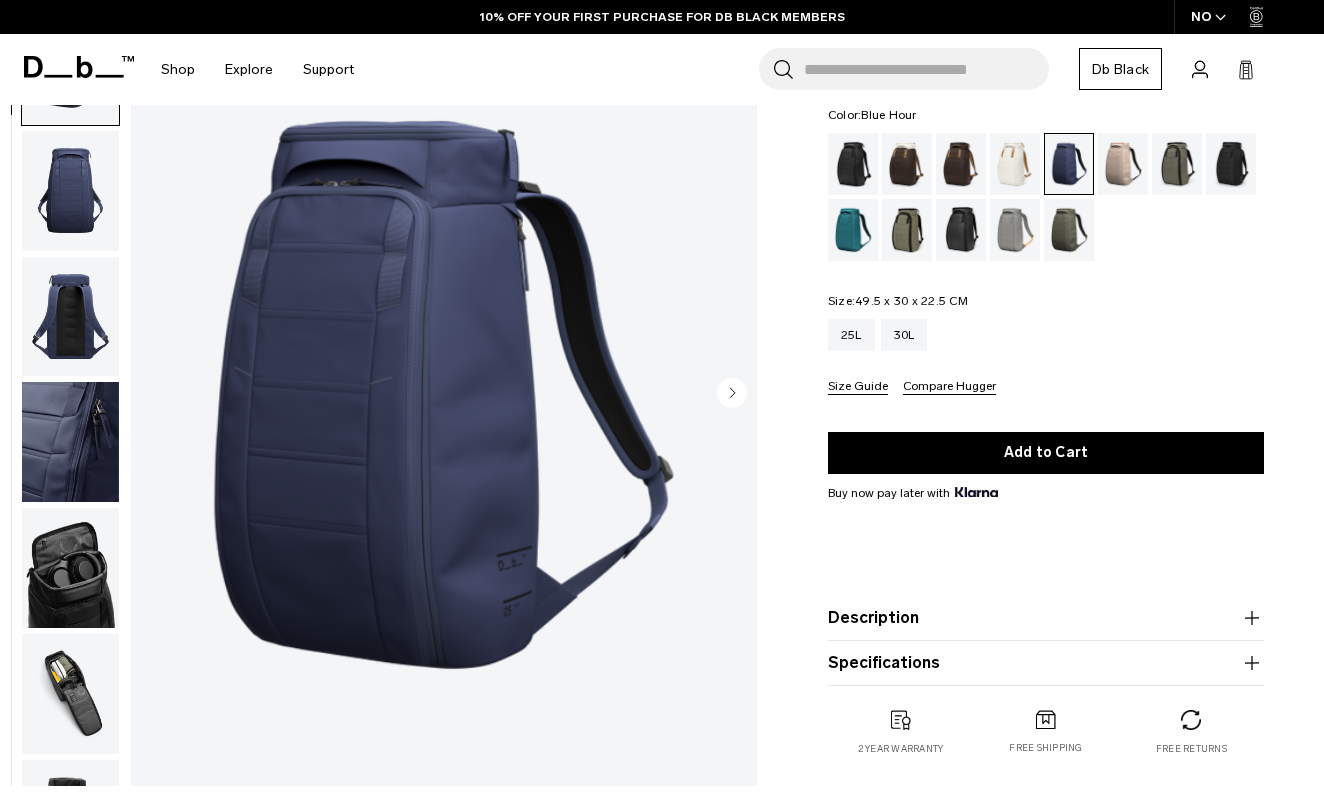 click 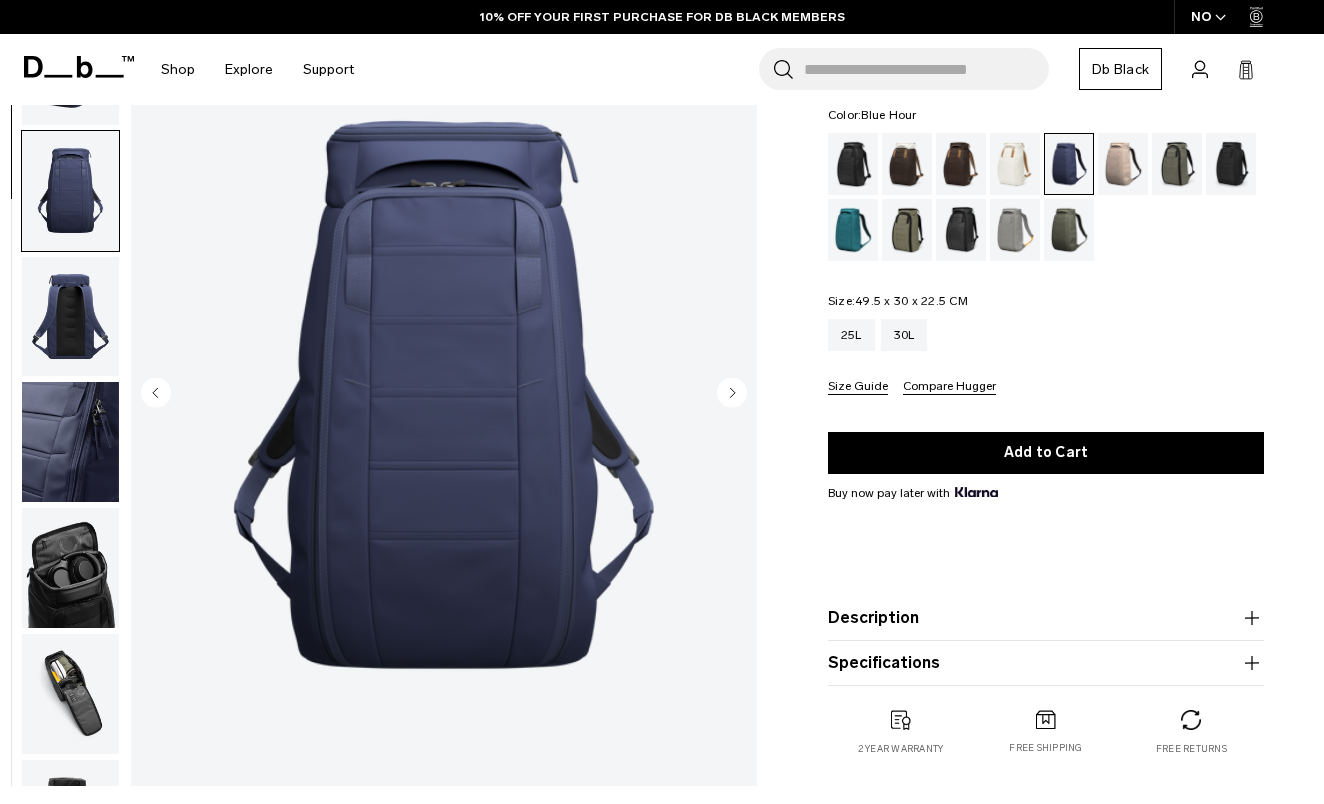 scroll, scrollTop: 127, scrollLeft: 0, axis: vertical 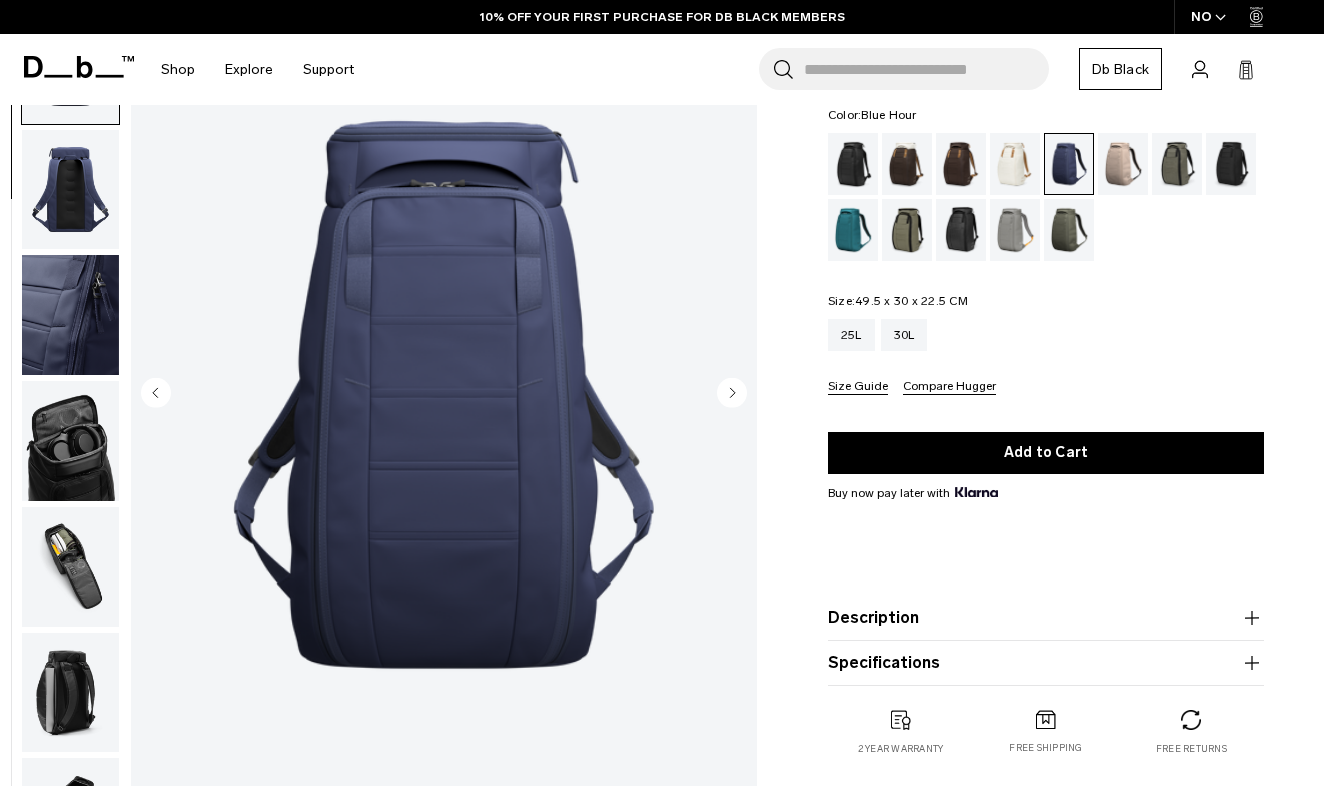 click 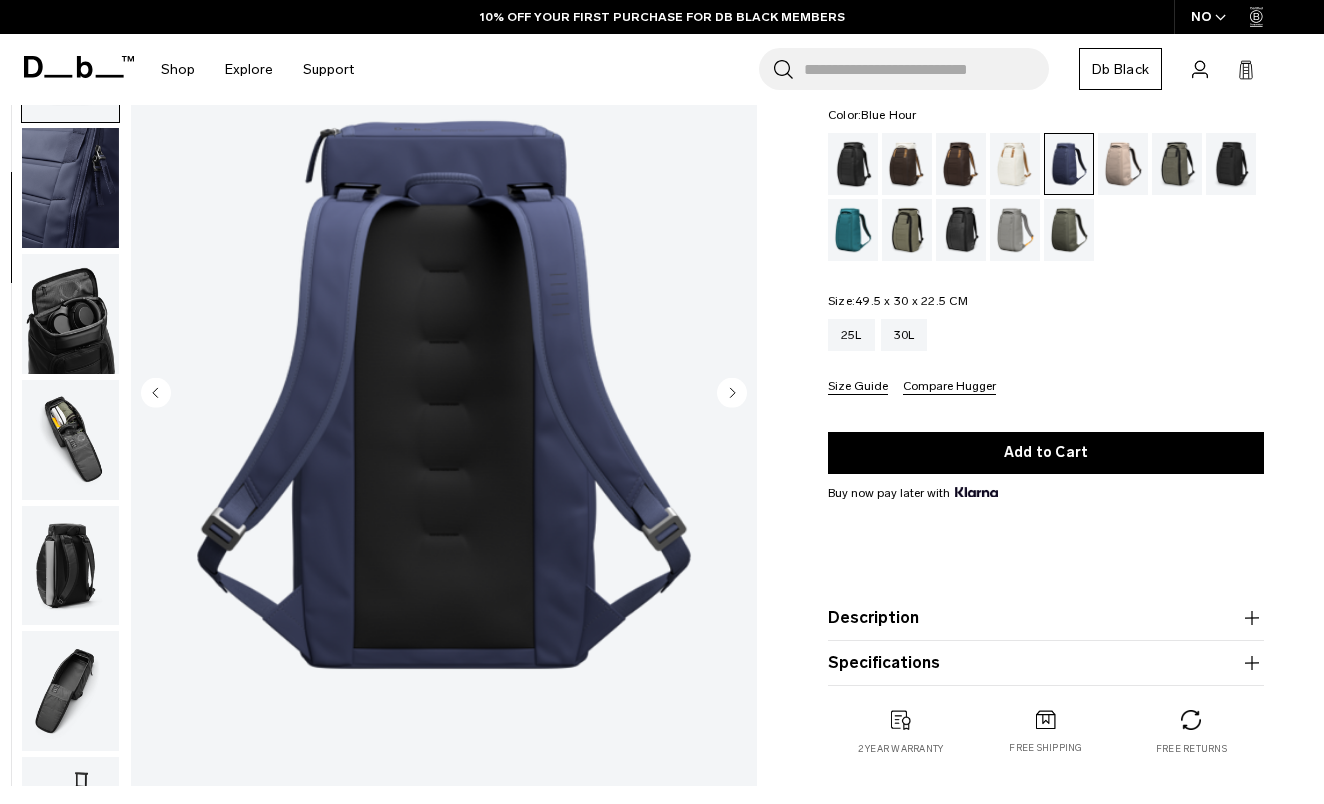 click 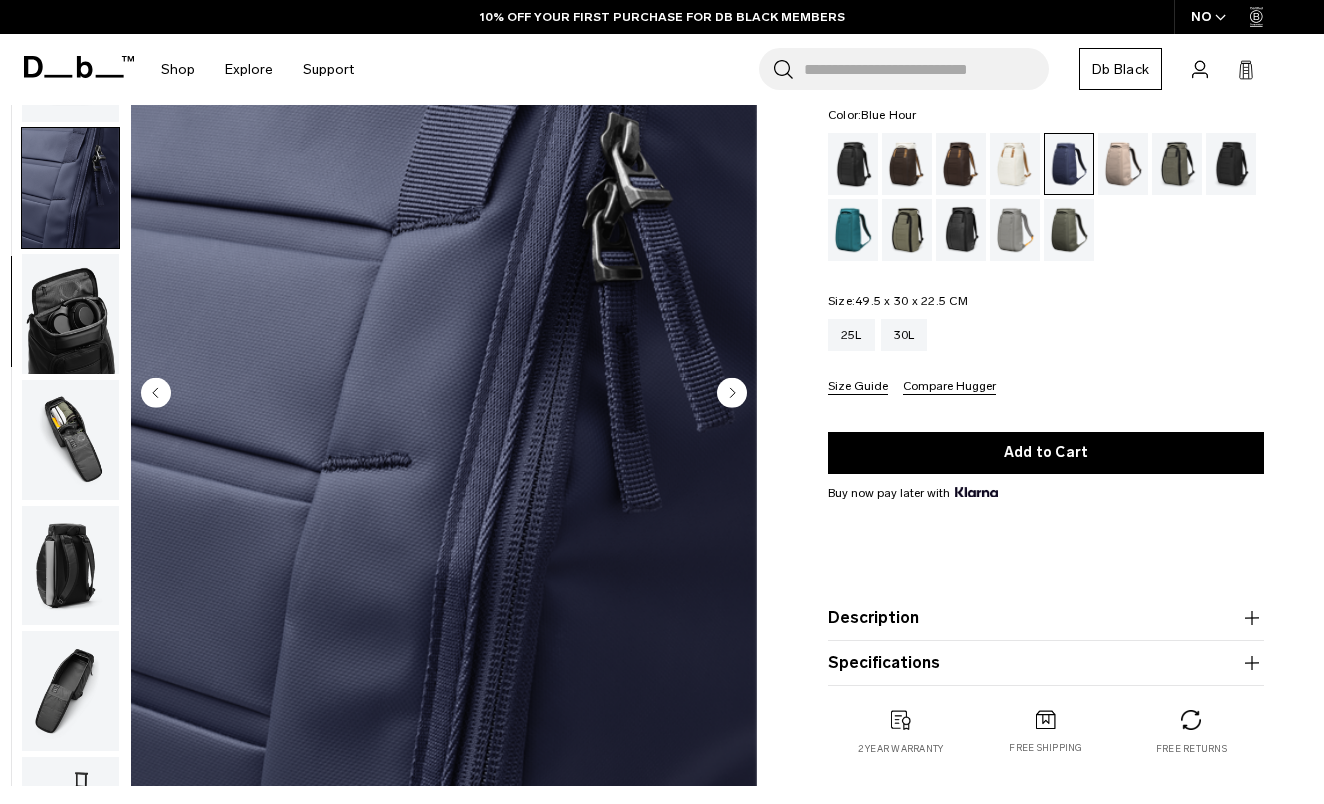 scroll, scrollTop: 359, scrollLeft: 0, axis: vertical 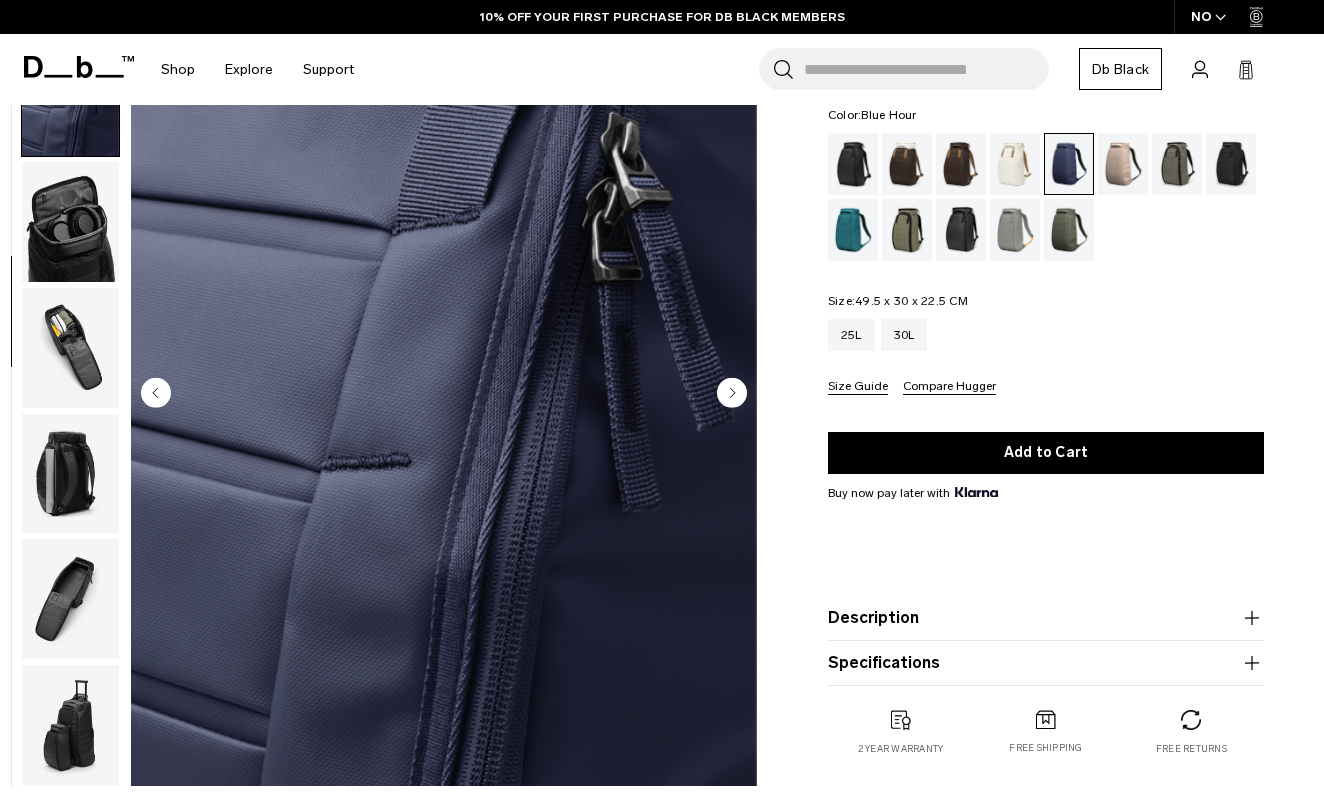click 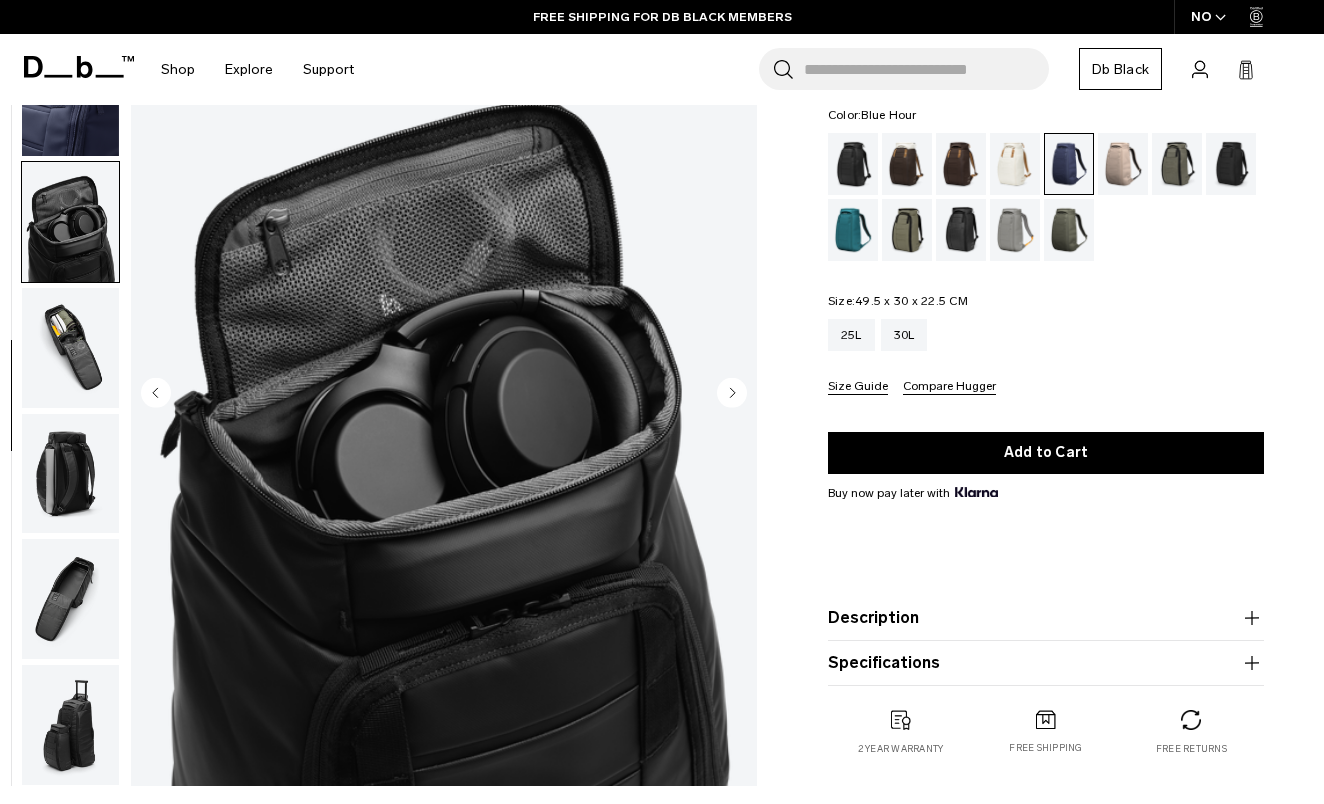 click 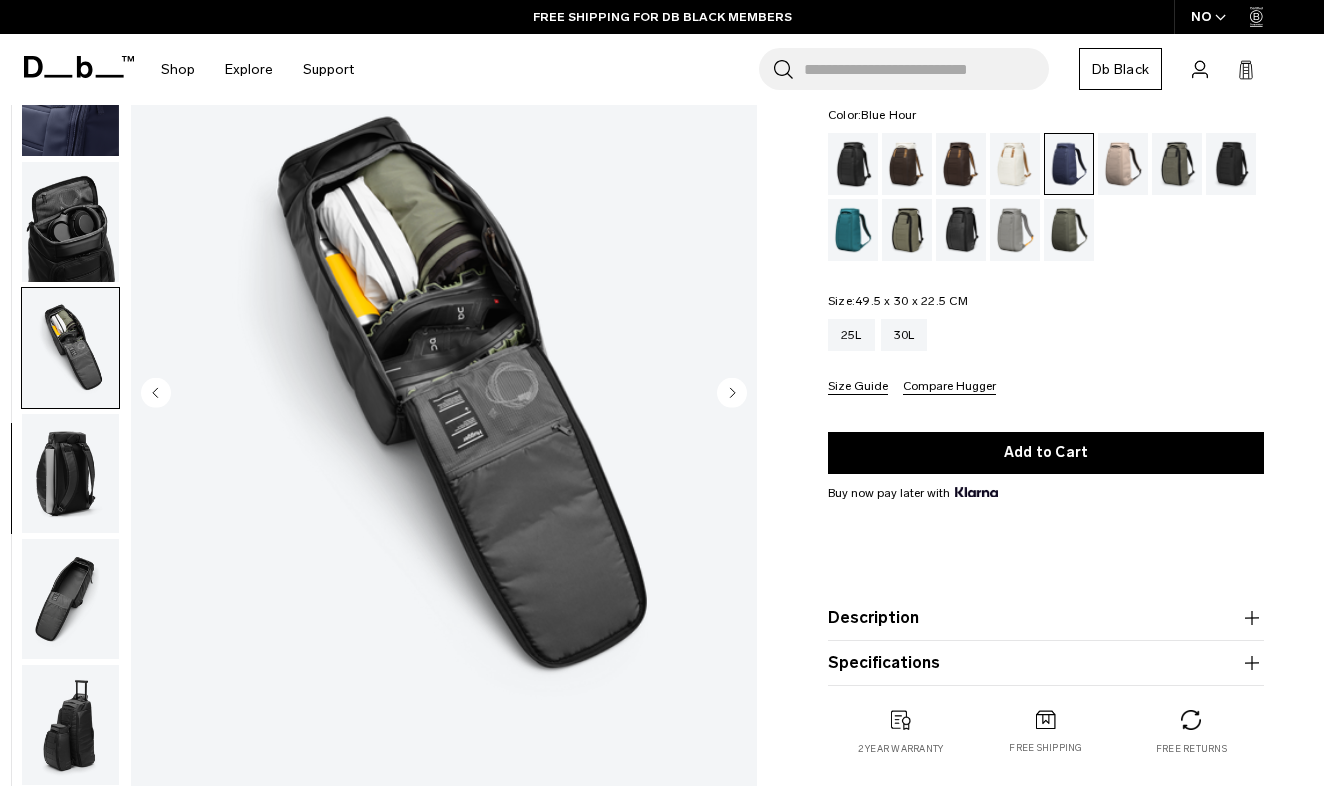 click 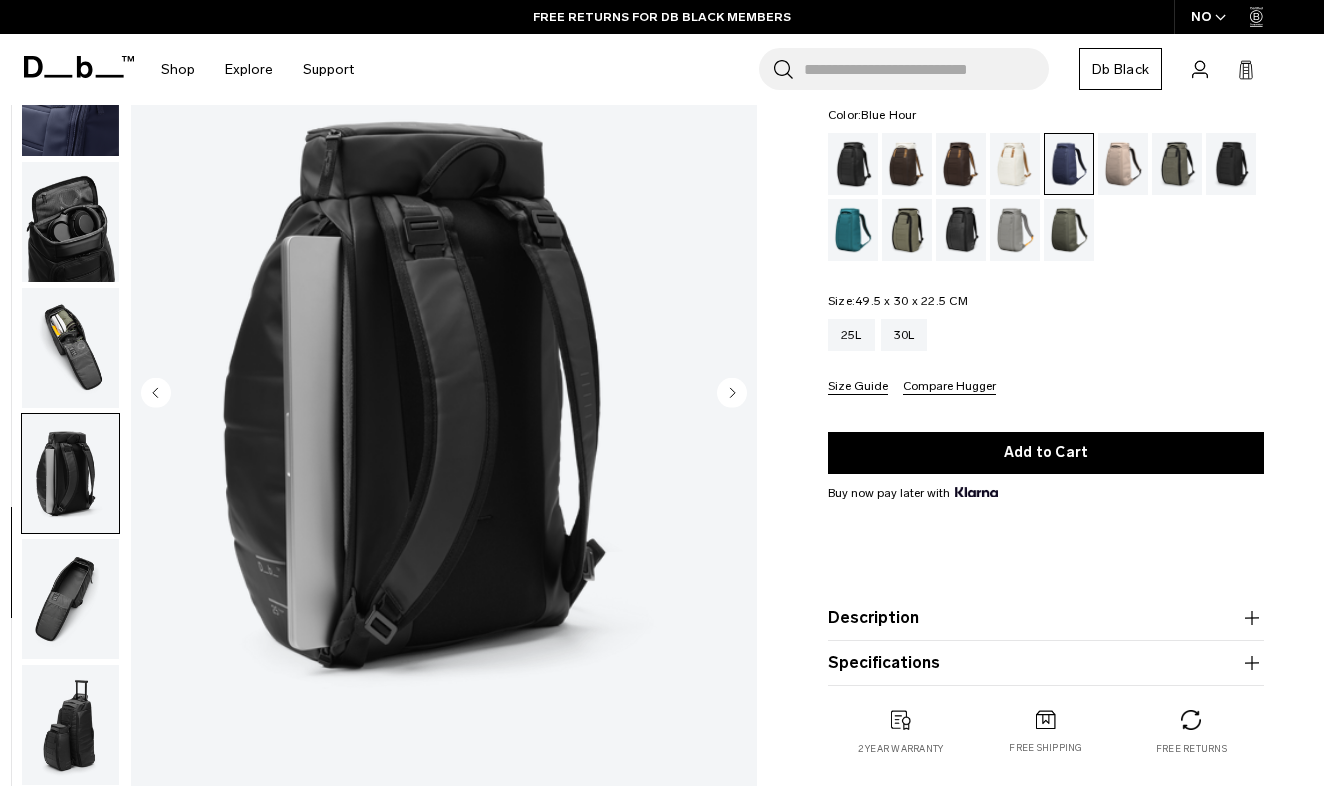 click 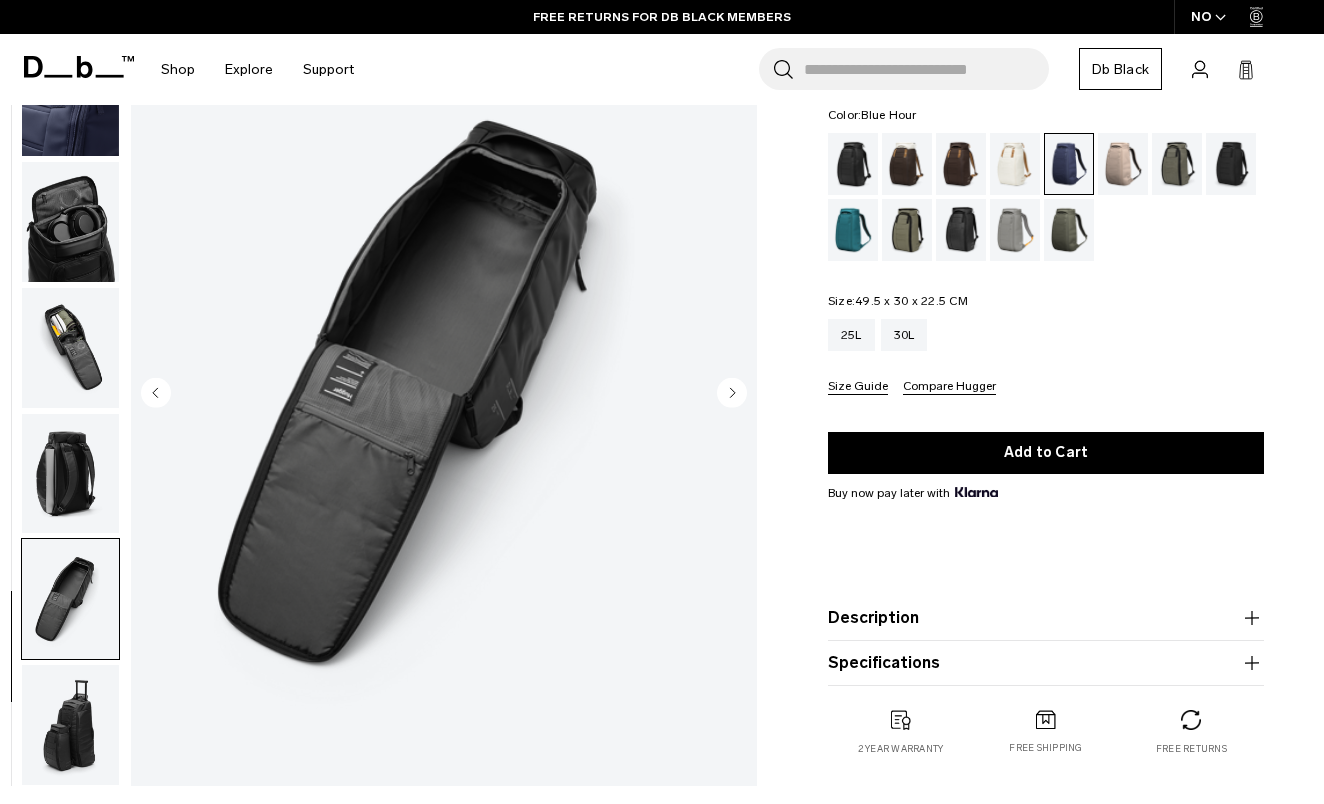 click at bounding box center [444, 395] 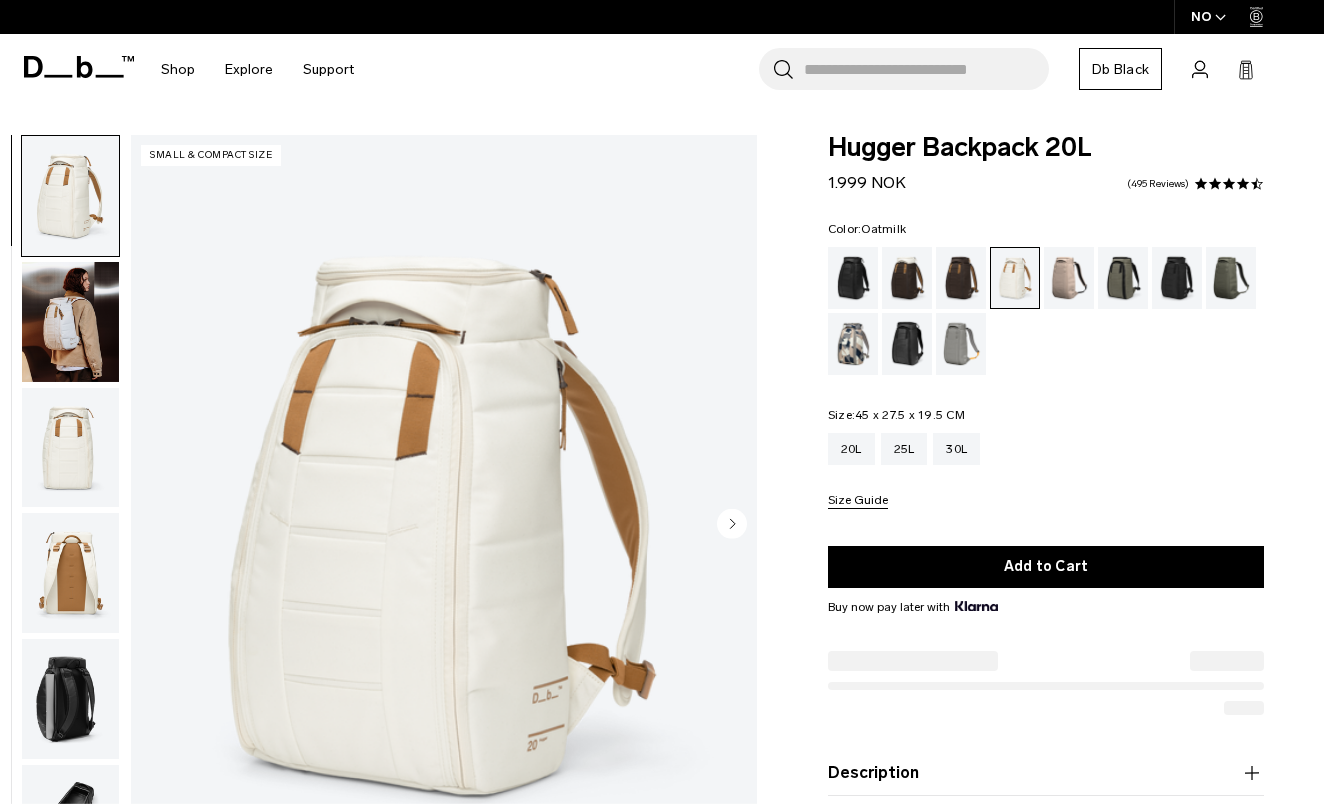 scroll, scrollTop: 0, scrollLeft: 0, axis: both 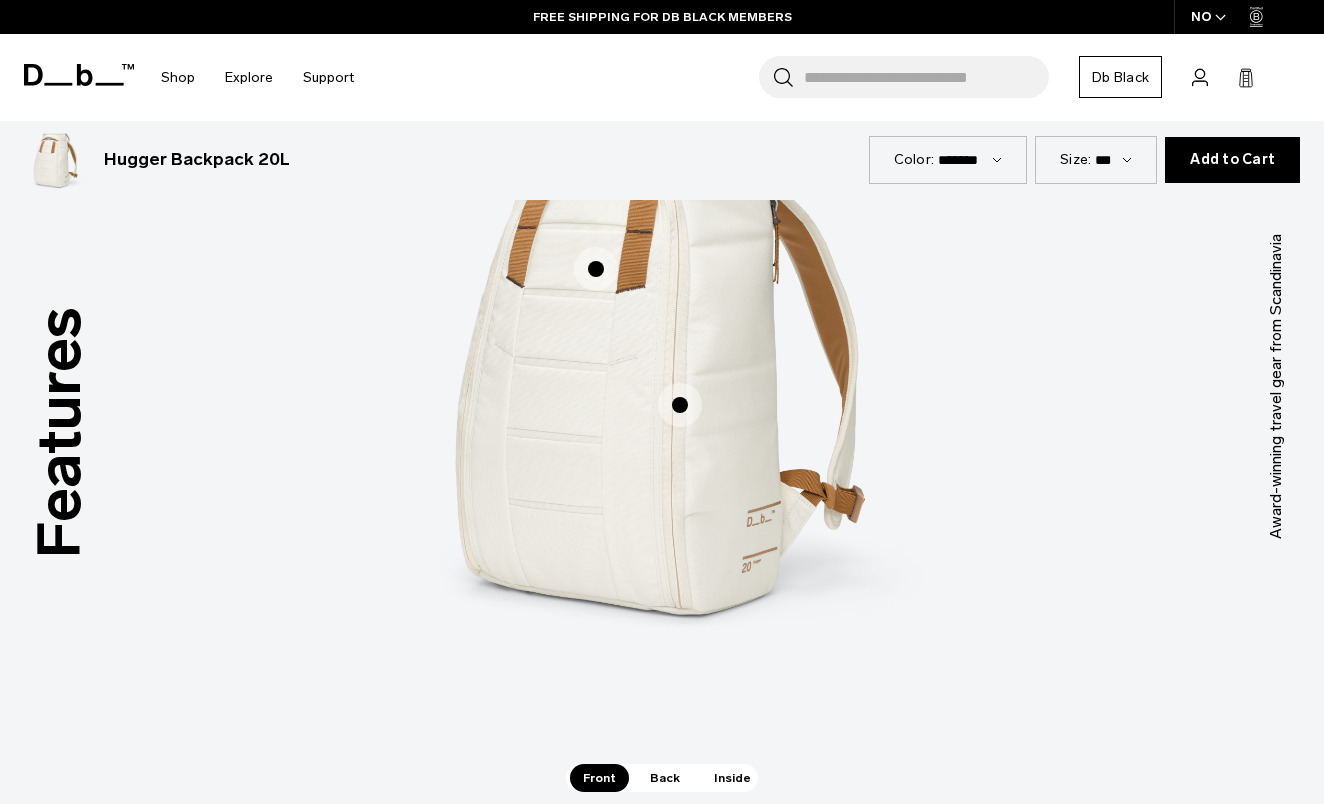 click at bounding box center (596, 269) 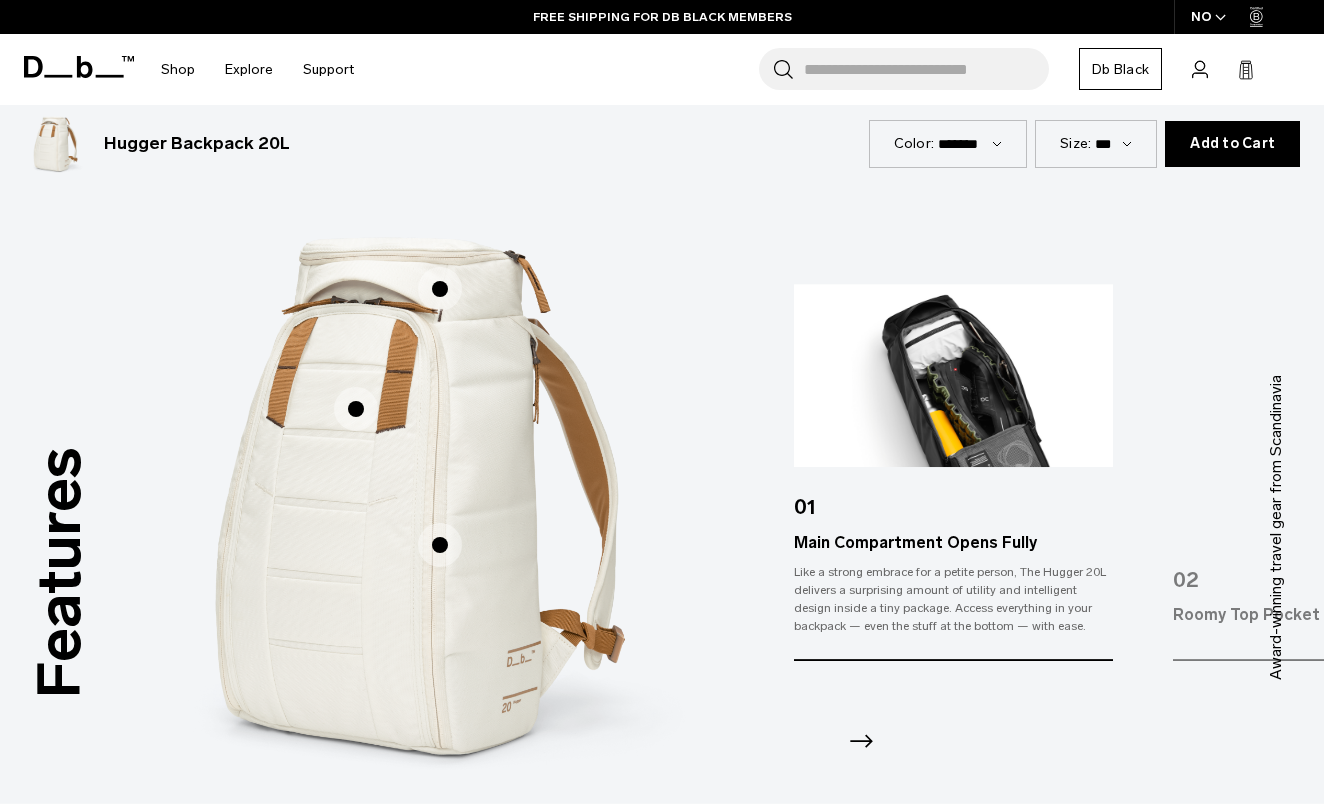 scroll, scrollTop: 2270, scrollLeft: 0, axis: vertical 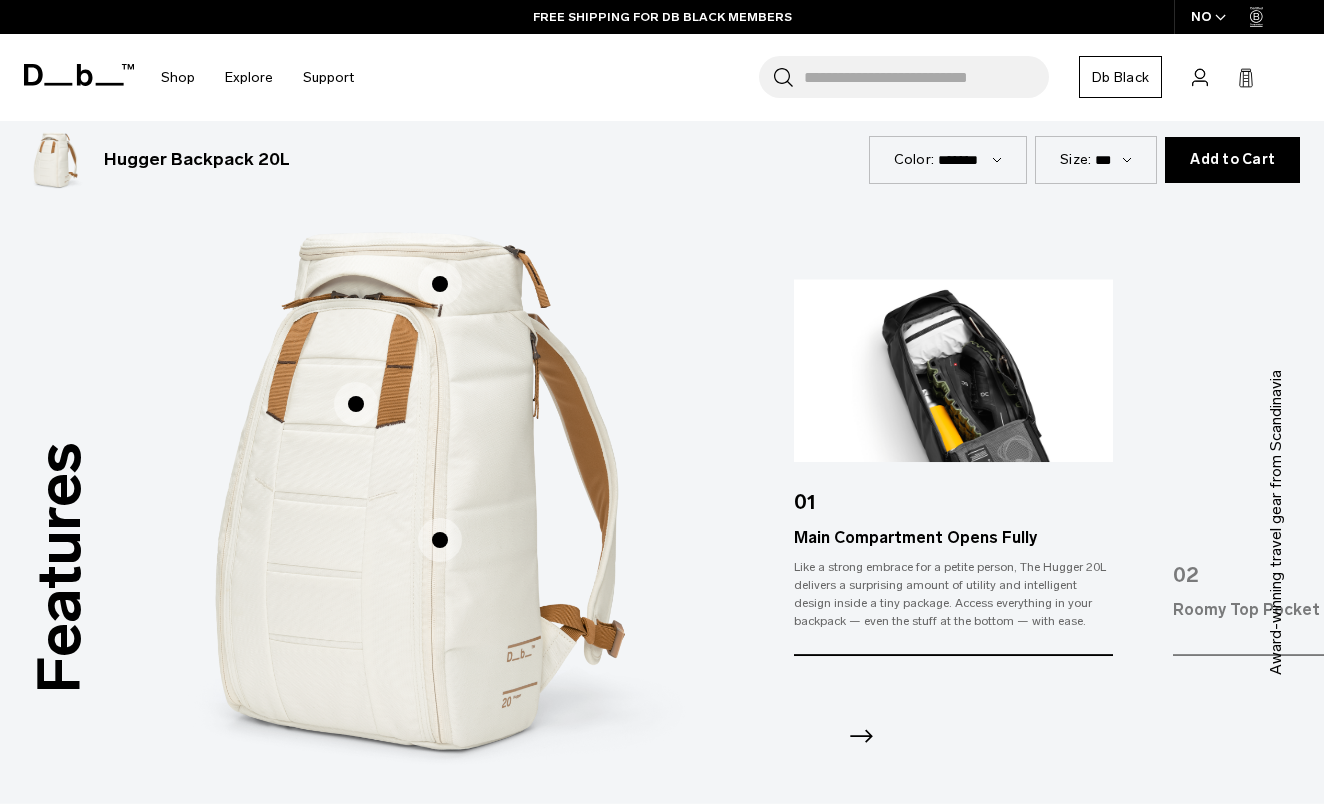 click at bounding box center [440, 540] 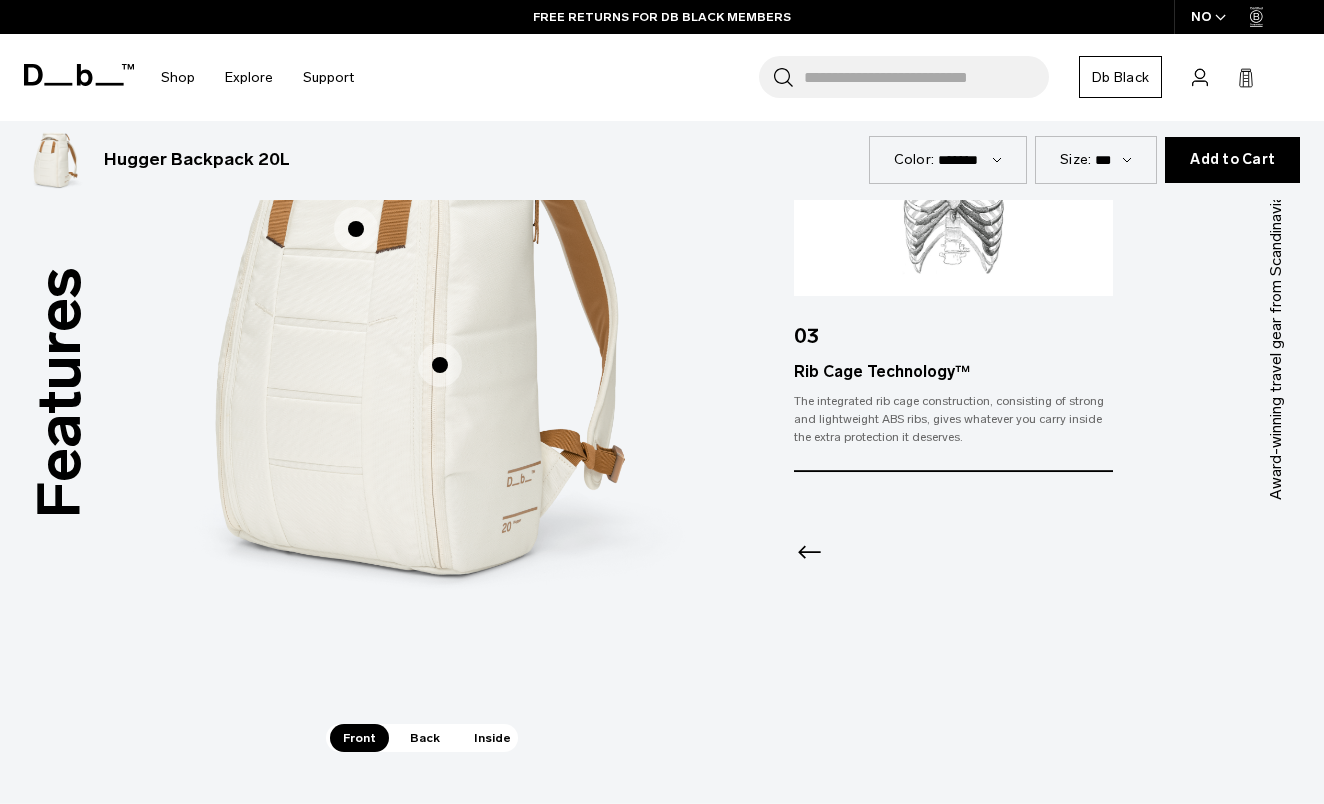 scroll, scrollTop: 2479, scrollLeft: 0, axis: vertical 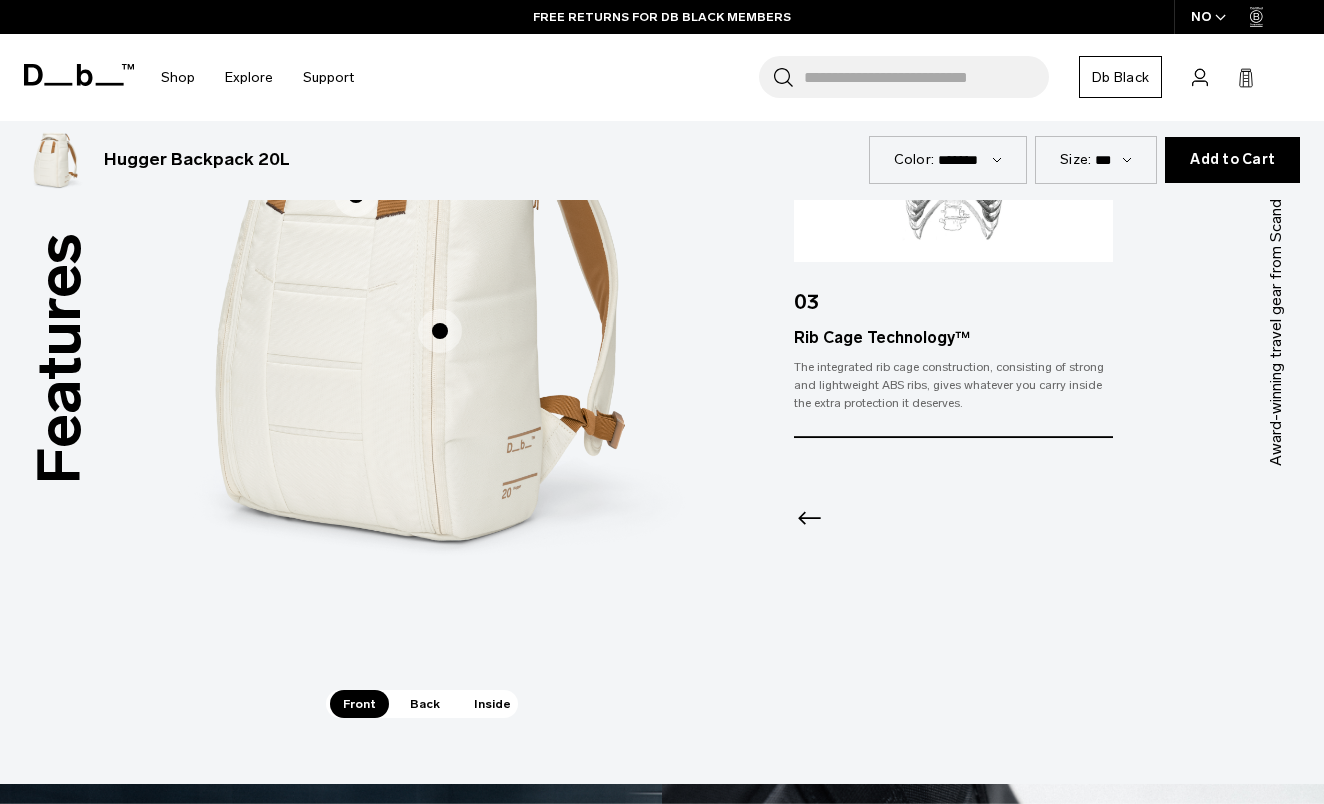 click on "Back" at bounding box center (425, 704) 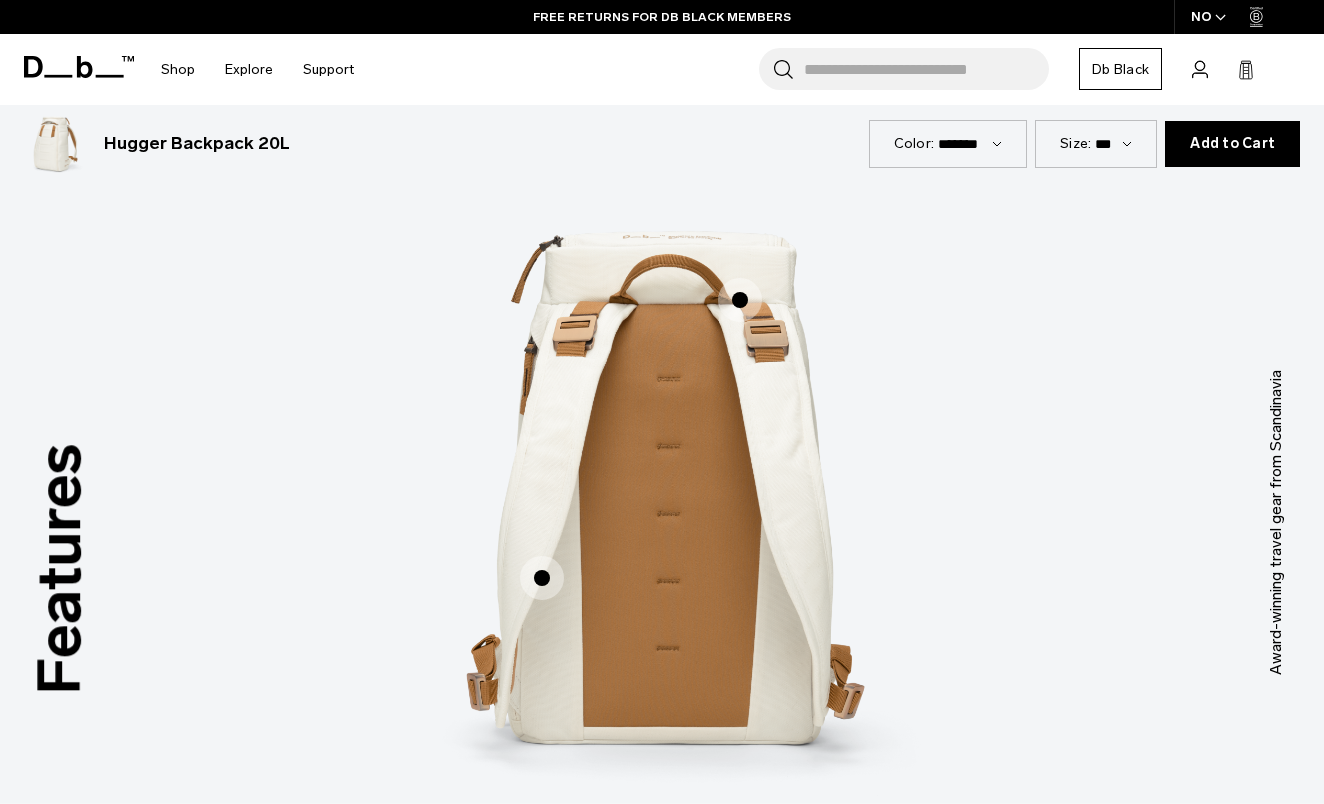 scroll, scrollTop: 2245, scrollLeft: 0, axis: vertical 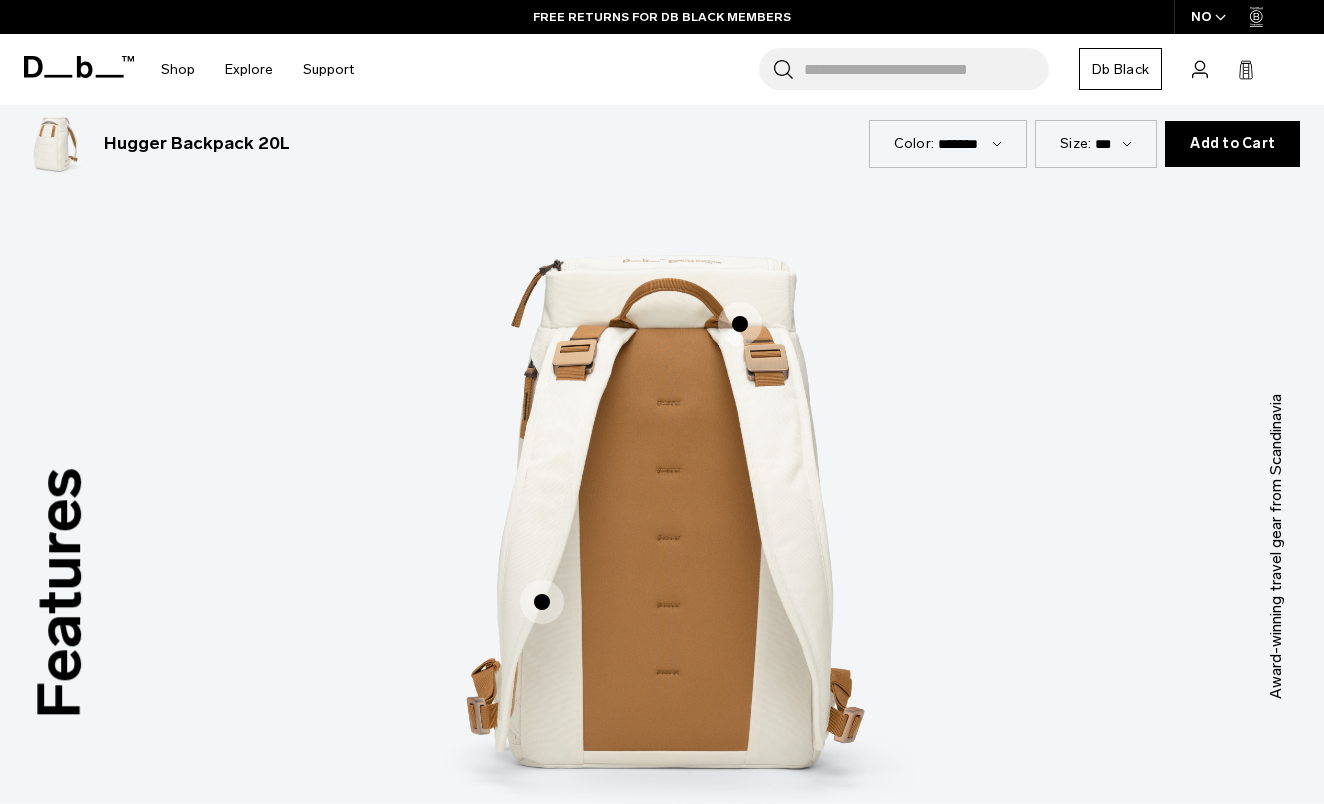 click at bounding box center [542, 602] 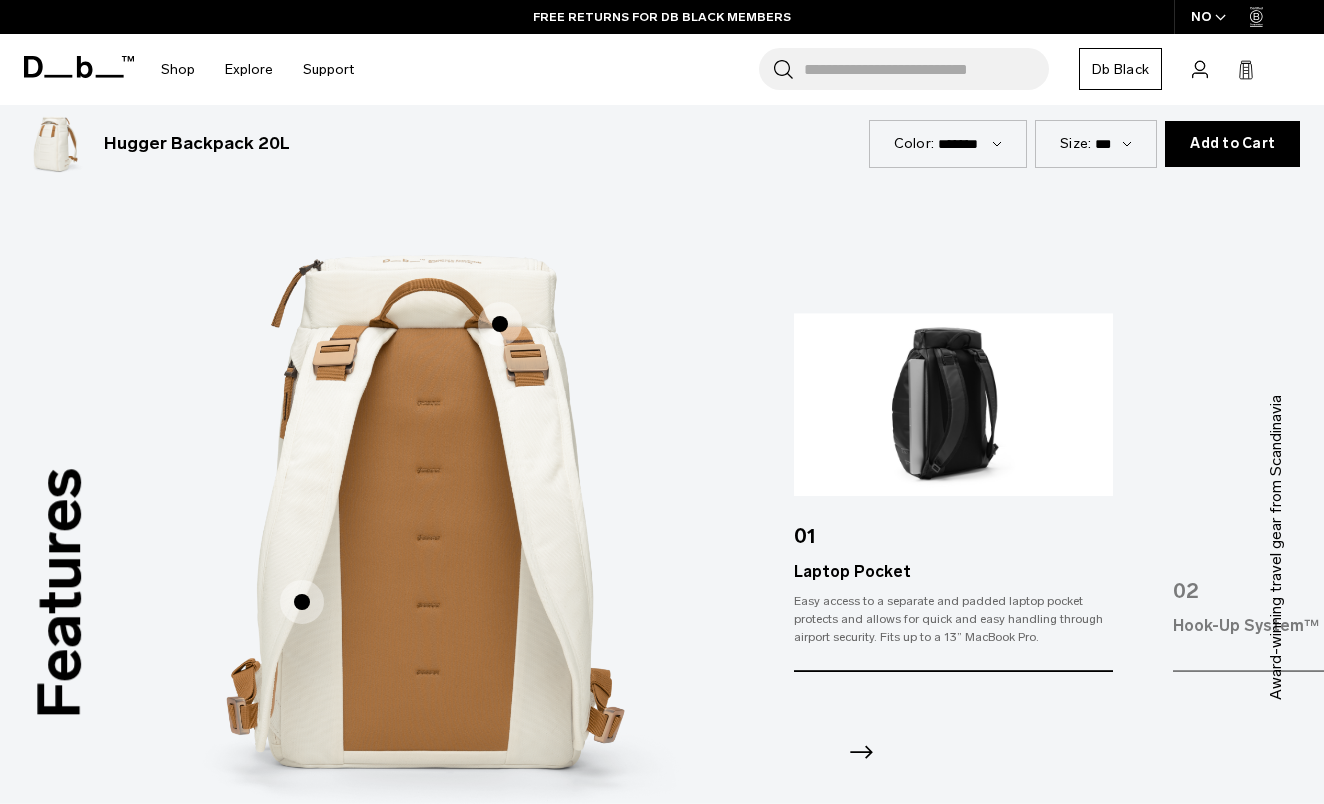 scroll, scrollTop: 2246, scrollLeft: 0, axis: vertical 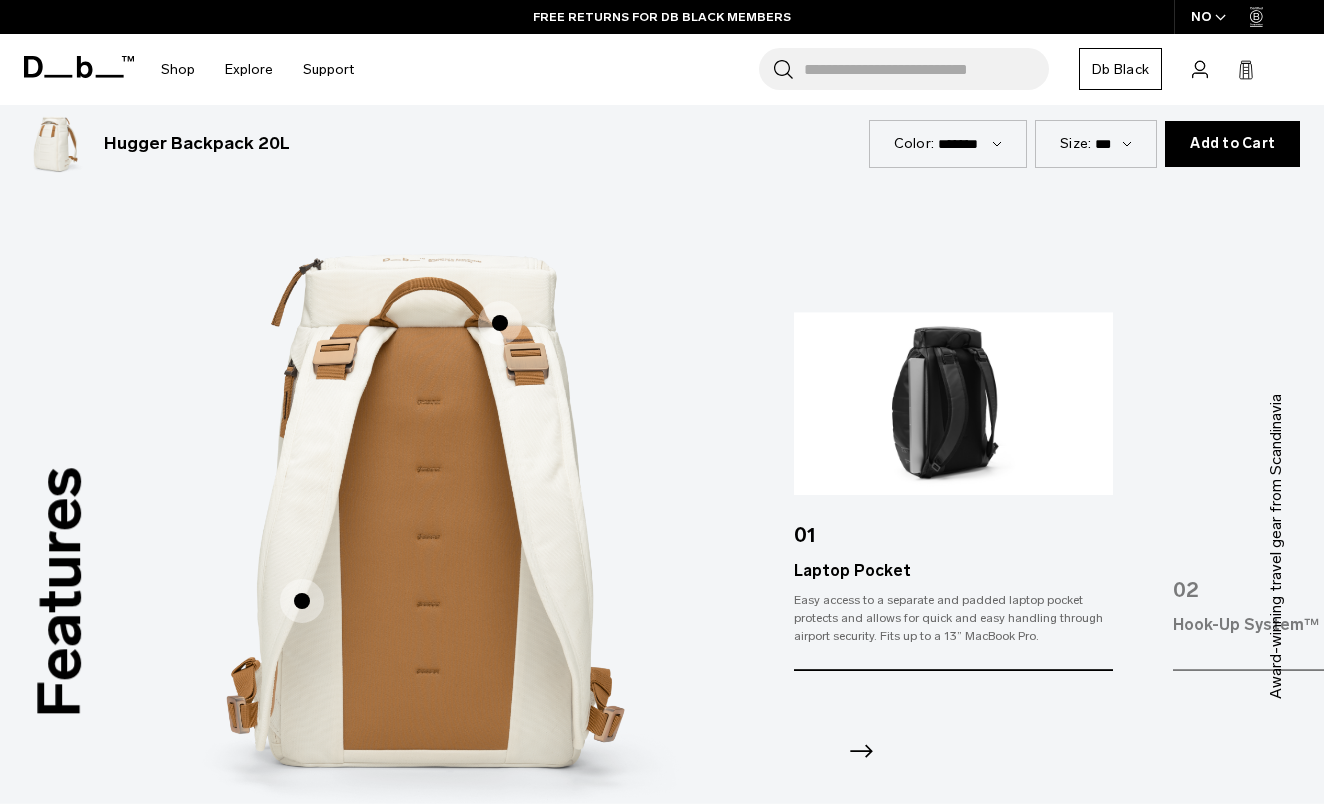 click at bounding box center [500, 323] 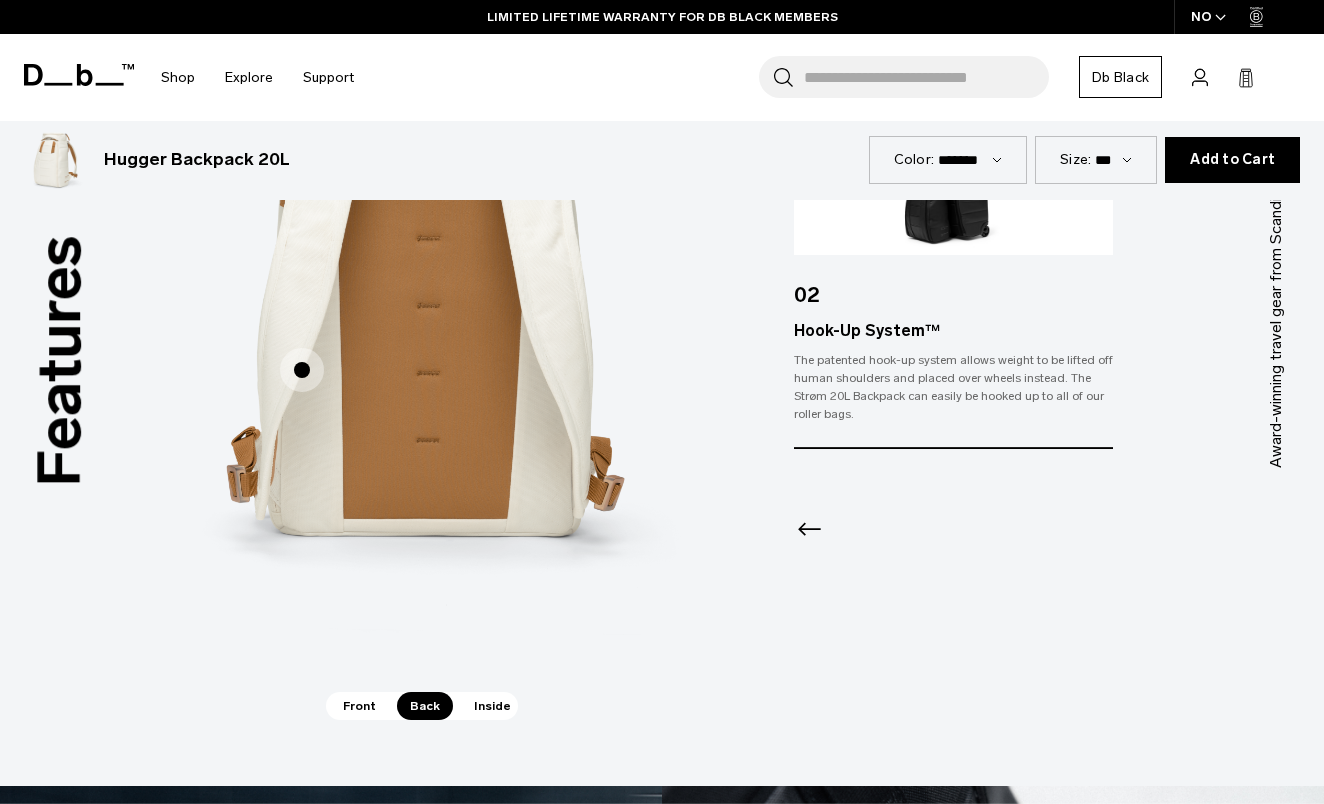 scroll, scrollTop: 2673, scrollLeft: 0, axis: vertical 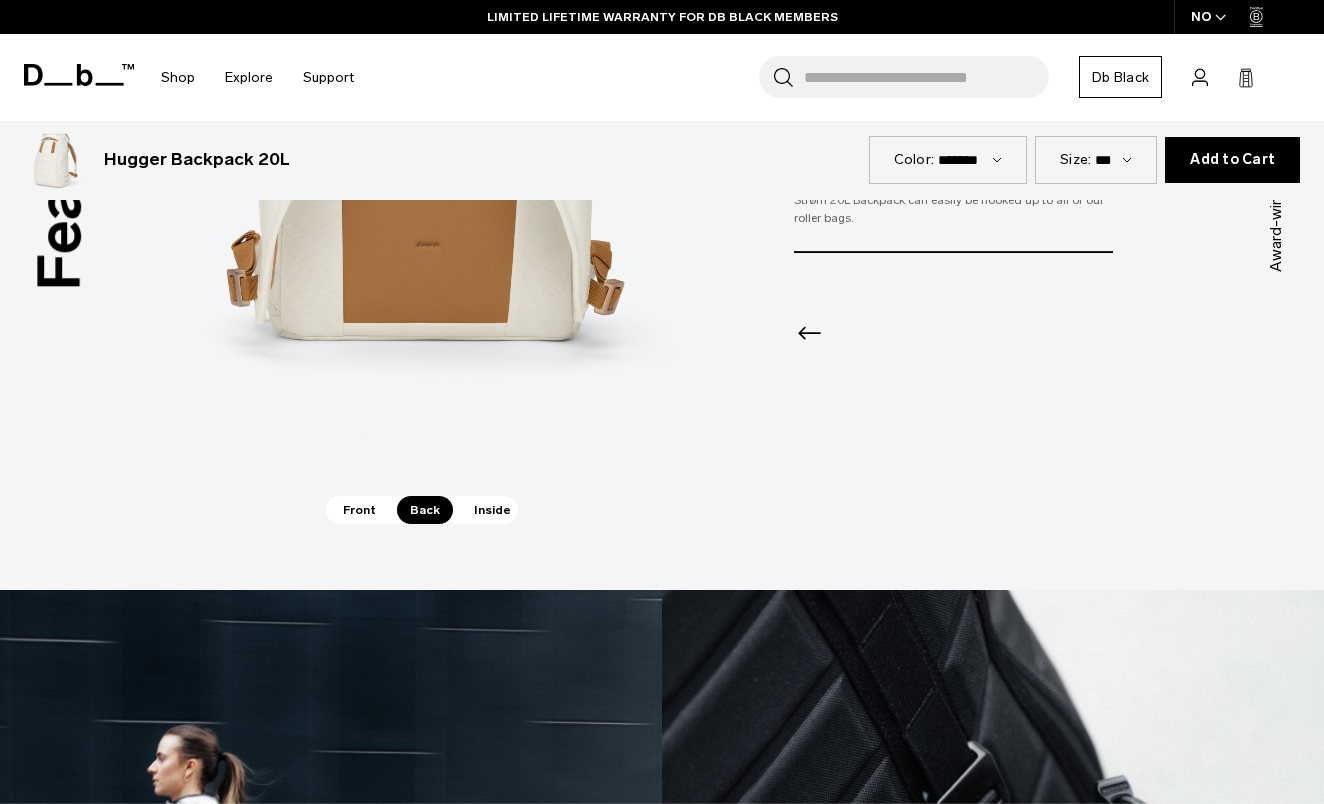 click on "Inside" at bounding box center (492, 510) 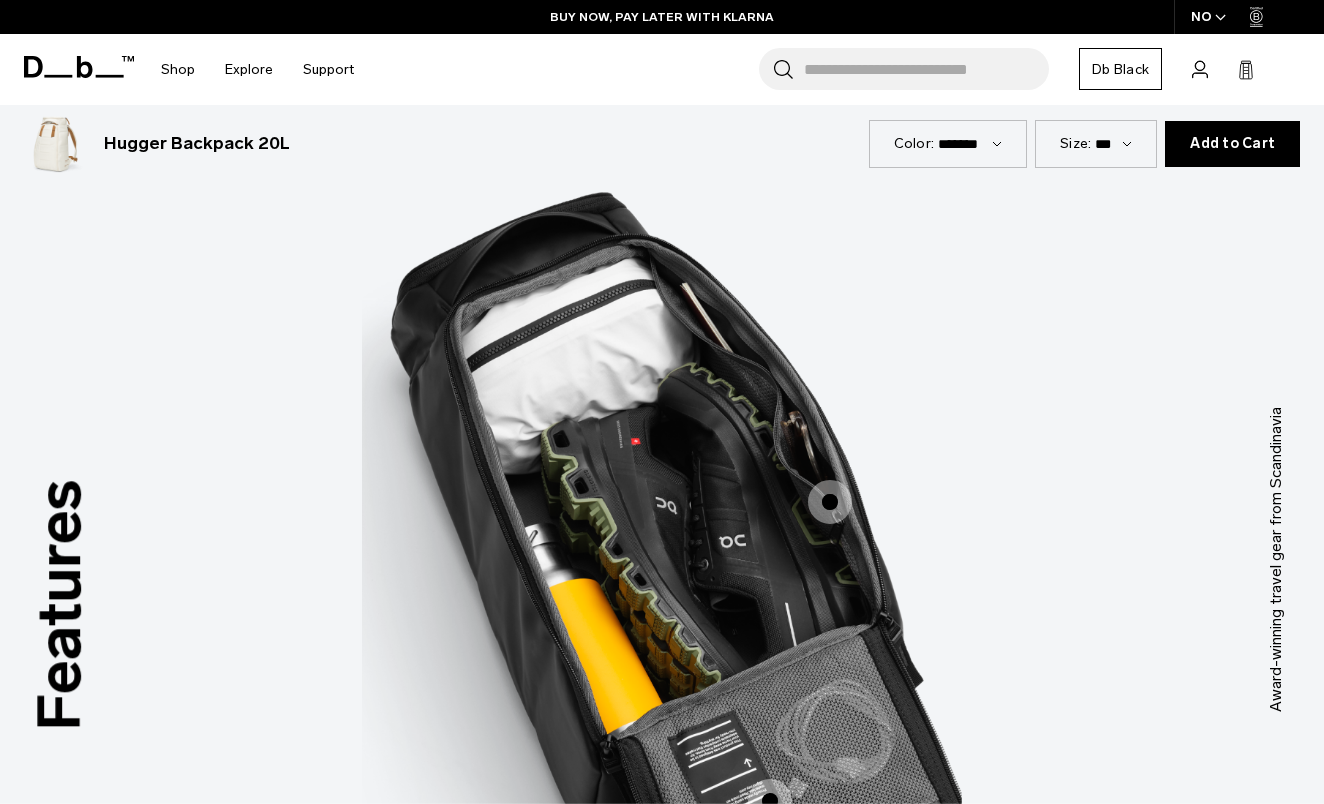 scroll, scrollTop: 2246, scrollLeft: 0, axis: vertical 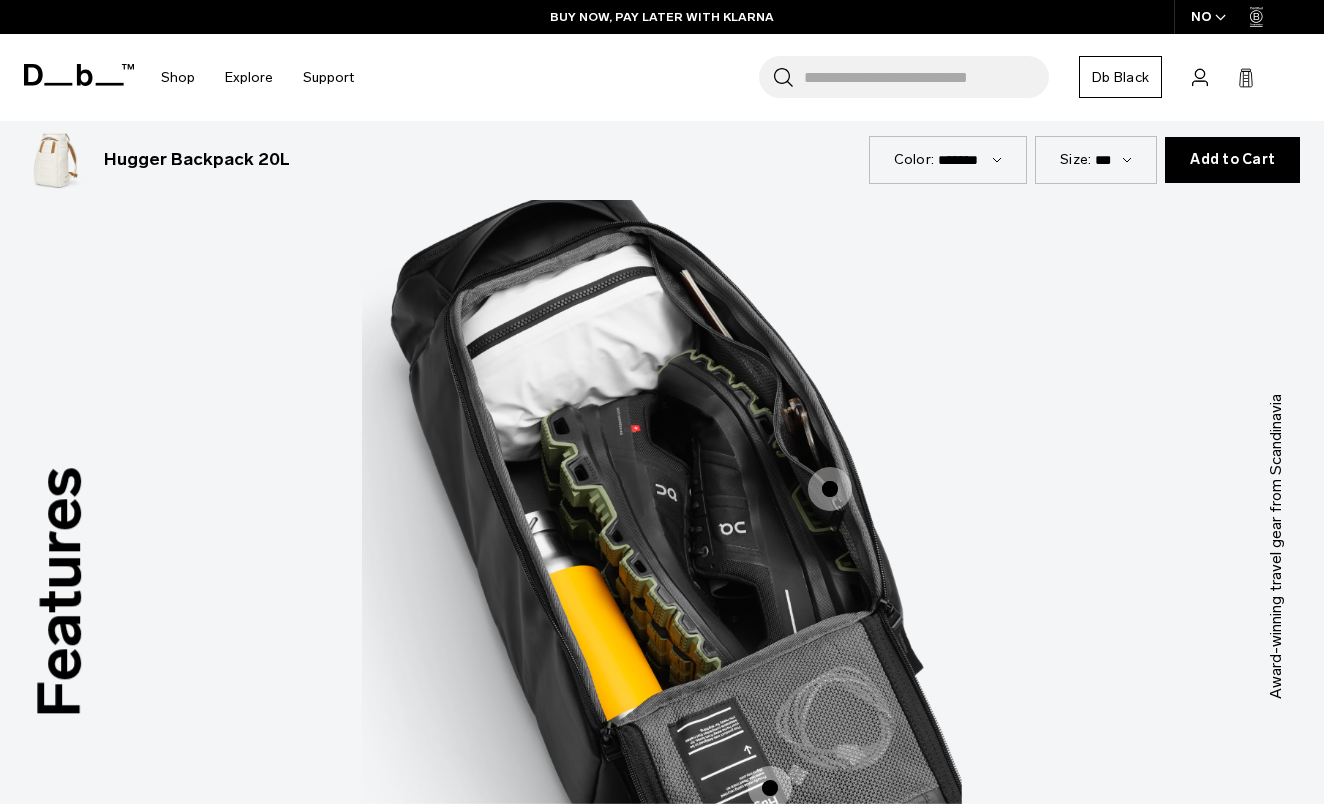 click at bounding box center (830, 489) 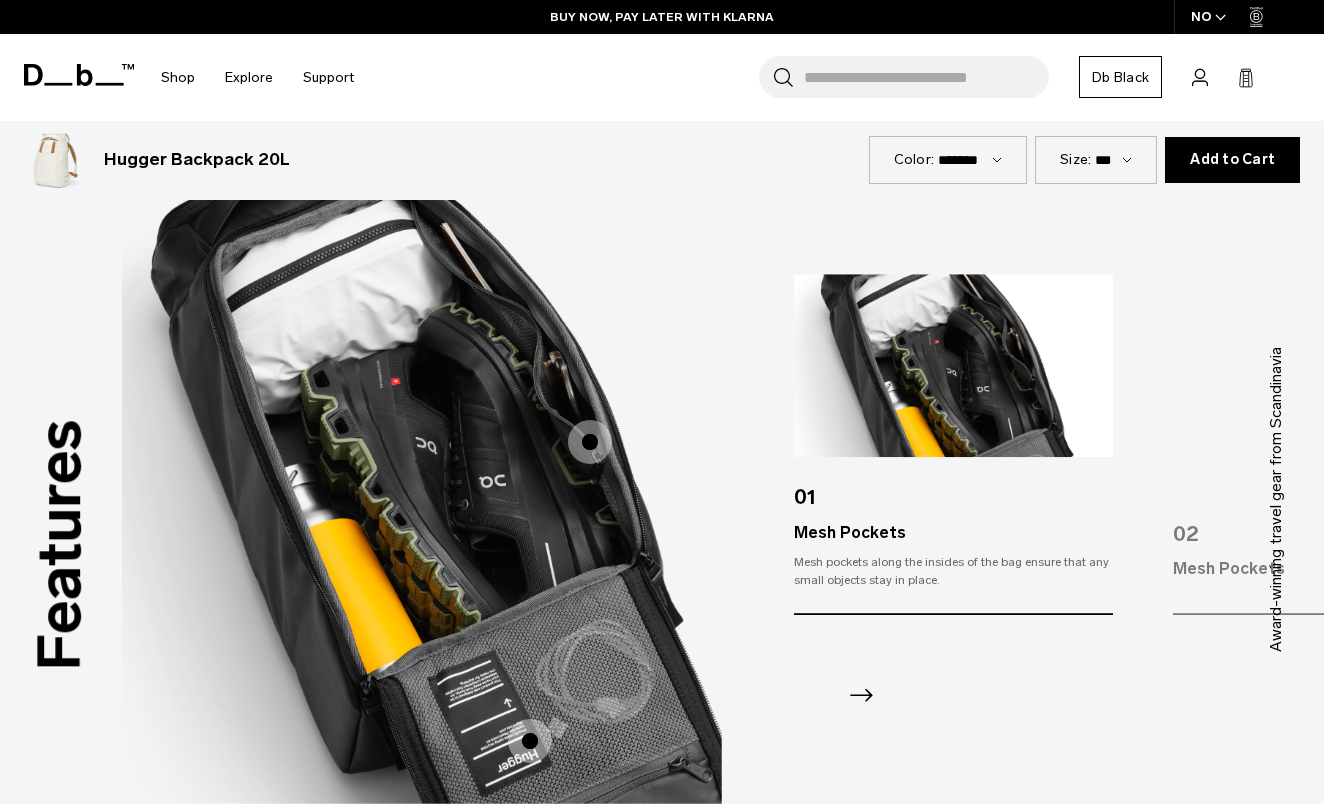 scroll, scrollTop: 2307, scrollLeft: 0, axis: vertical 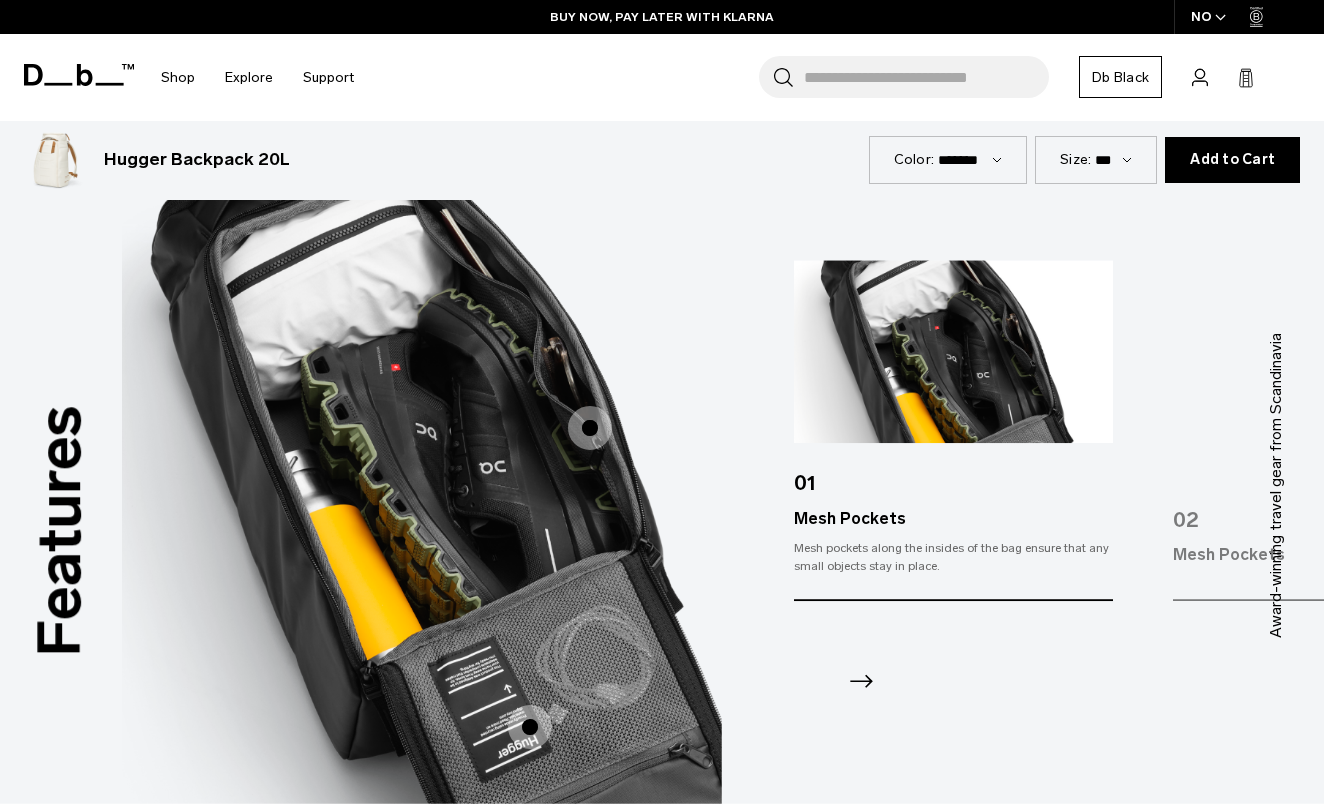 click at bounding box center (530, 727) 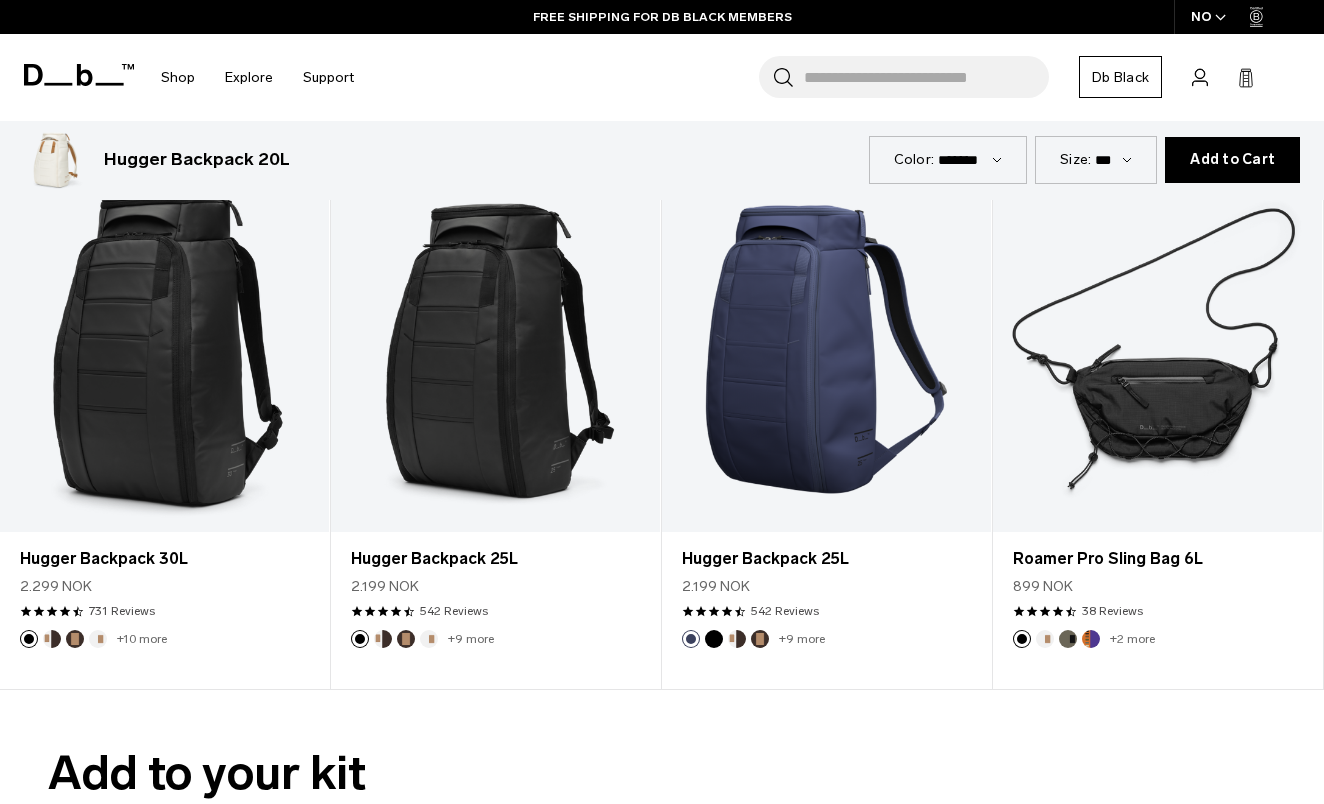 scroll, scrollTop: 4014, scrollLeft: 0, axis: vertical 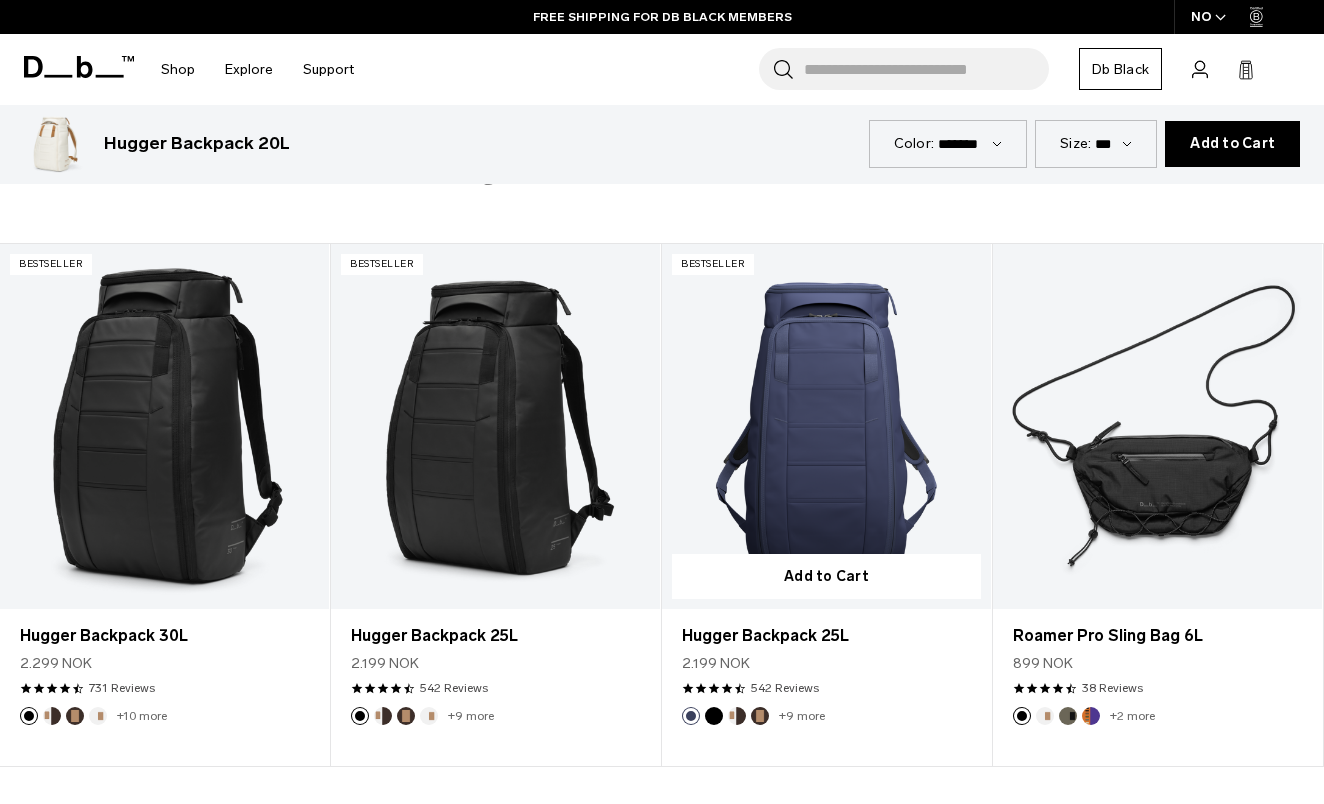 click at bounding box center [826, 427] 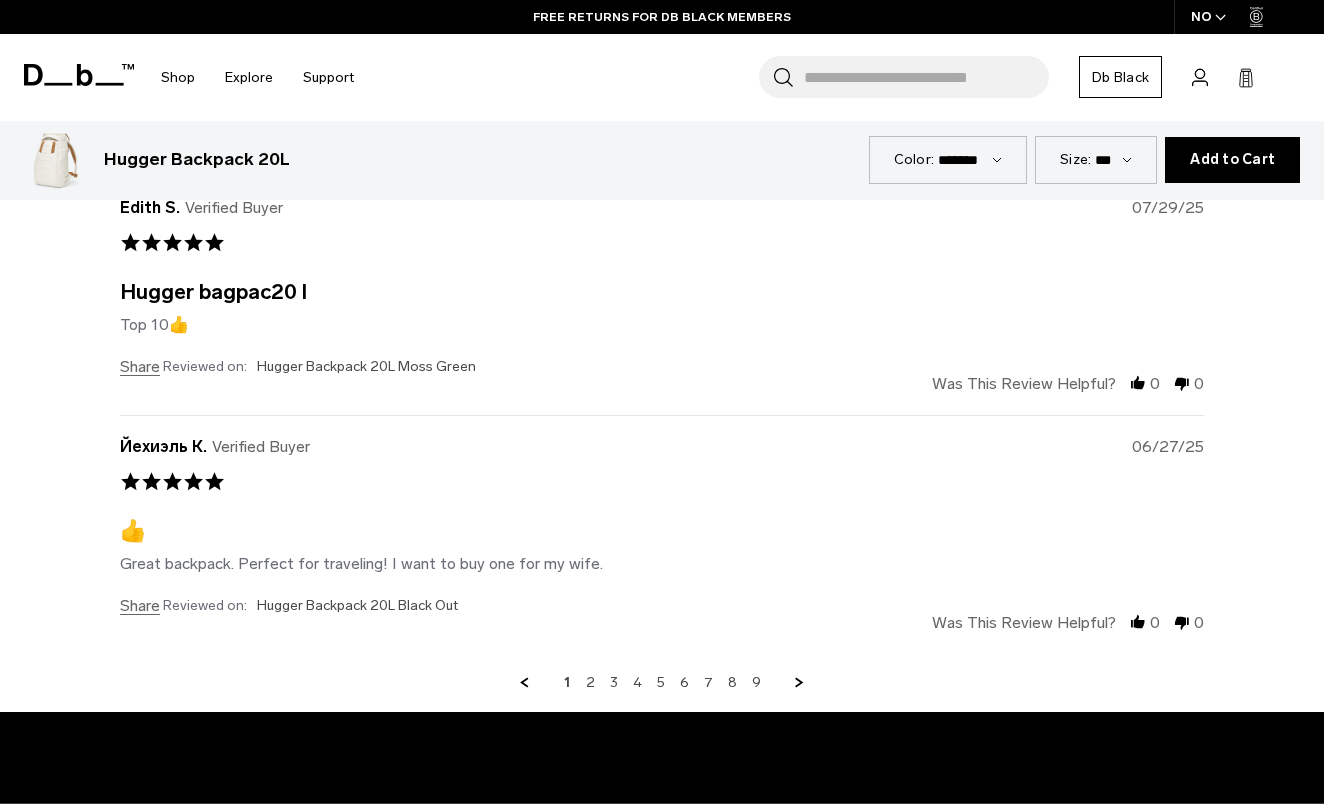 scroll, scrollTop: 6341, scrollLeft: 0, axis: vertical 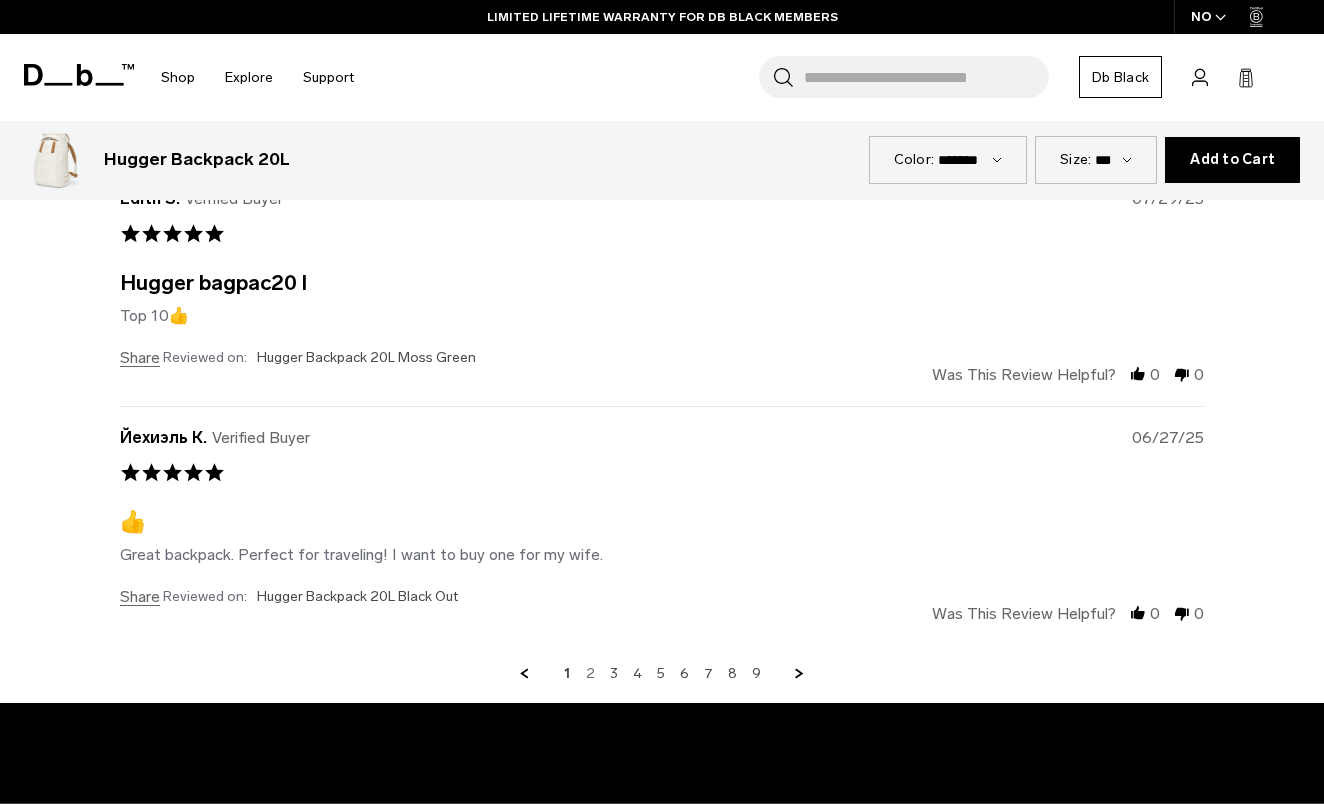 click on "2" at bounding box center (590, 674) 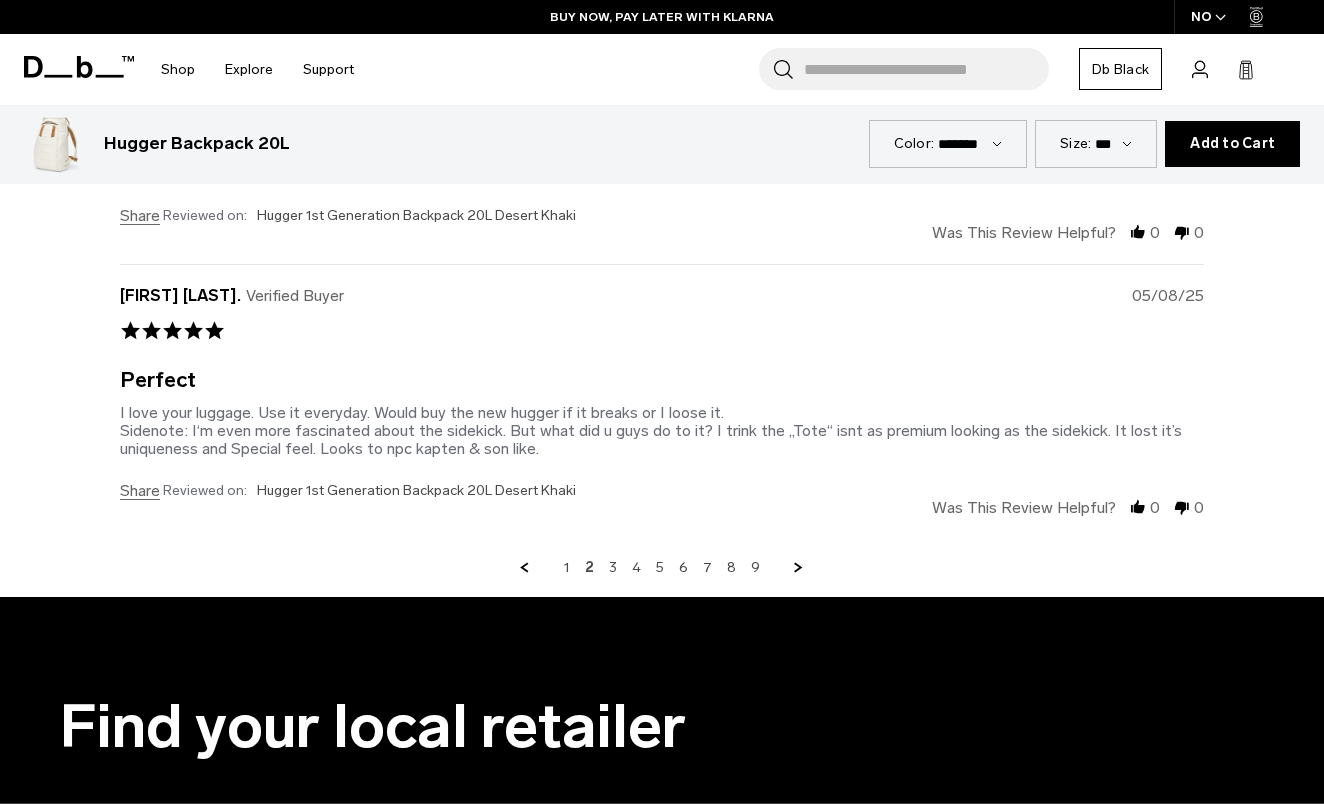scroll, scrollTop: 6483, scrollLeft: 0, axis: vertical 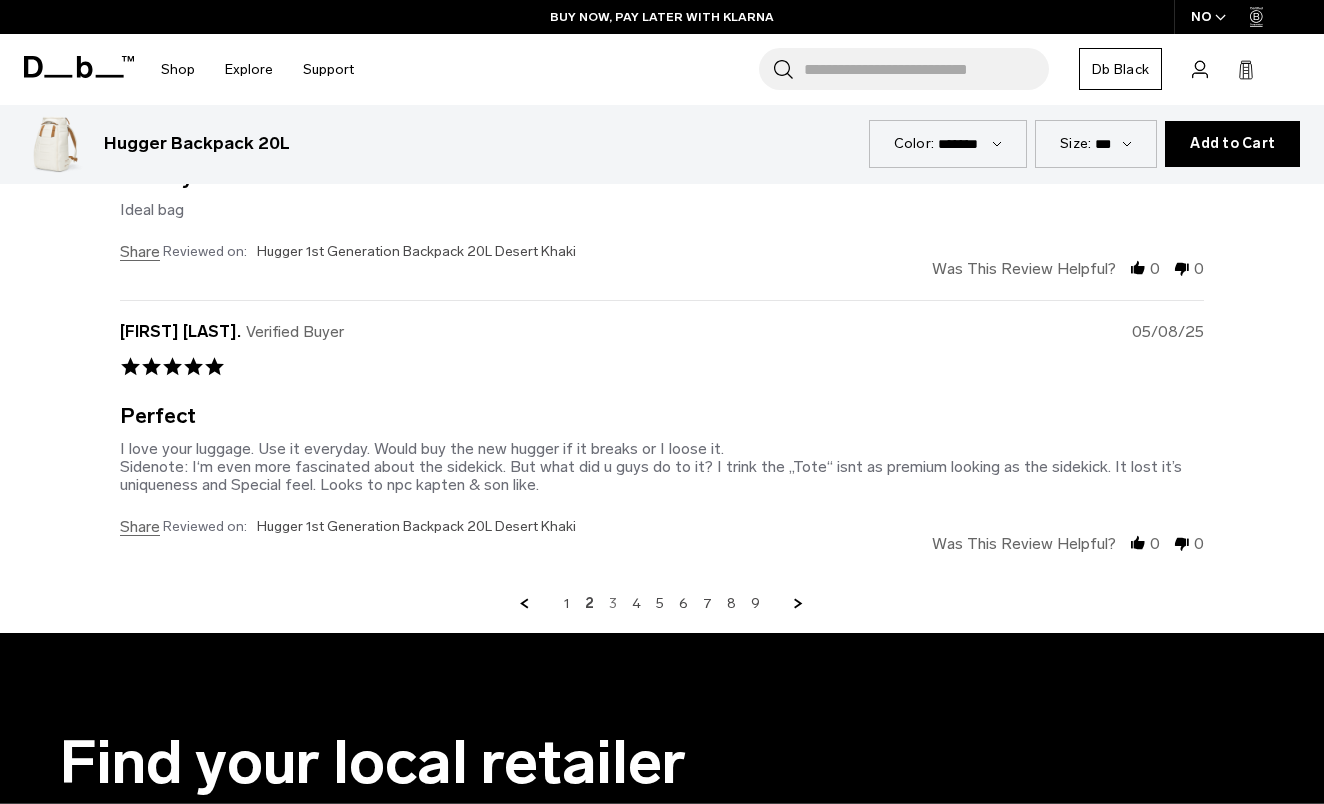click on "3" at bounding box center (613, 604) 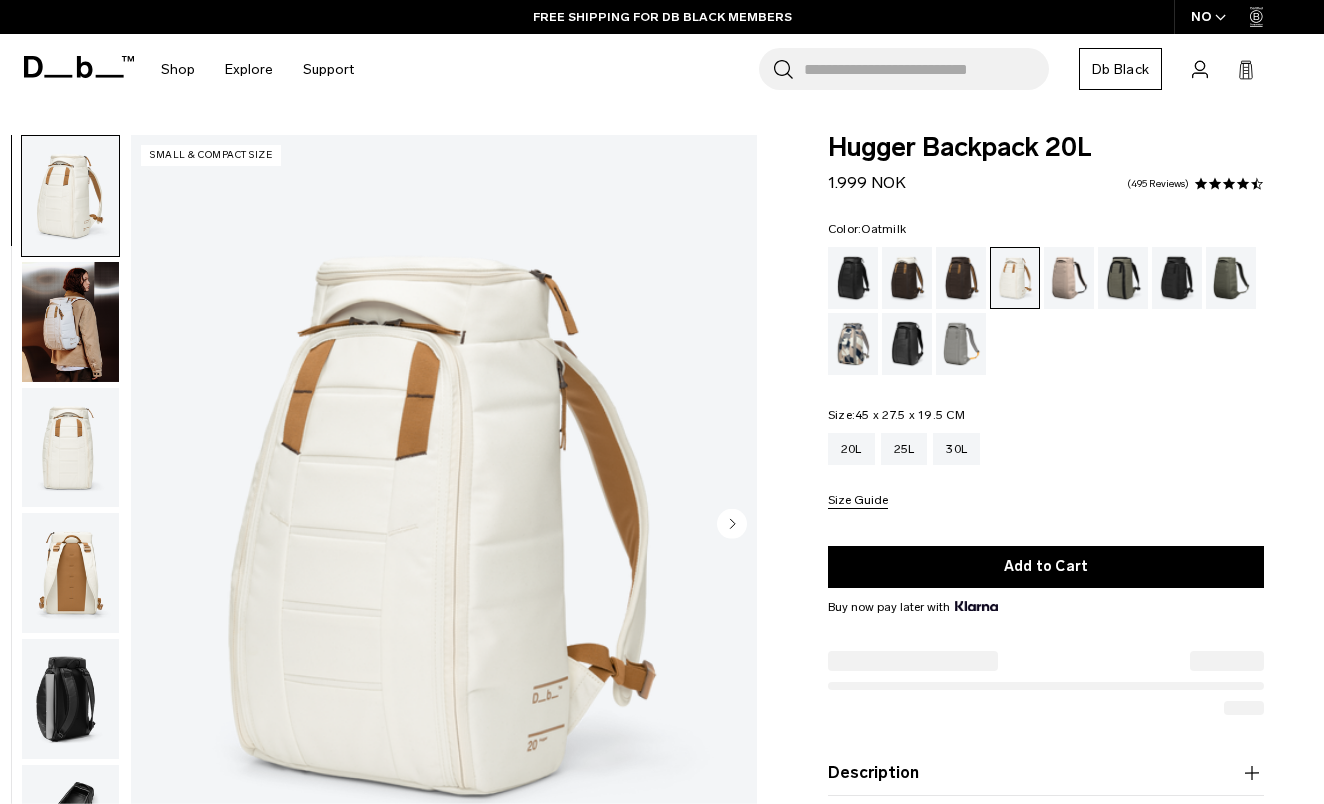 scroll, scrollTop: -1, scrollLeft: 0, axis: vertical 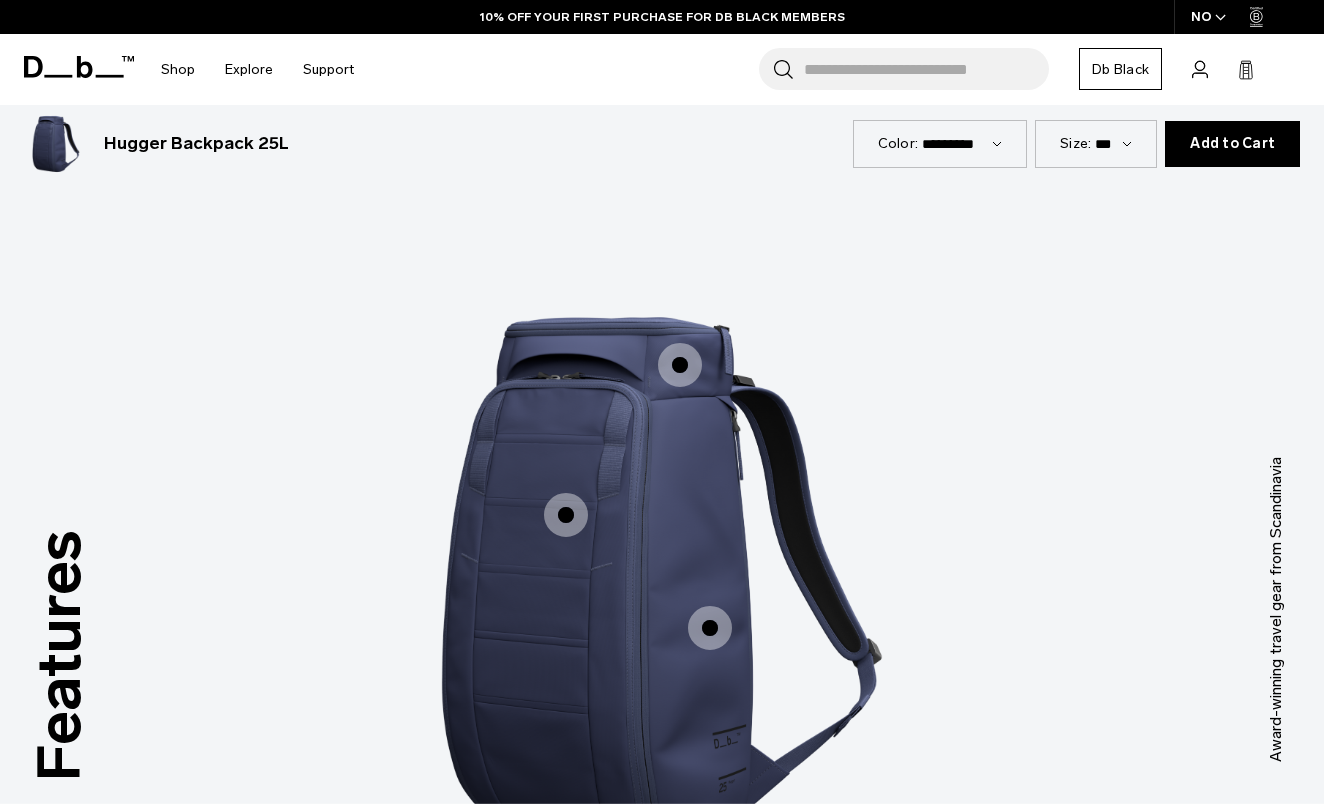 click at bounding box center (680, 365) 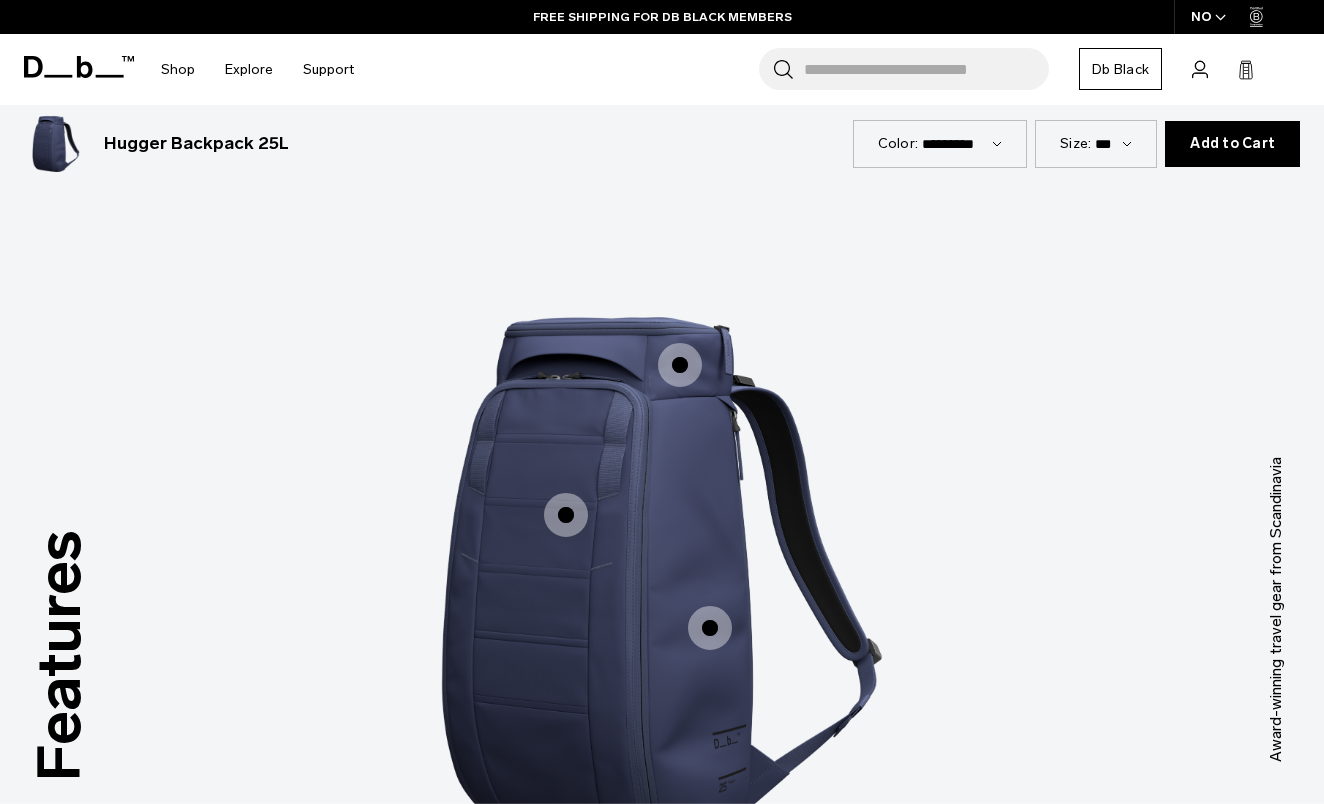 click at bounding box center [680, 365] 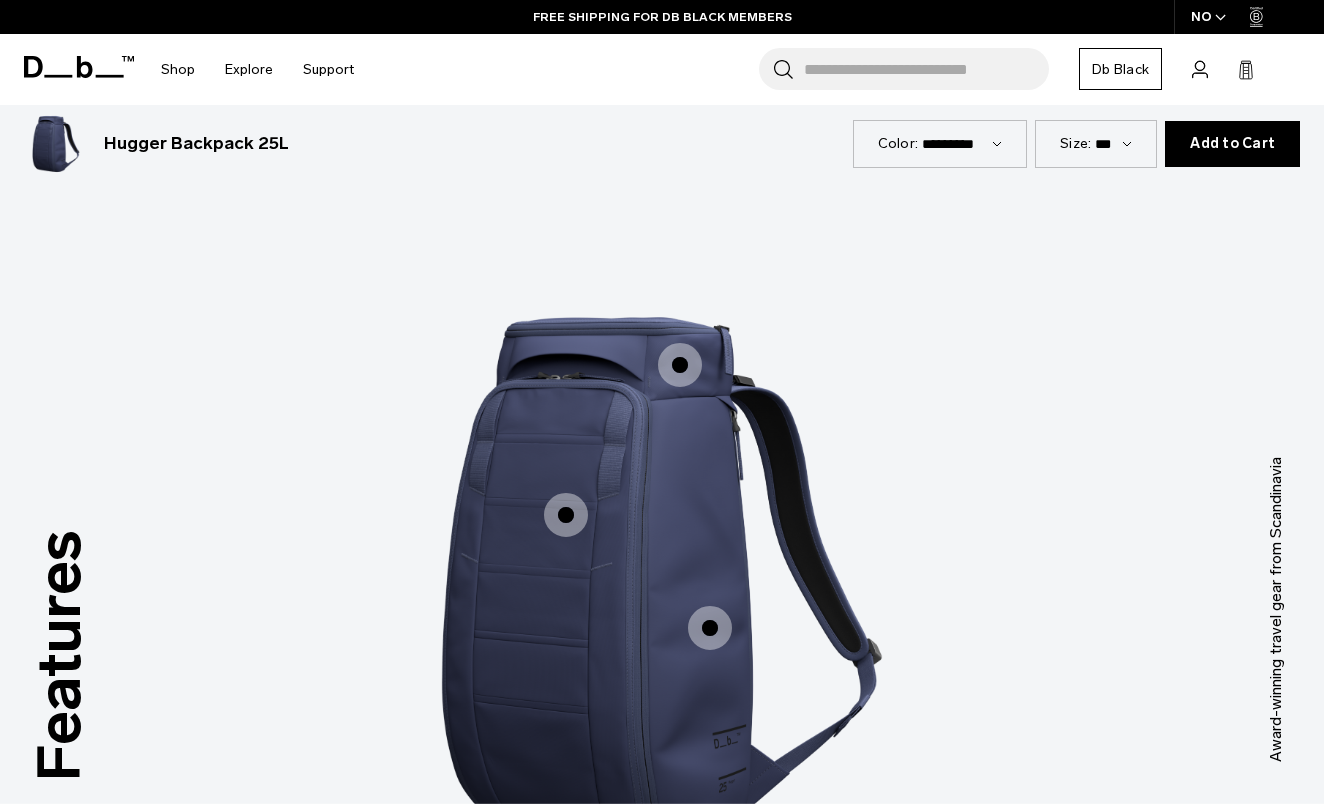 click at bounding box center [680, 365] 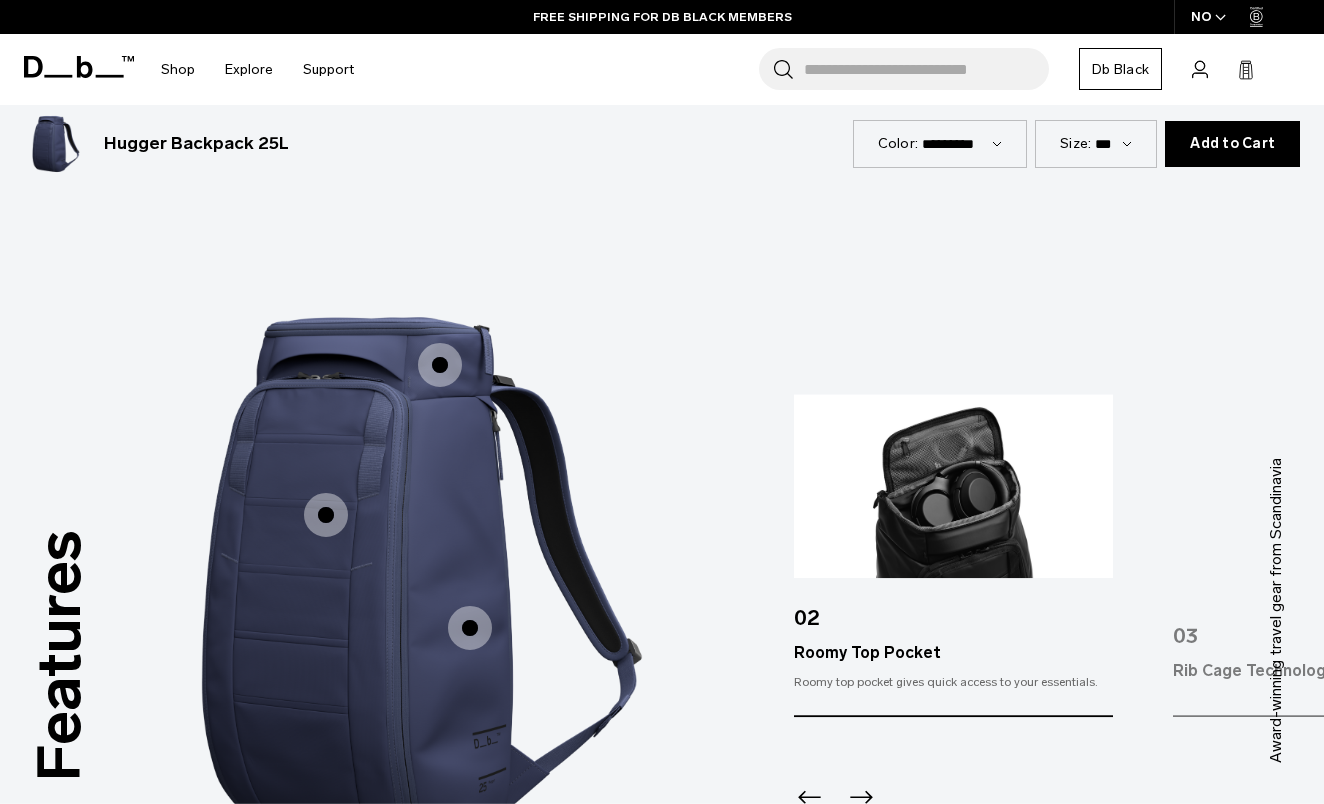 click at bounding box center (326, 515) 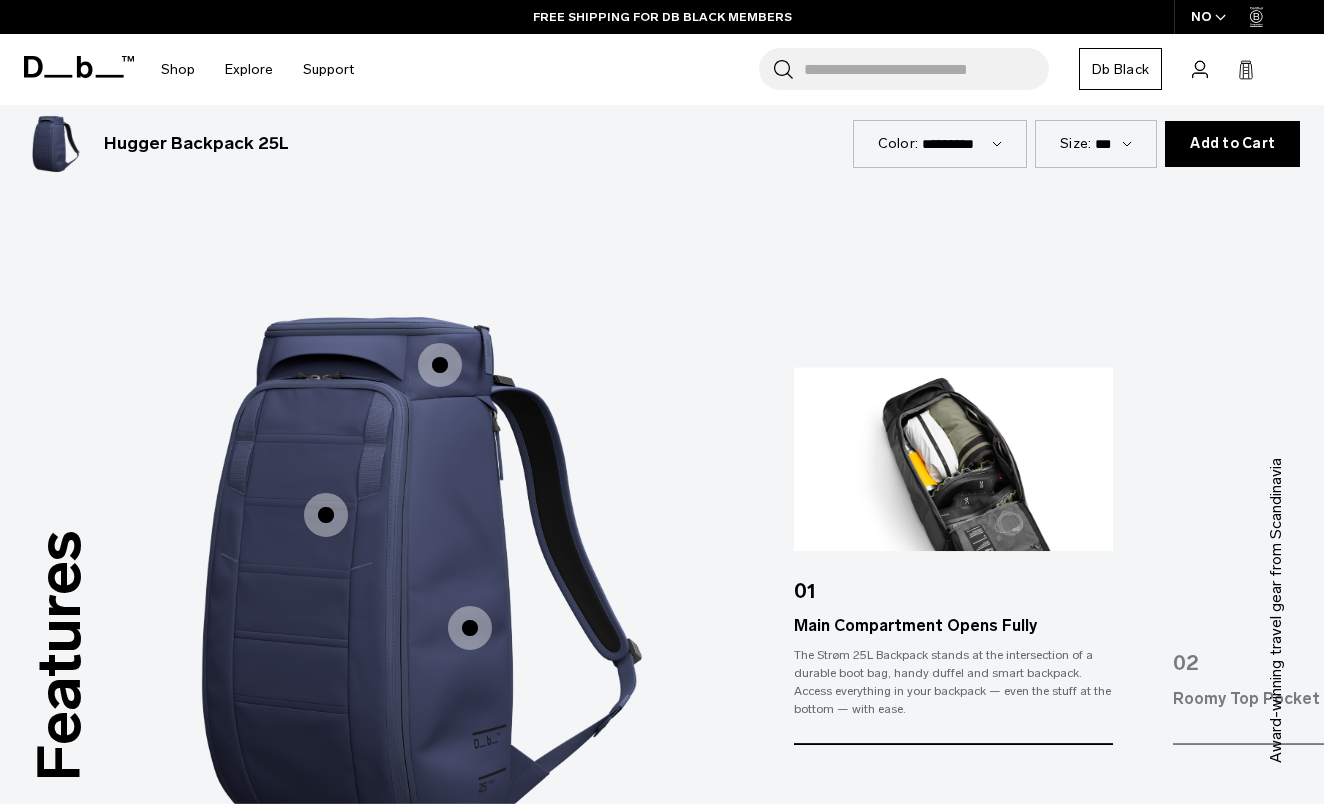 click at bounding box center [470, 628] 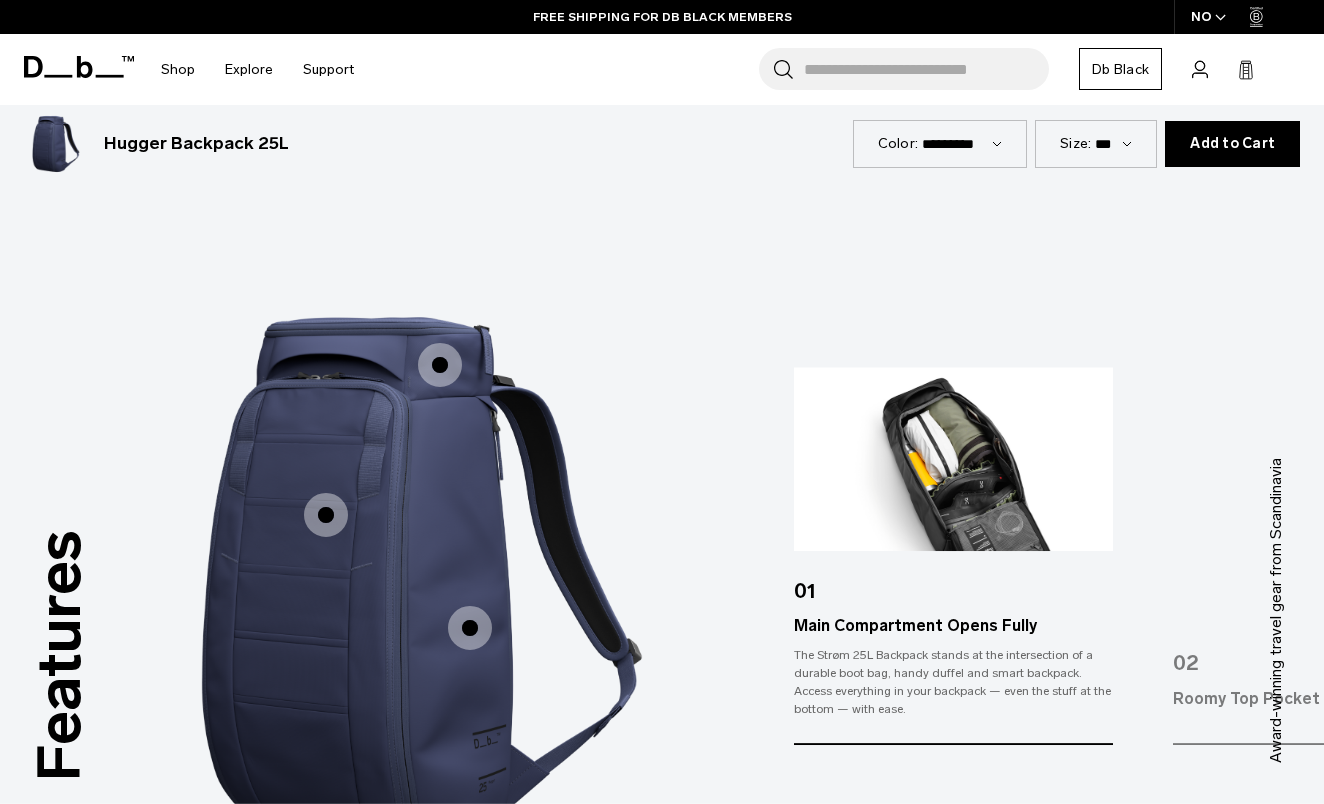 click at bounding box center [470, 628] 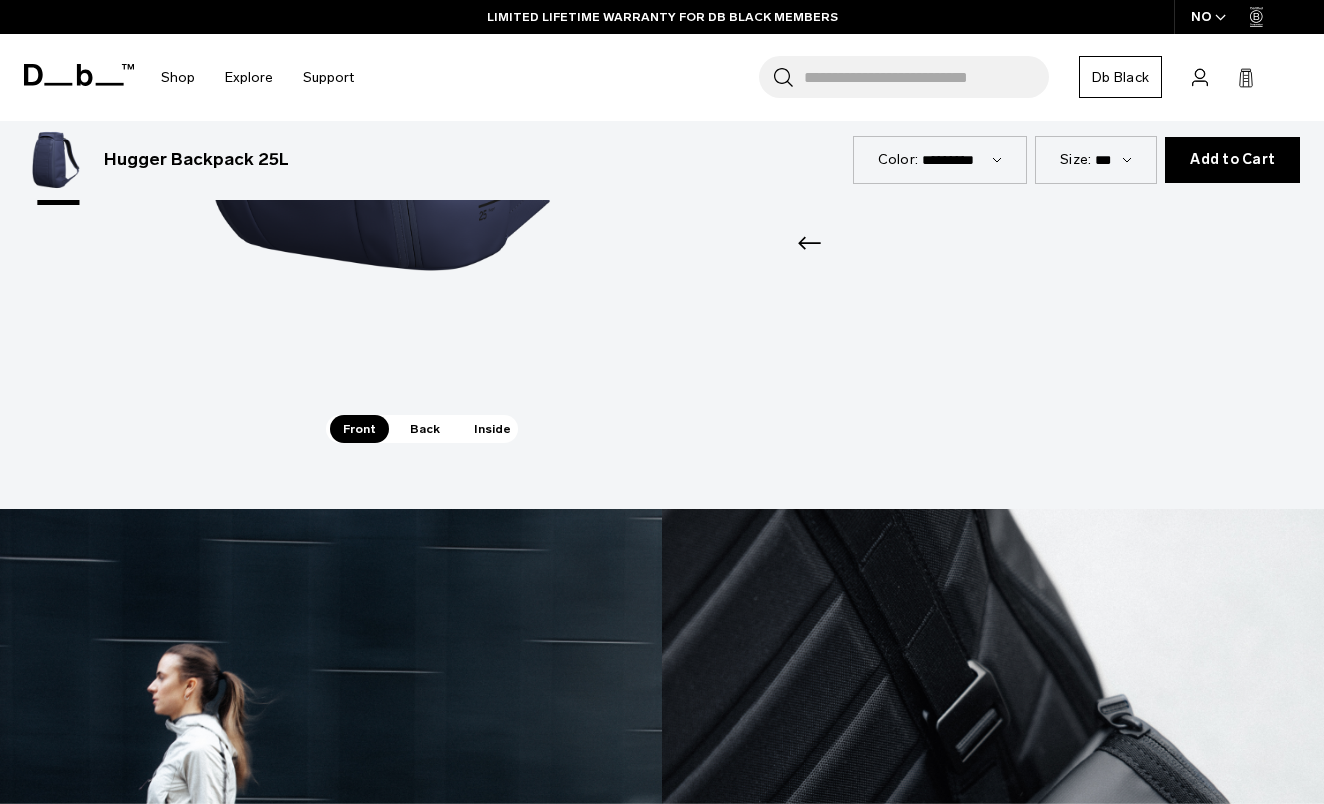 scroll, scrollTop: 2800, scrollLeft: 0, axis: vertical 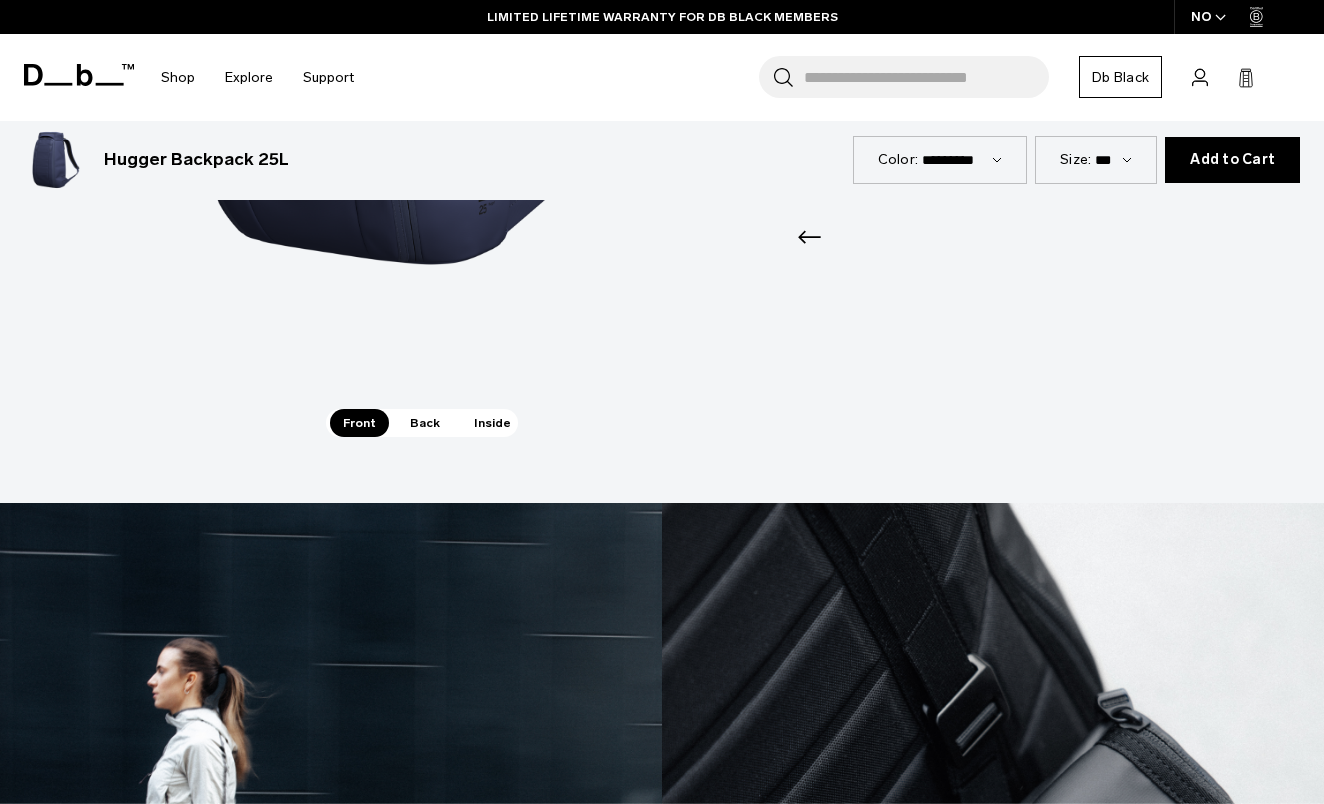 click on "Back" at bounding box center [425, 423] 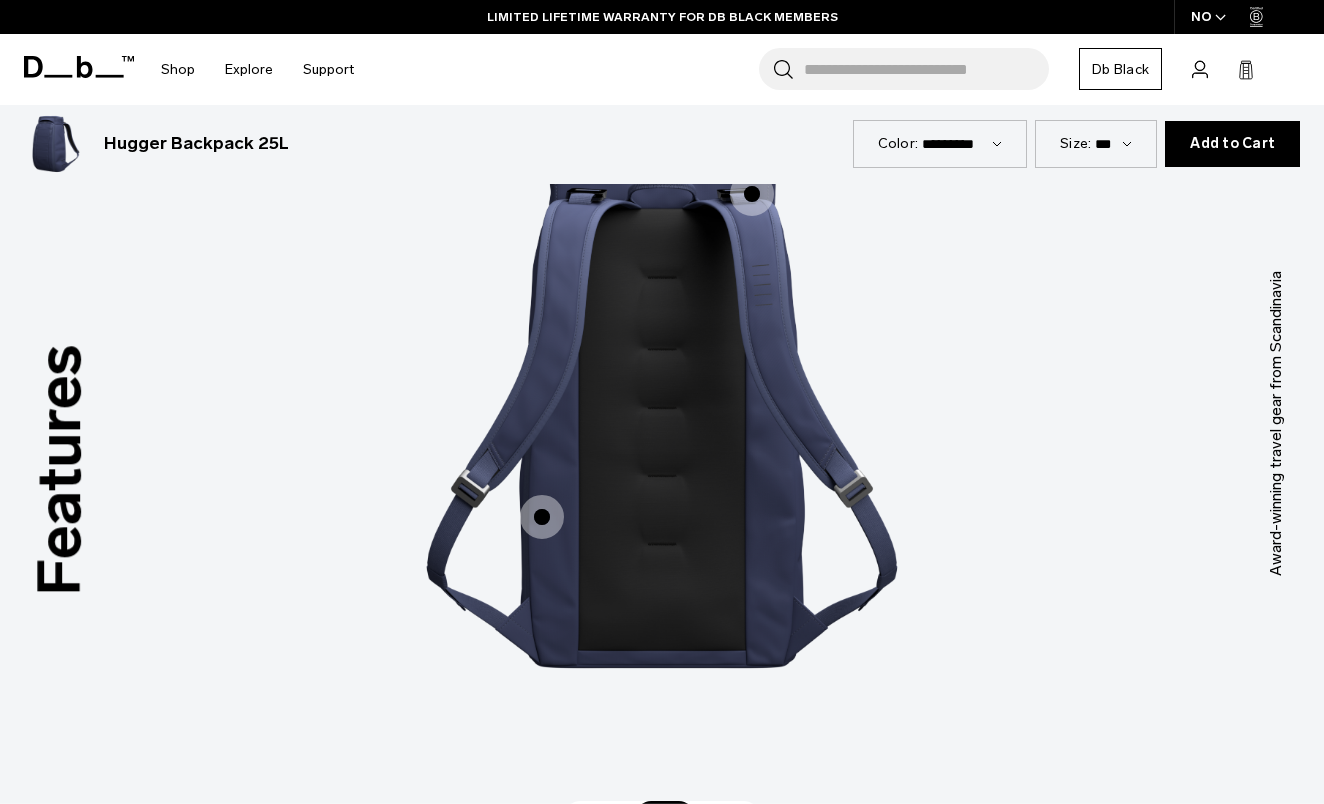 scroll, scrollTop: 2397, scrollLeft: 0, axis: vertical 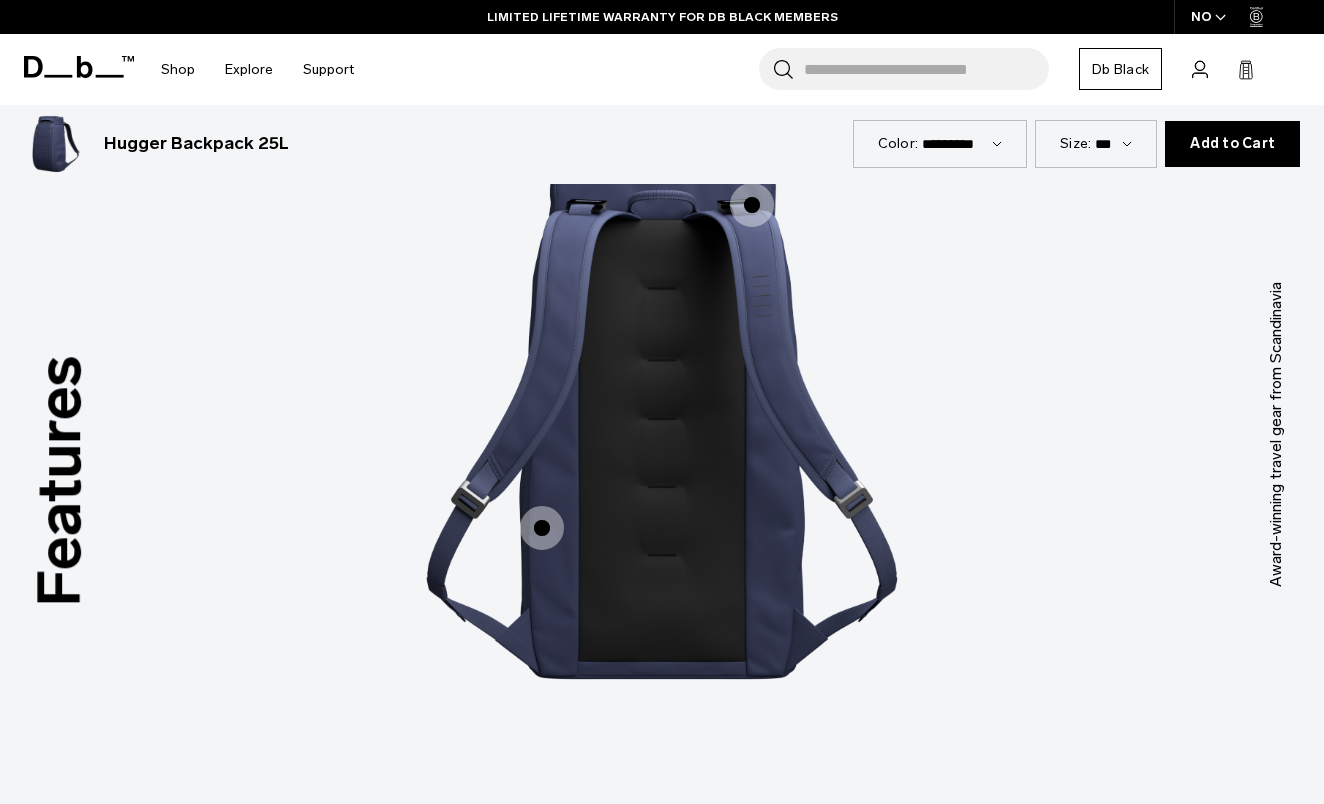 click at bounding box center [542, 528] 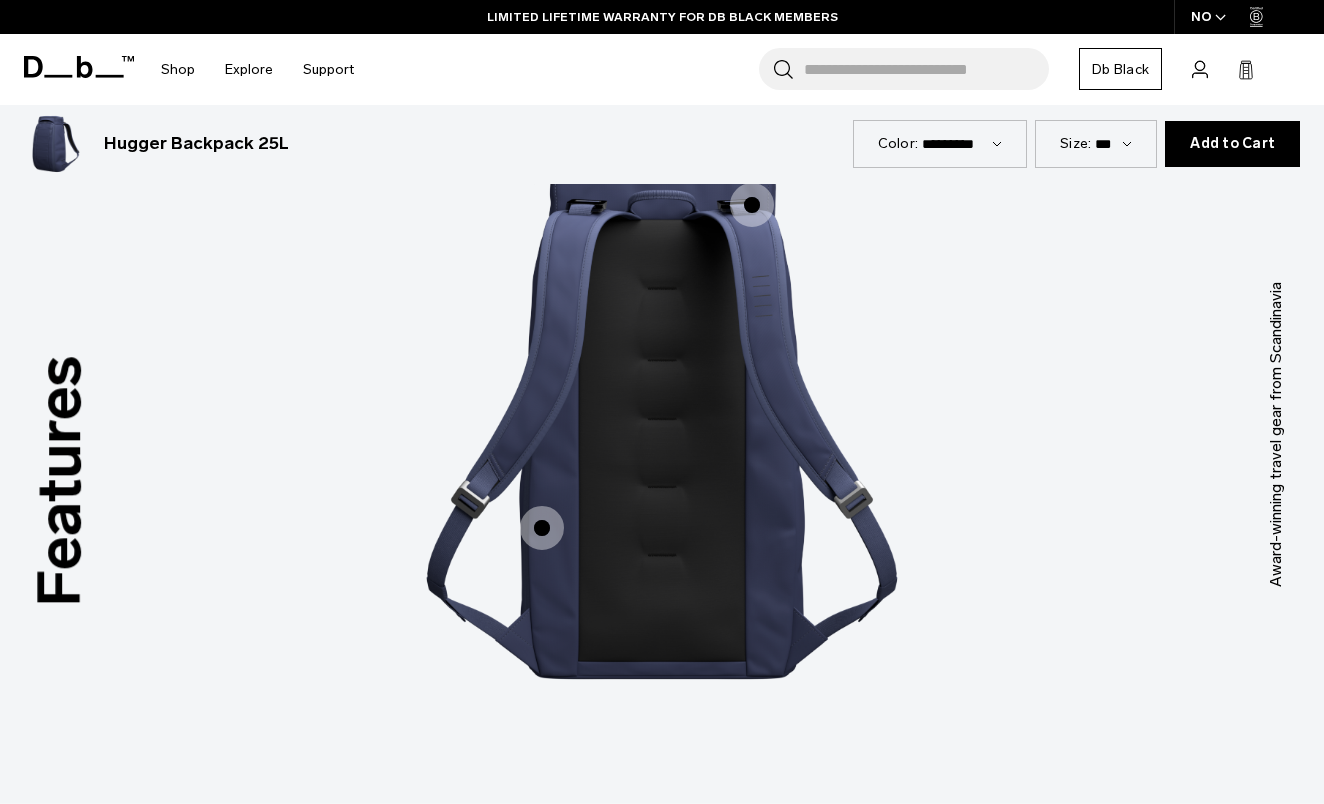 click at bounding box center [542, 528] 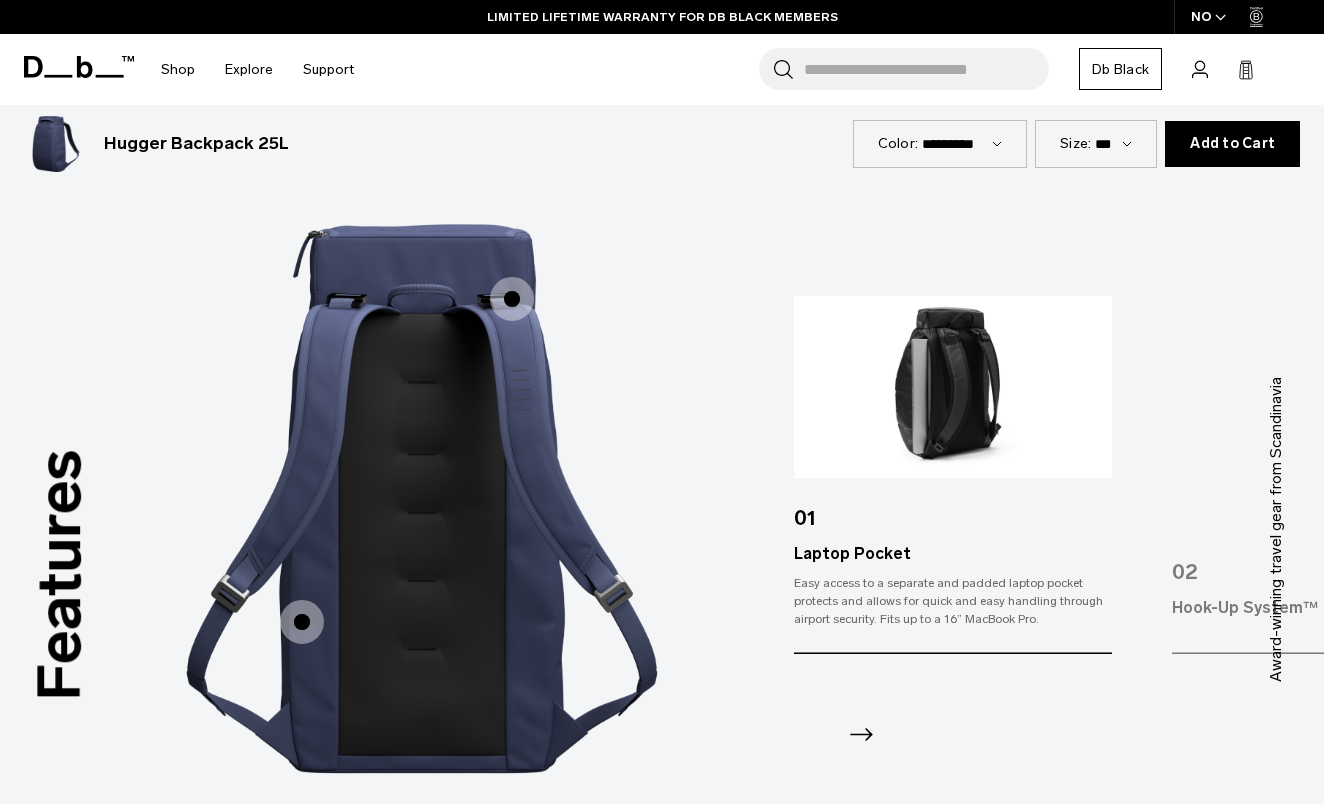 scroll, scrollTop: 2280, scrollLeft: 0, axis: vertical 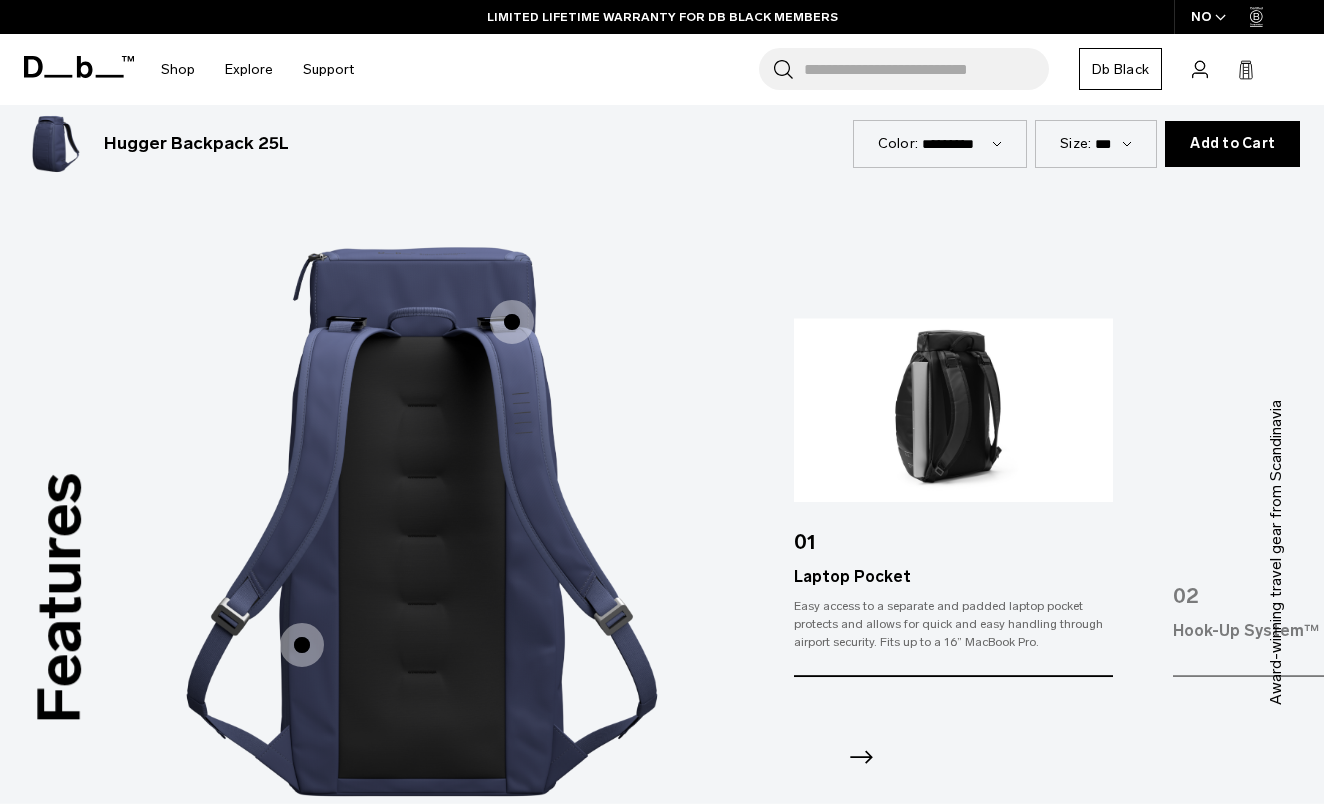 click at bounding box center (512, 322) 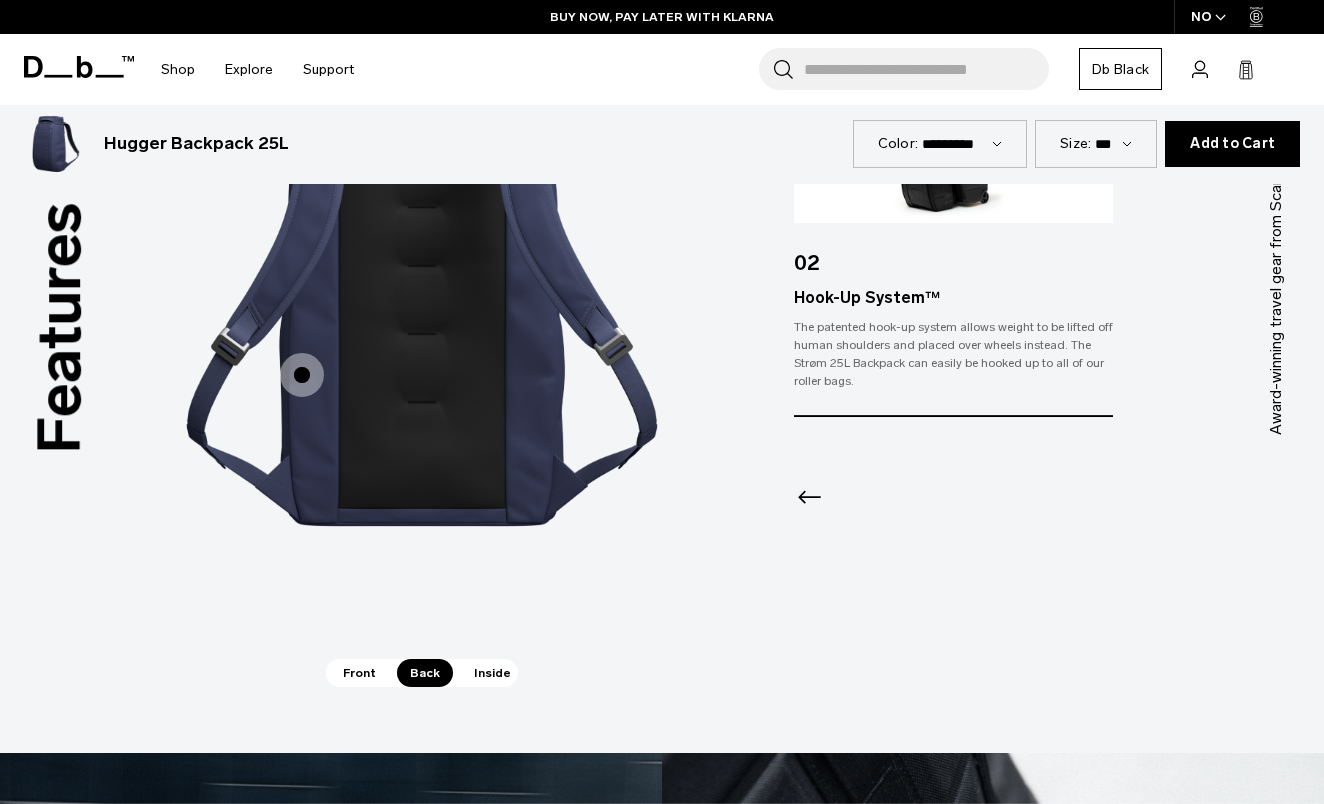 scroll, scrollTop: 2643, scrollLeft: 0, axis: vertical 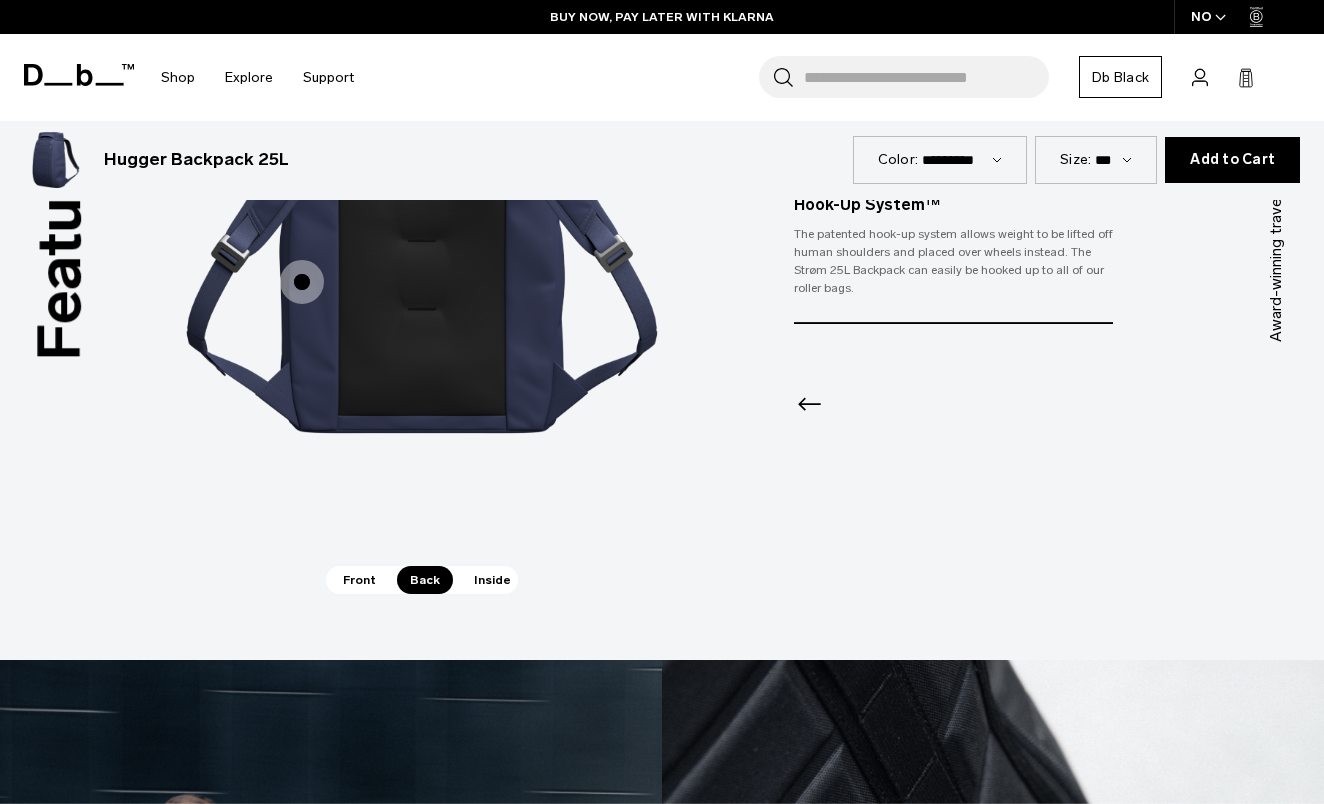 click on "Inside" at bounding box center (492, 580) 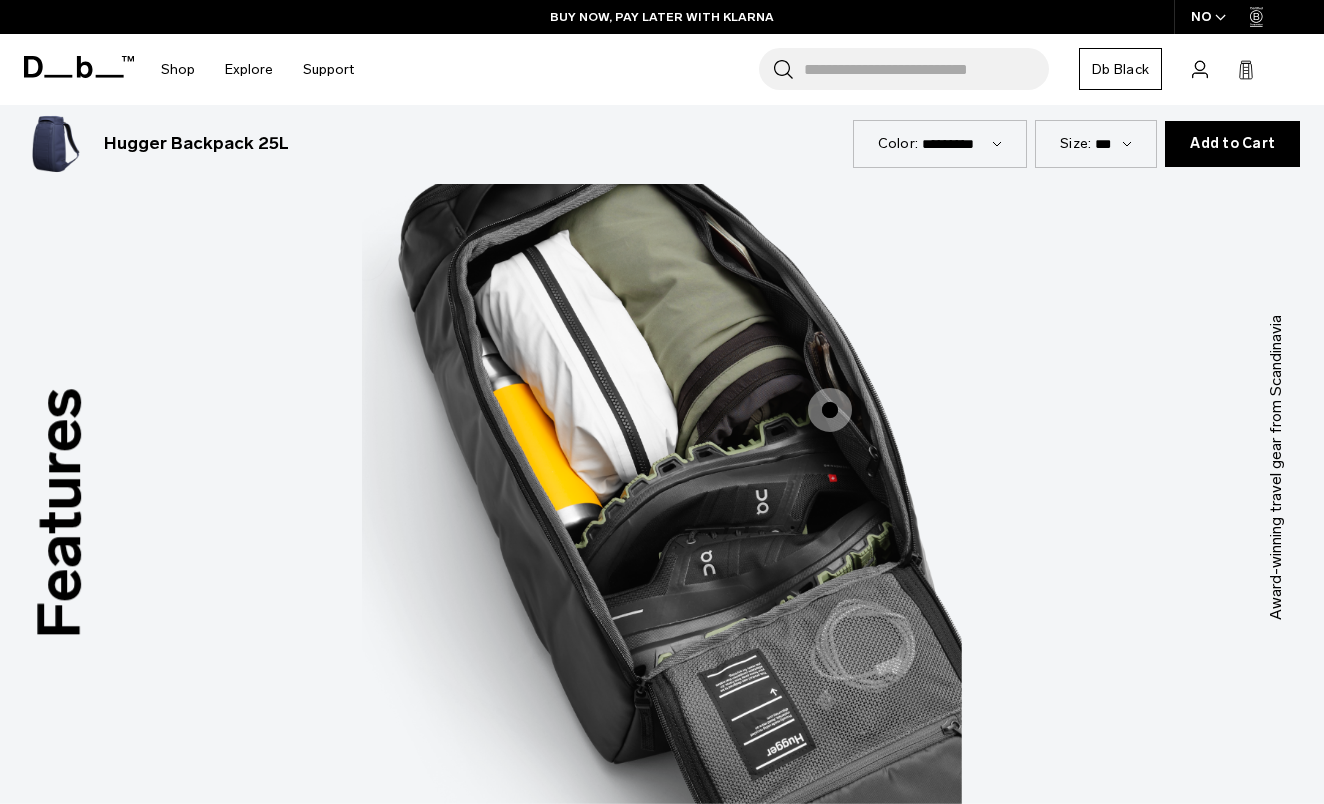 scroll, scrollTop: 2346, scrollLeft: 0, axis: vertical 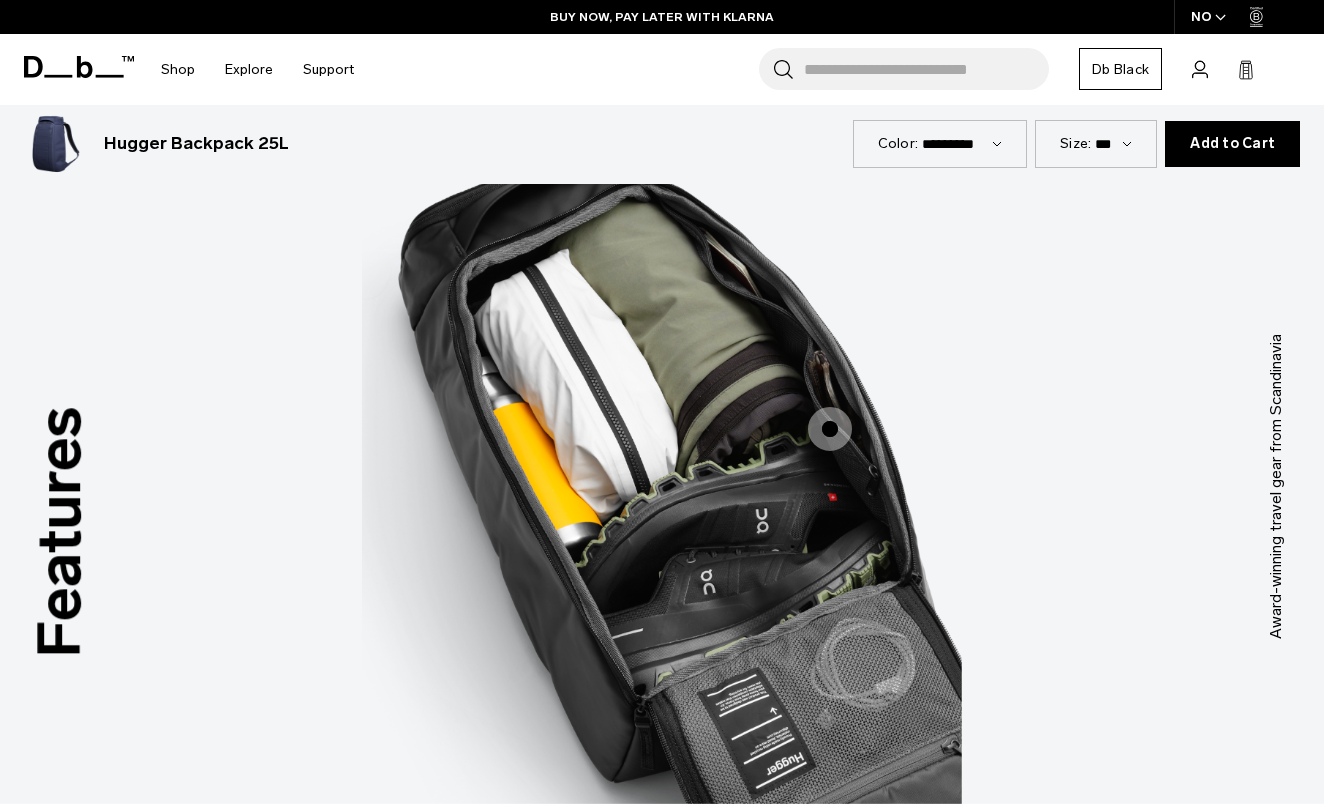 click at bounding box center (830, 429) 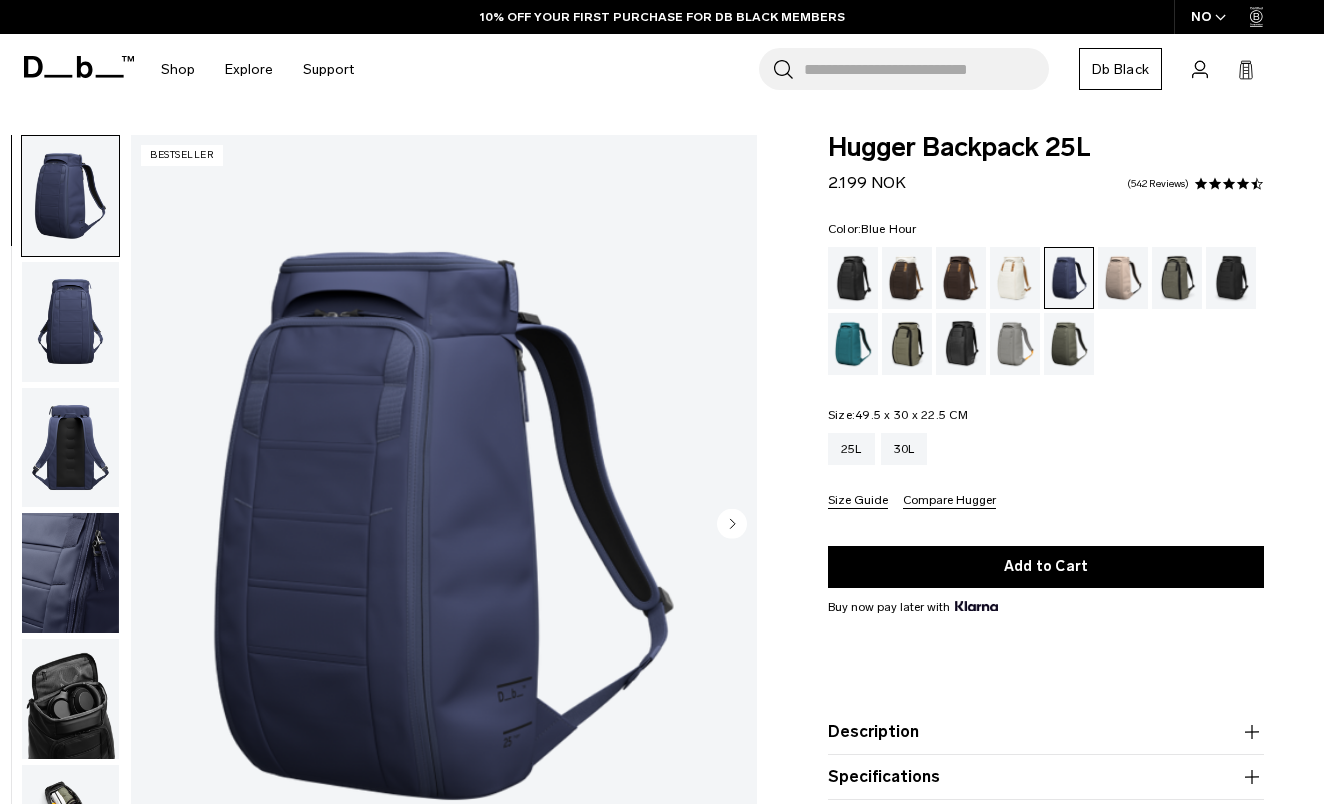 scroll, scrollTop: 0, scrollLeft: 0, axis: both 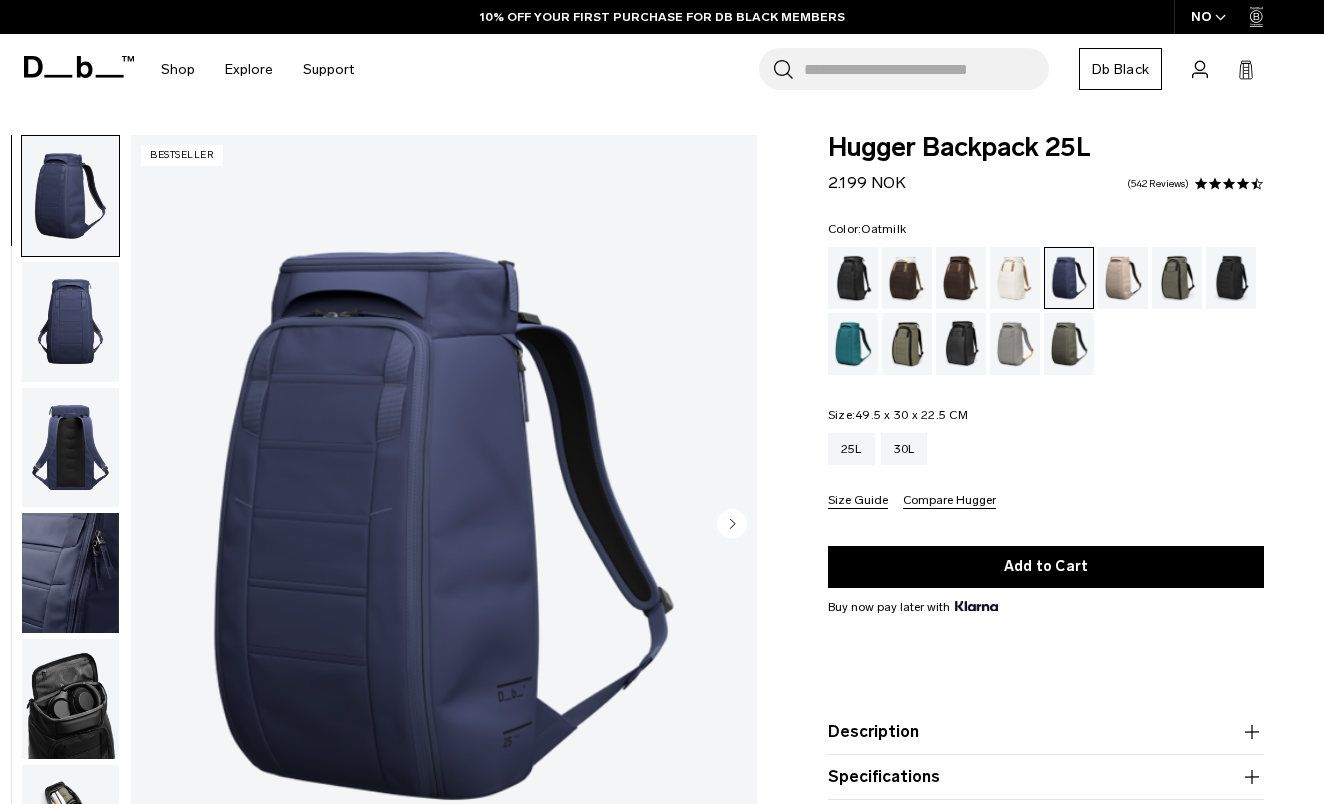 click at bounding box center (1015, 278) 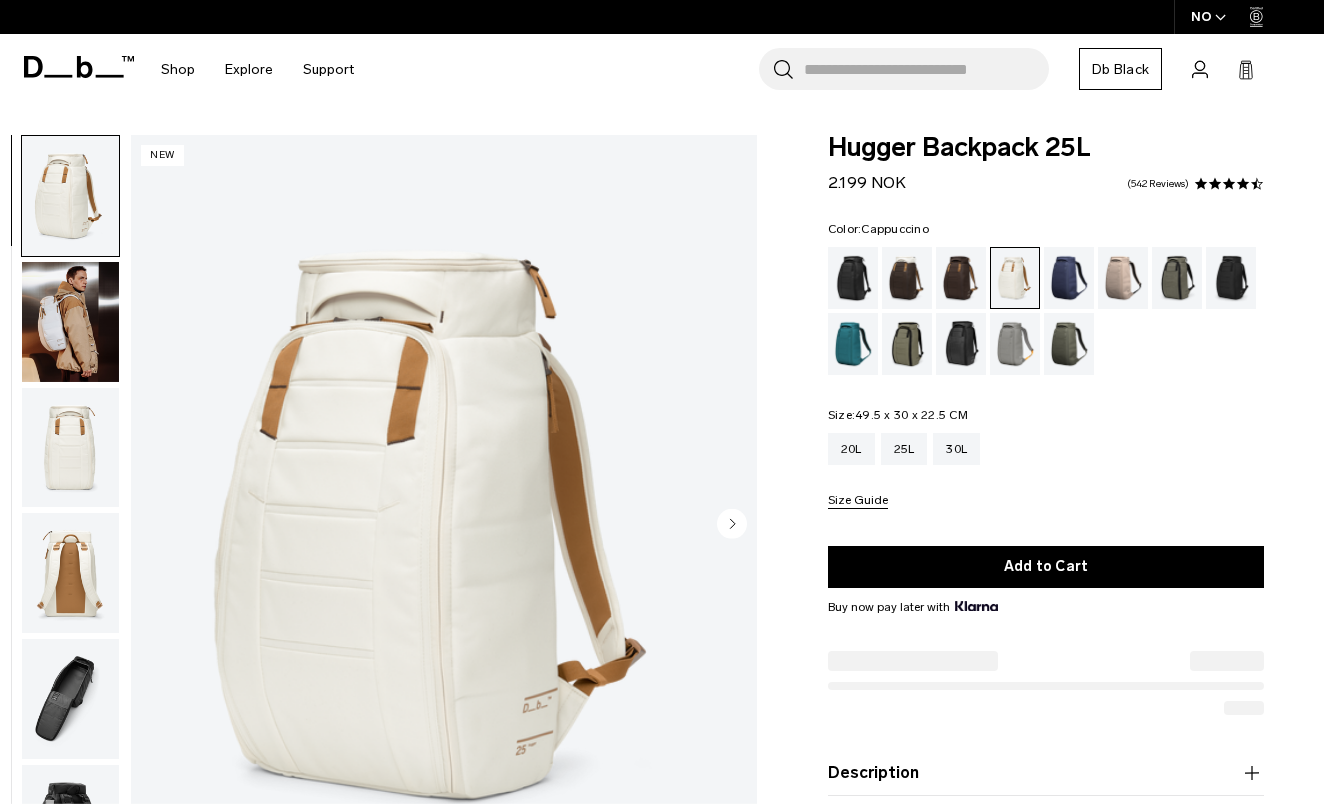 scroll, scrollTop: 0, scrollLeft: 0, axis: both 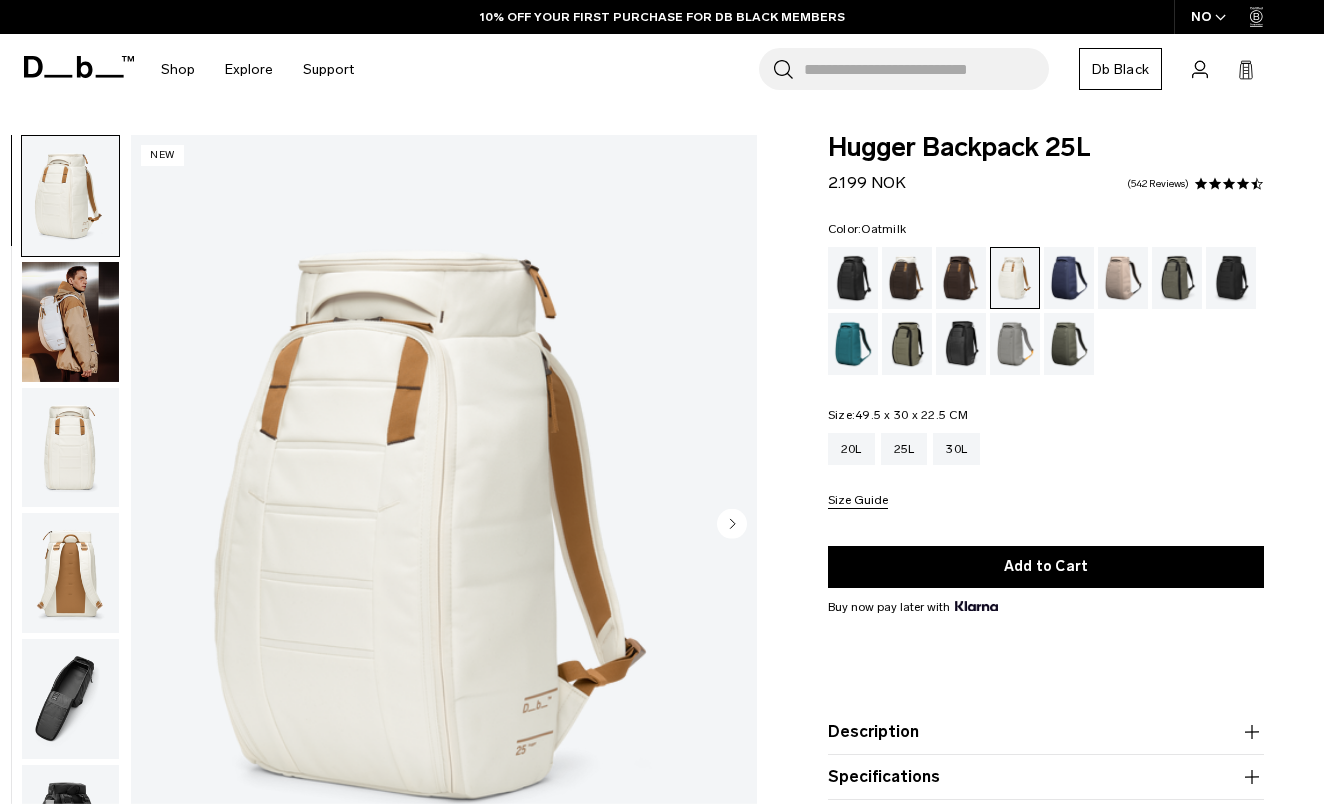 click at bounding box center [70, 322] 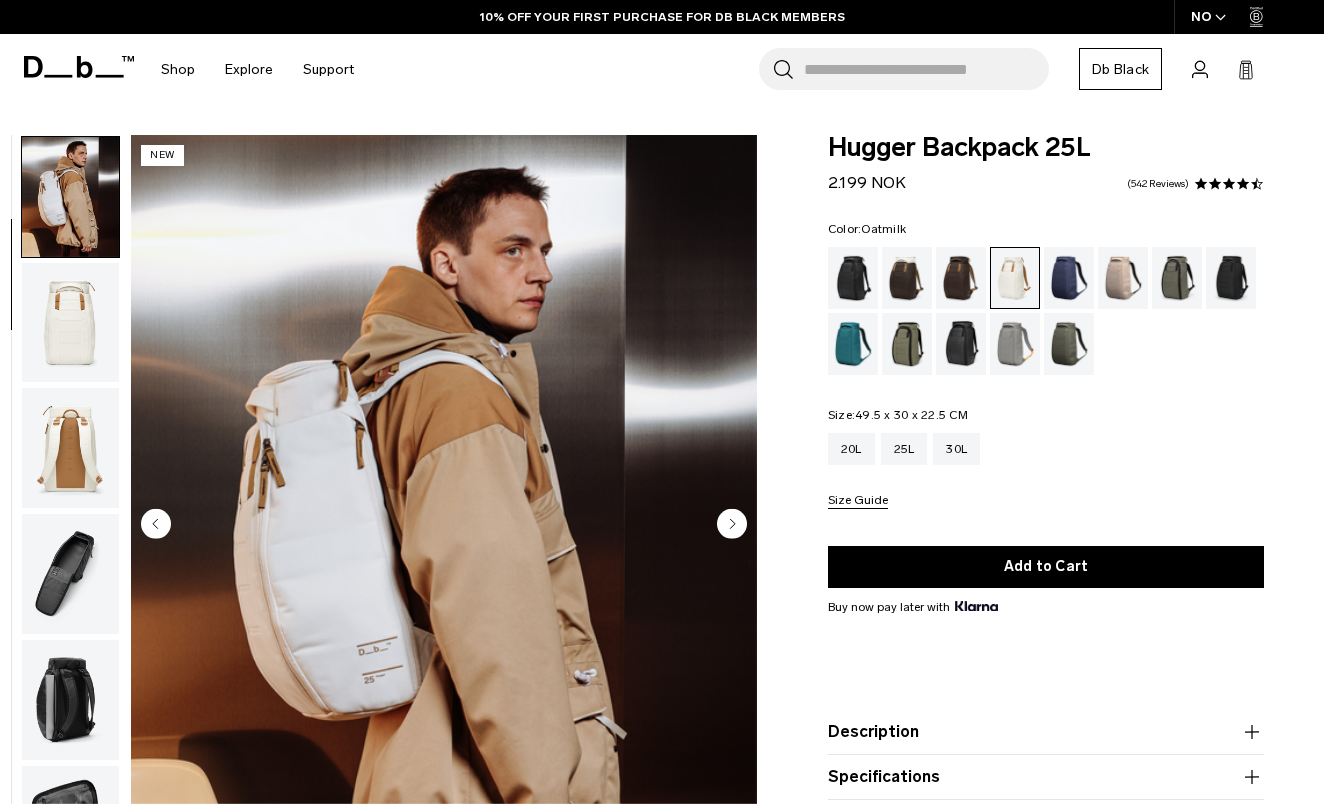 scroll, scrollTop: 127, scrollLeft: 0, axis: vertical 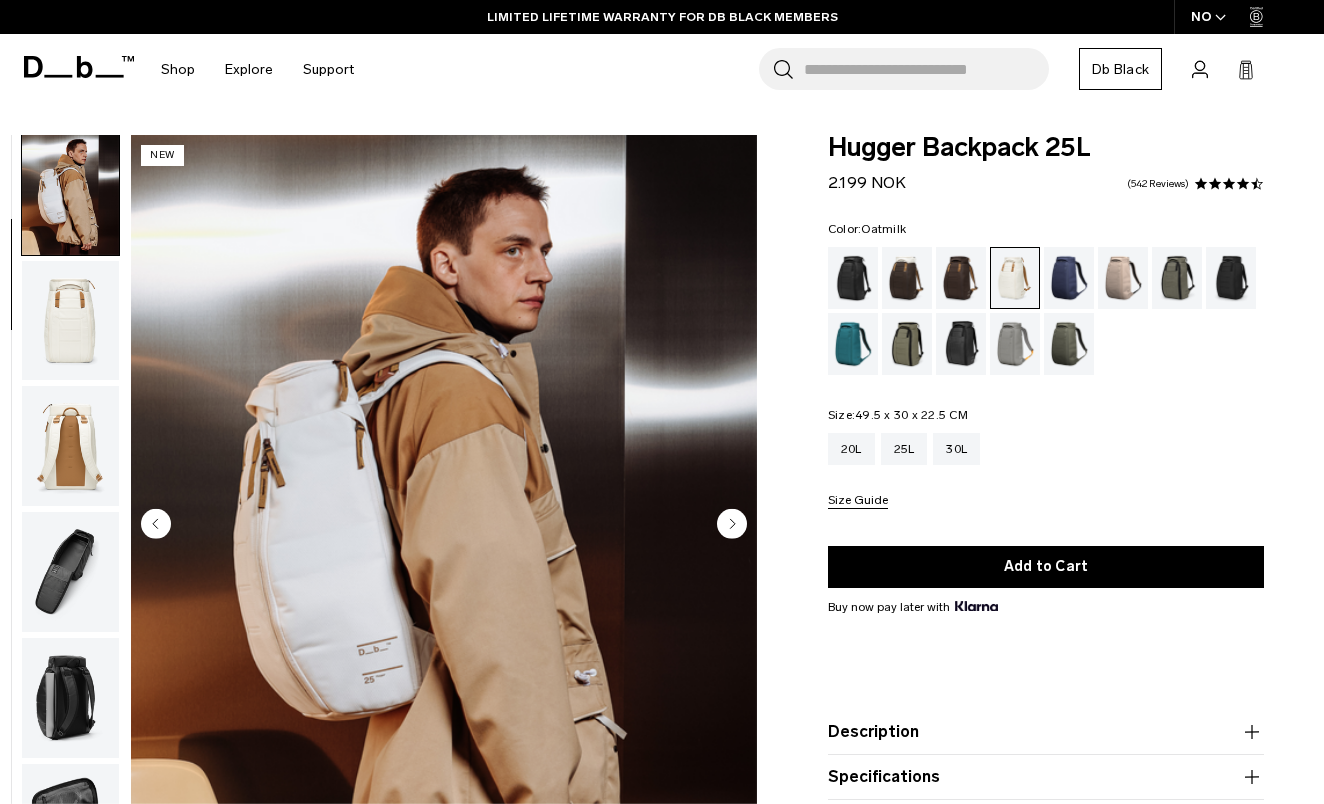 click 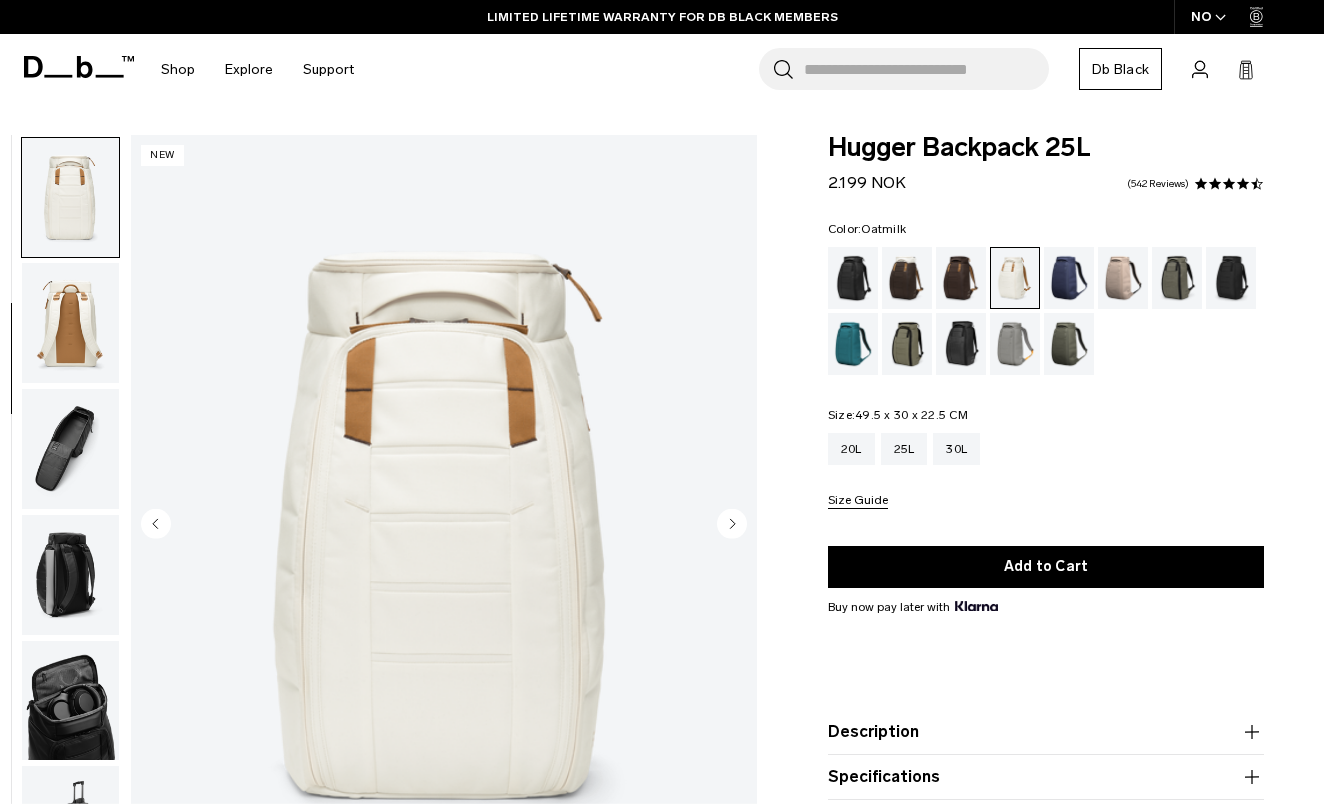scroll, scrollTop: 254, scrollLeft: 0, axis: vertical 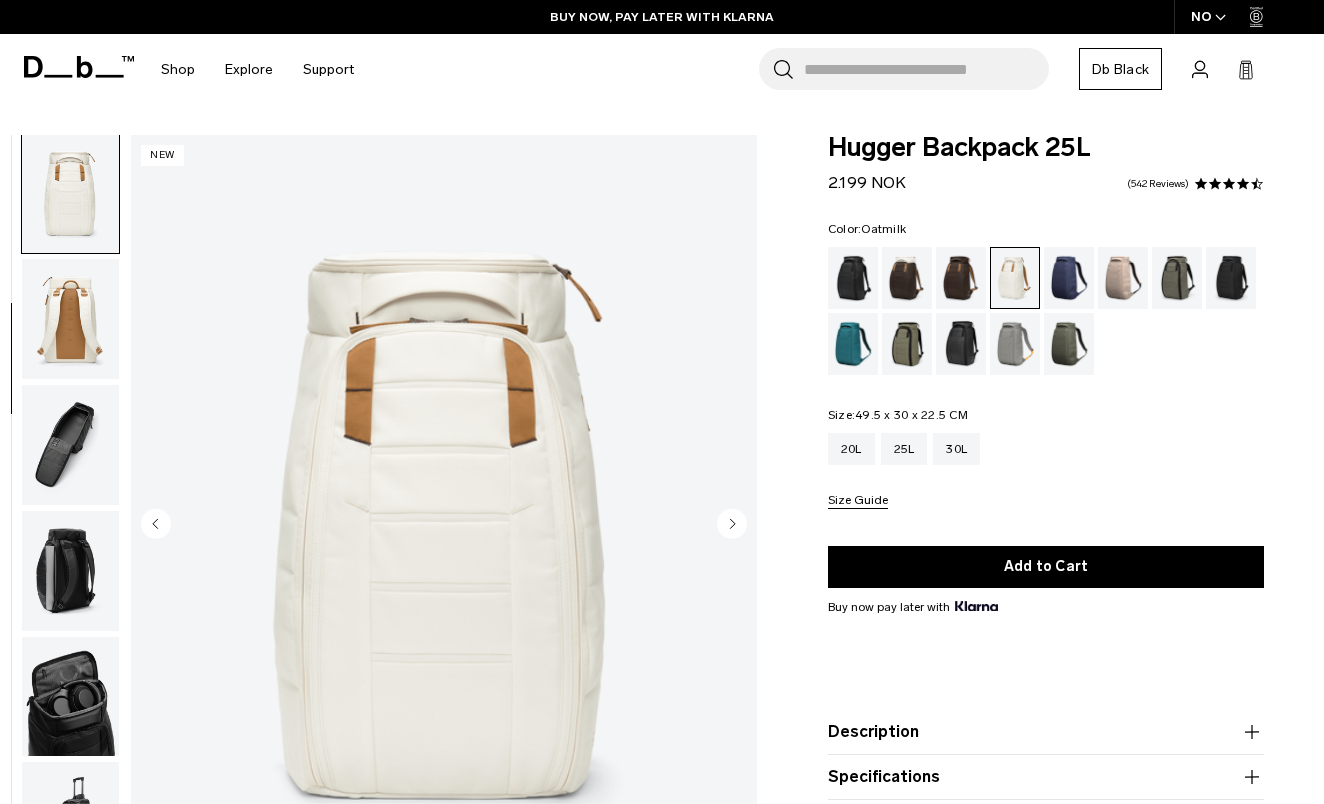 click 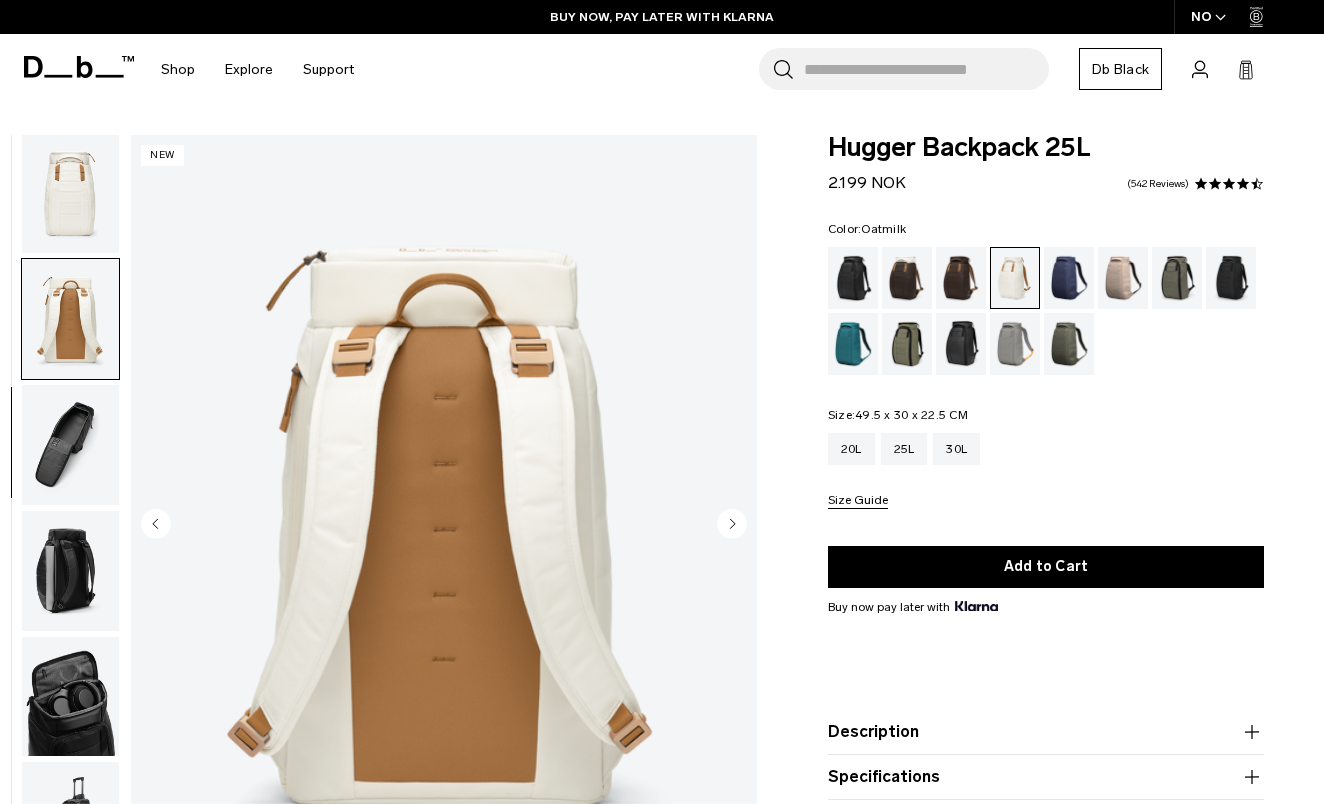 scroll, scrollTop: 359, scrollLeft: 0, axis: vertical 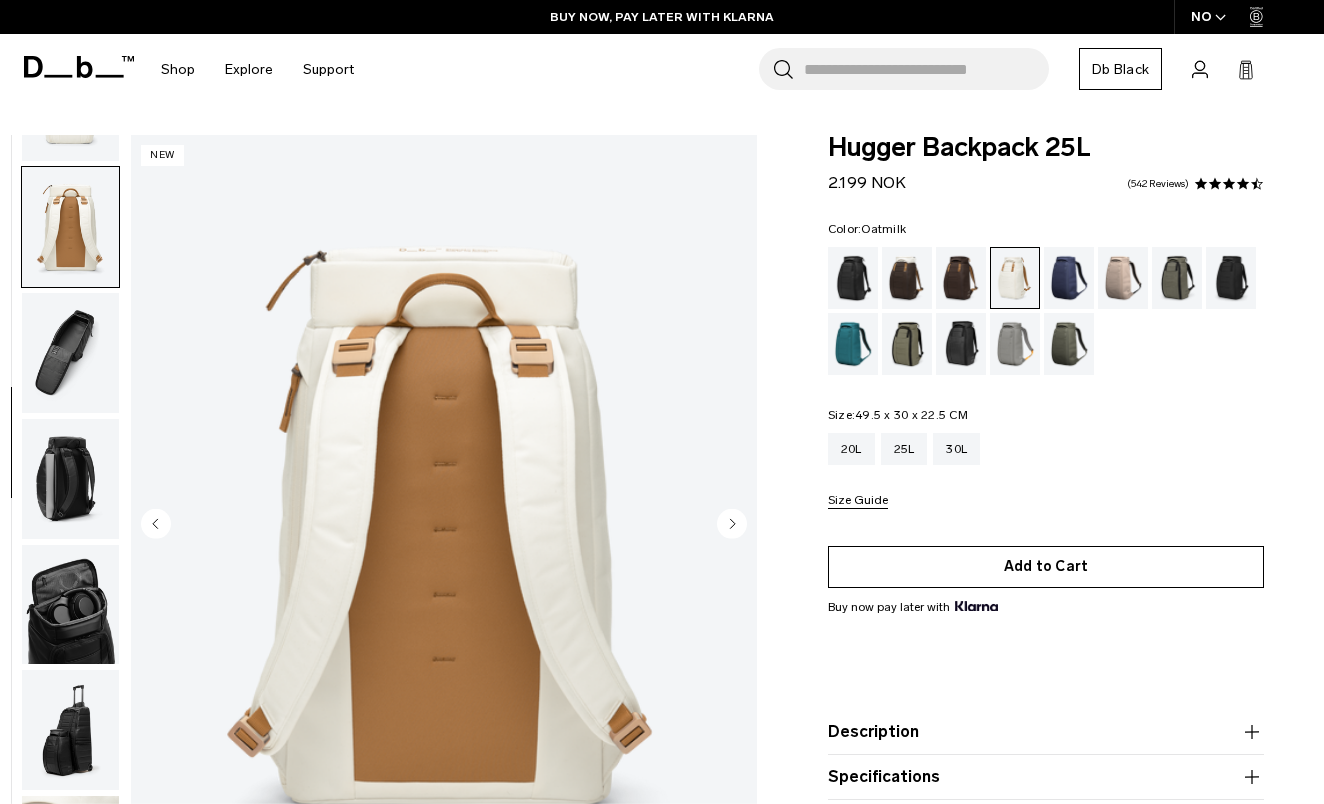 click on "Add to Cart" at bounding box center [1046, 567] 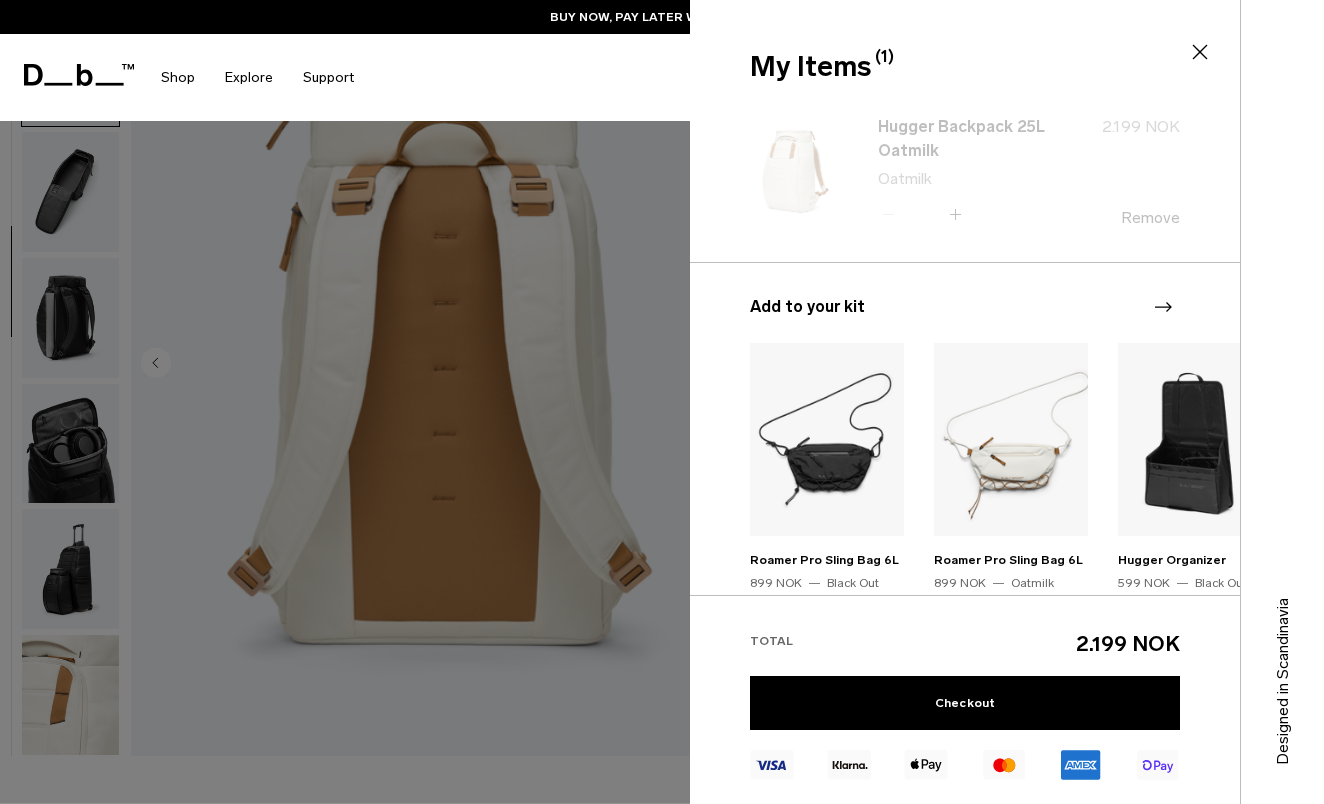 scroll, scrollTop: 168, scrollLeft: 0, axis: vertical 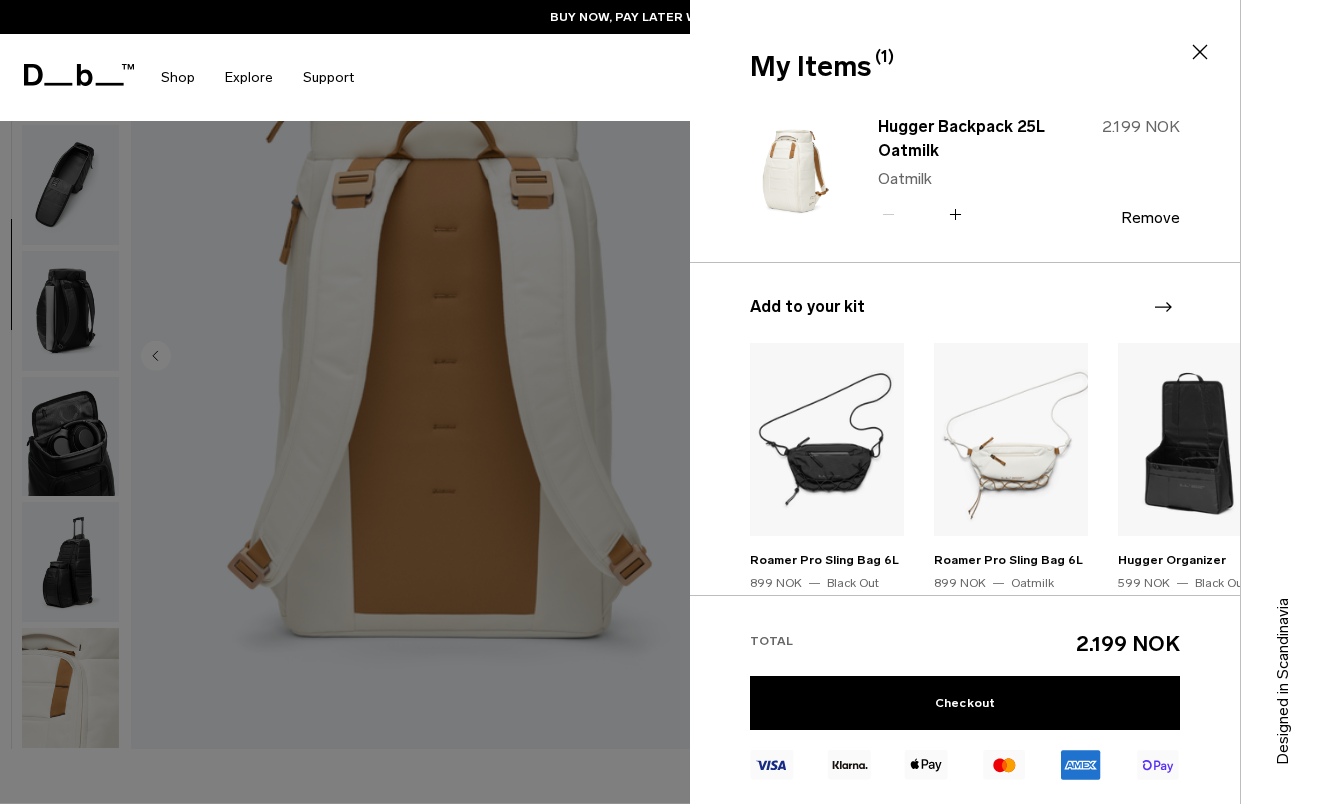 click at bounding box center (662, 402) 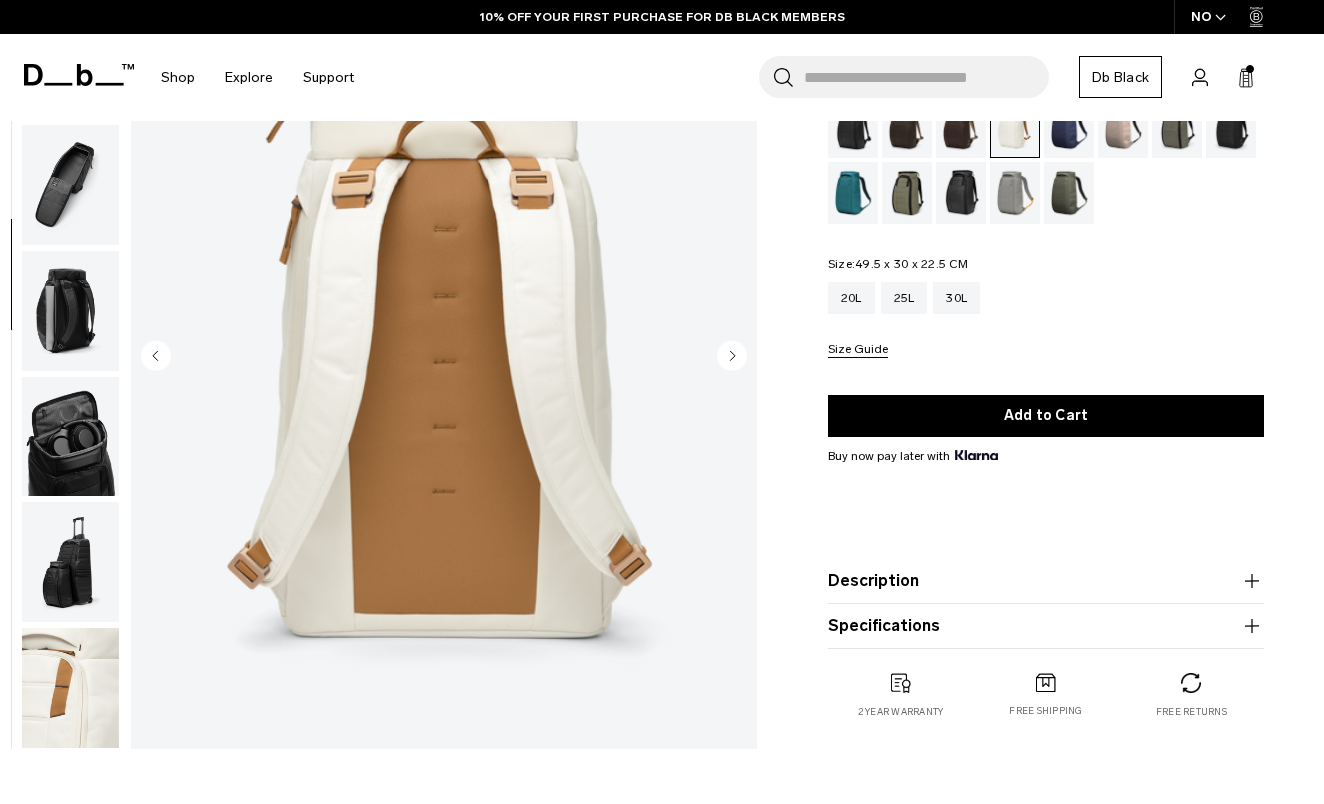 click on "Description" at bounding box center (1046, 581) 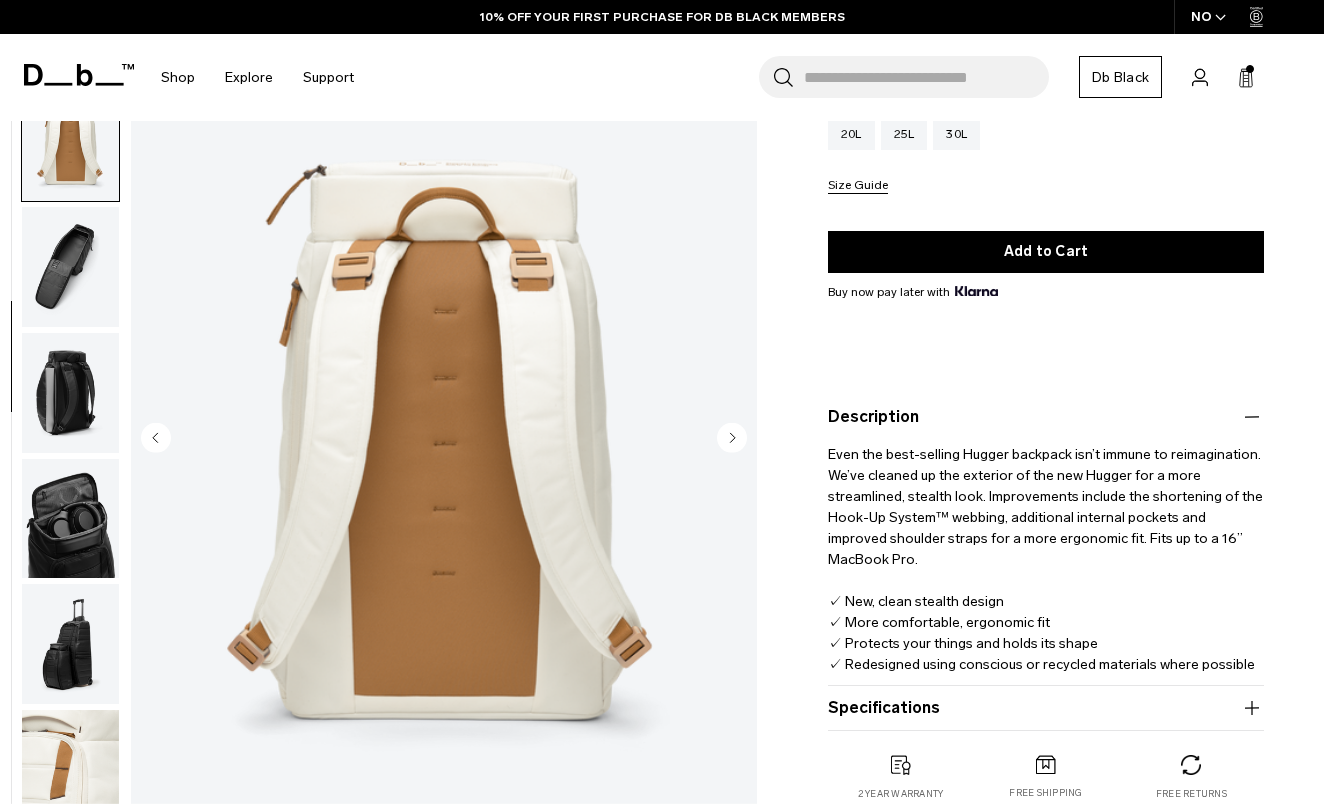 scroll, scrollTop: 378, scrollLeft: 0, axis: vertical 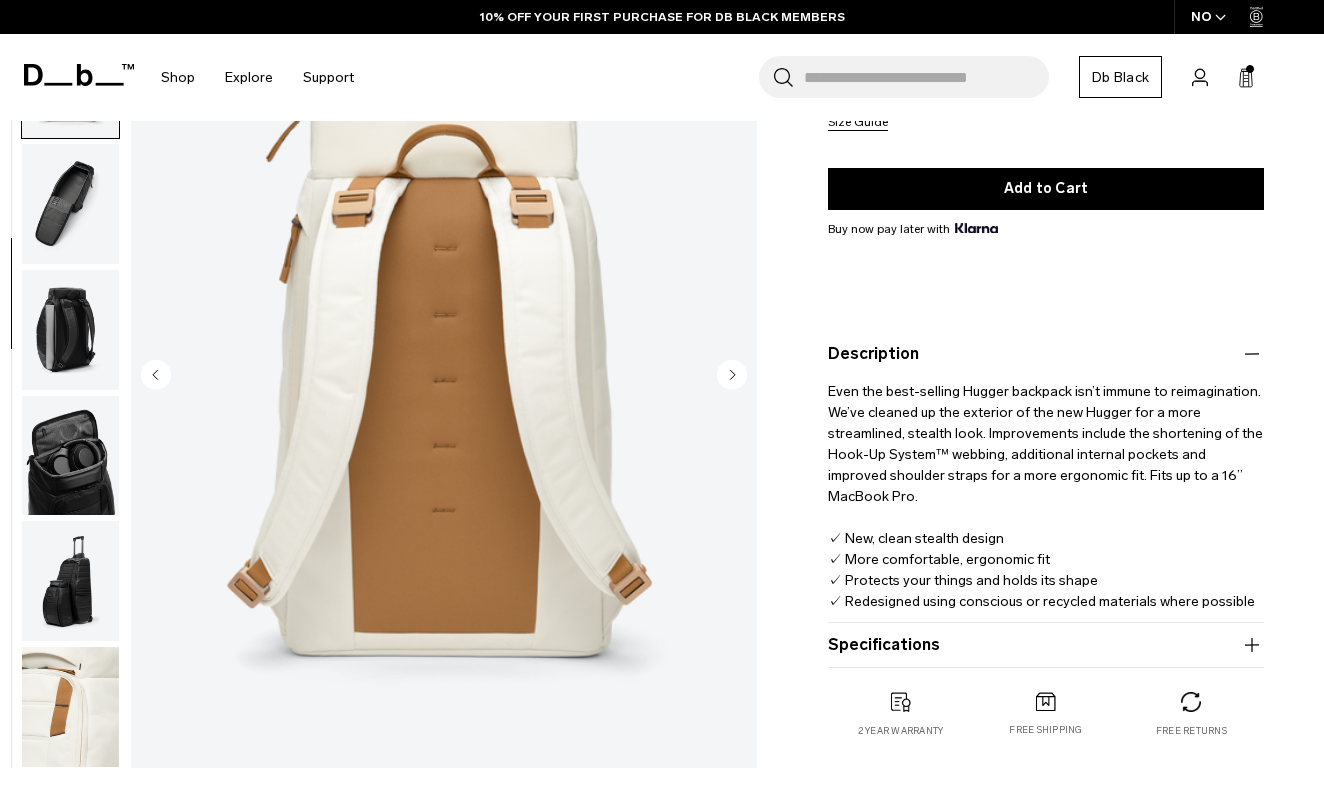 click on "Specifications
Volume  25 Litres
Dimensions   49.5 x 30 x 22.5 CM (H x W x D)
Weight  1.13 KG" at bounding box center [1046, 645] 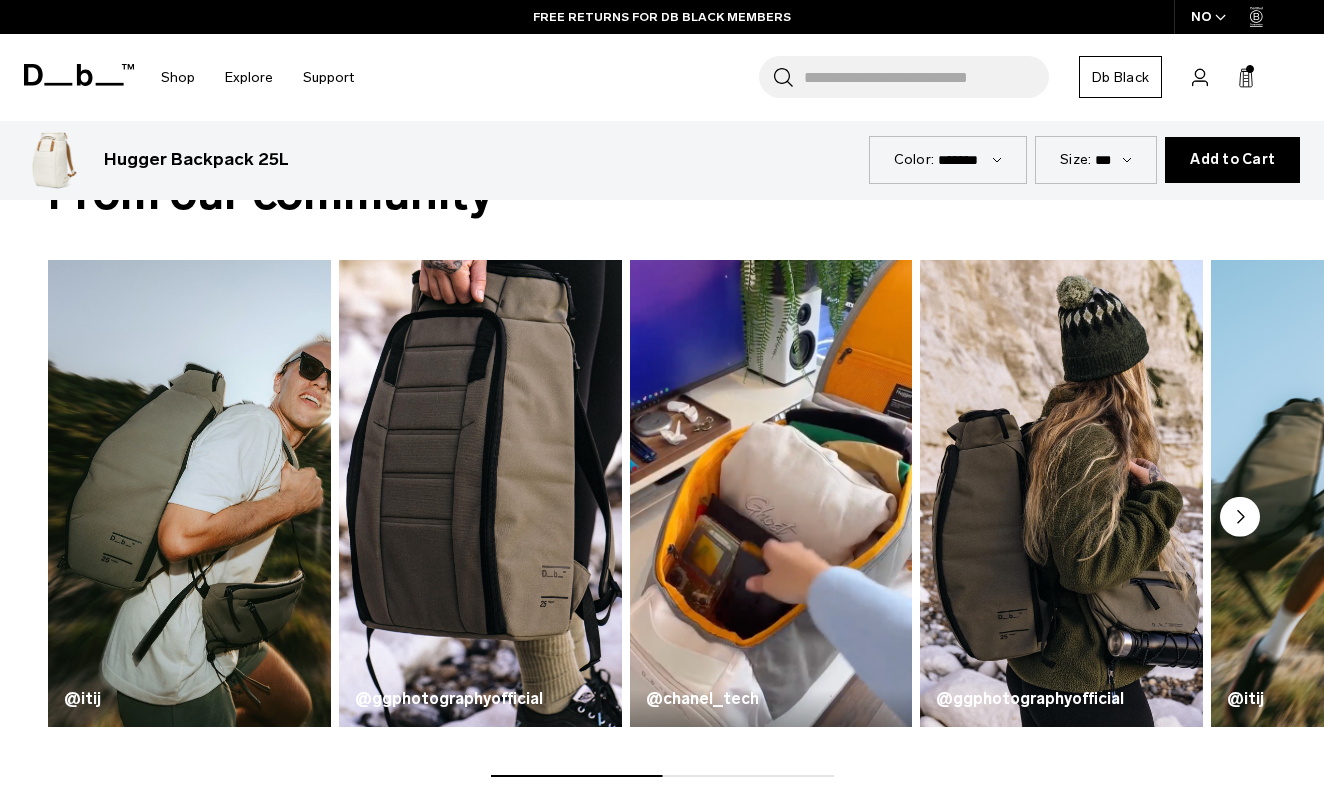 scroll, scrollTop: 1138, scrollLeft: 0, axis: vertical 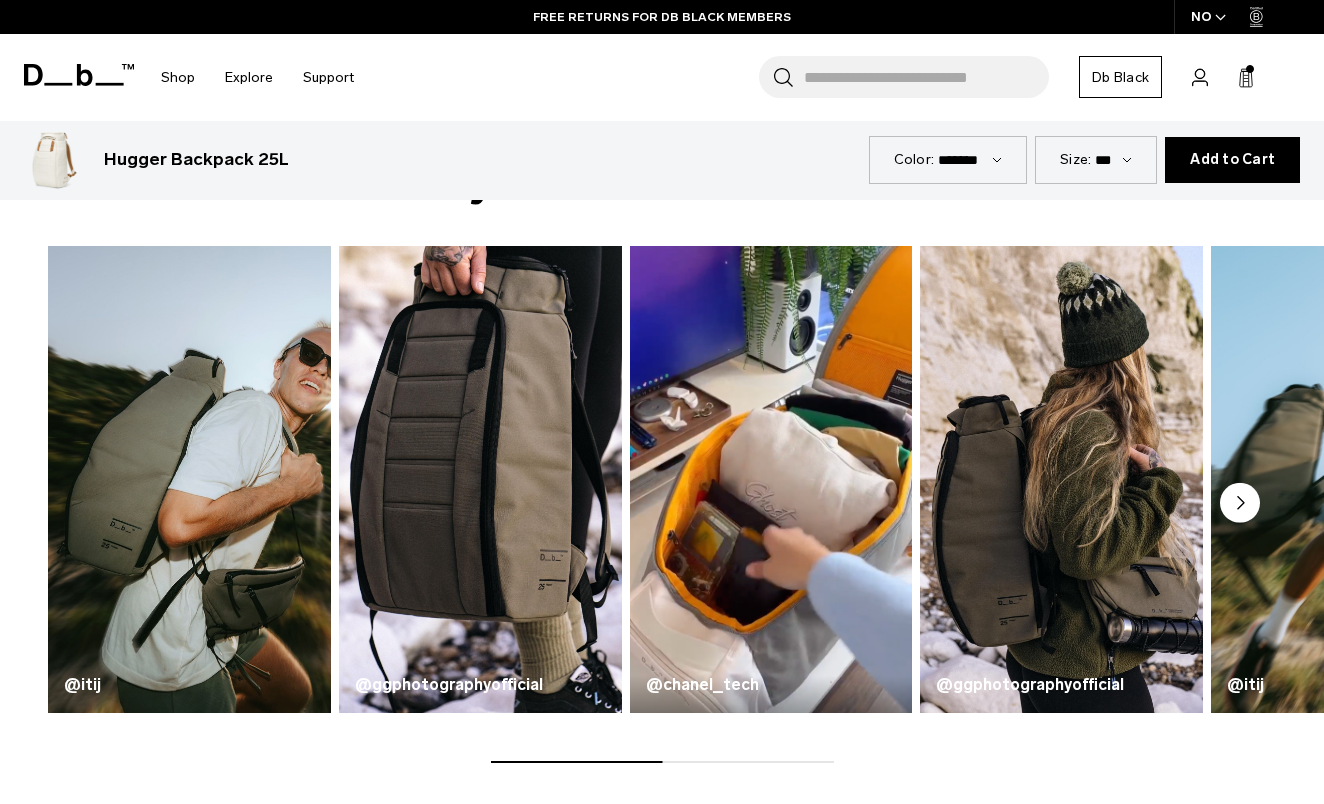 click 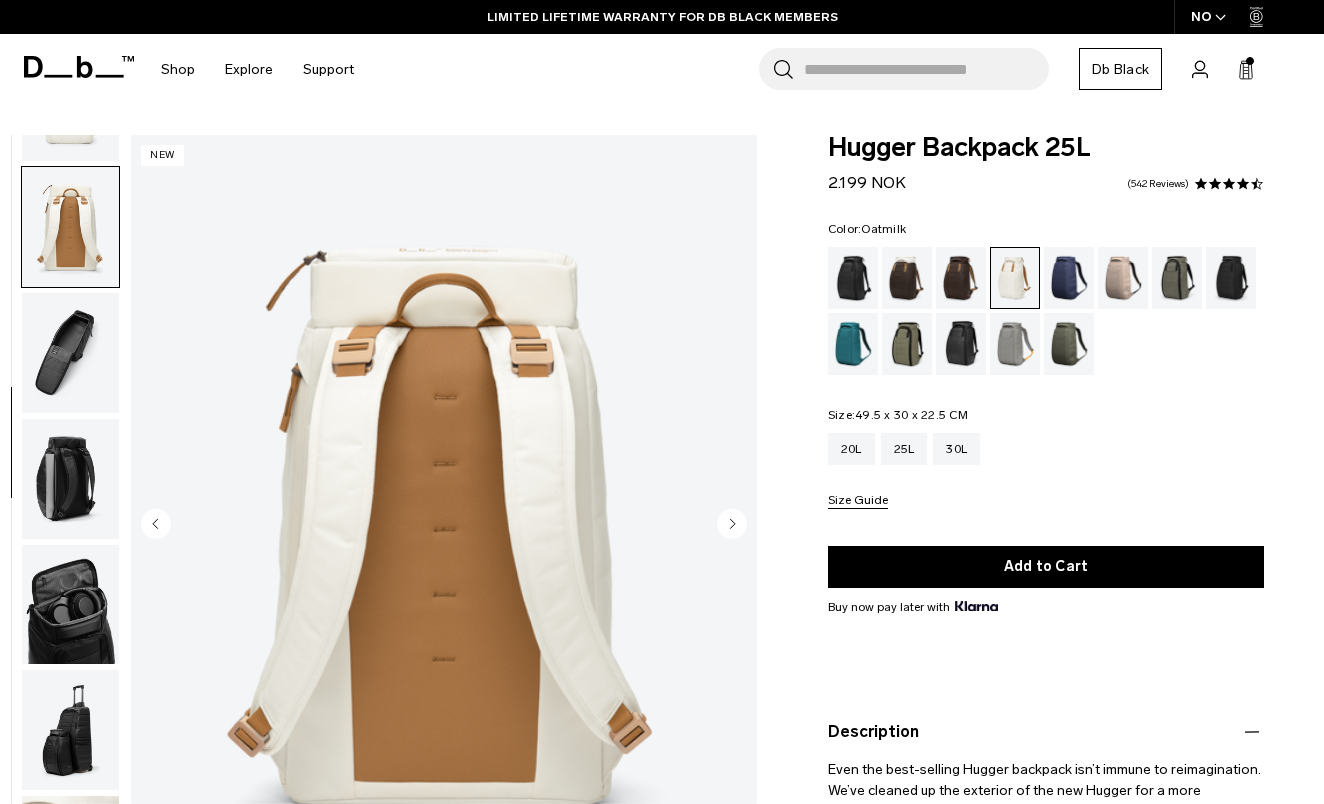 scroll, scrollTop: 0, scrollLeft: 0, axis: both 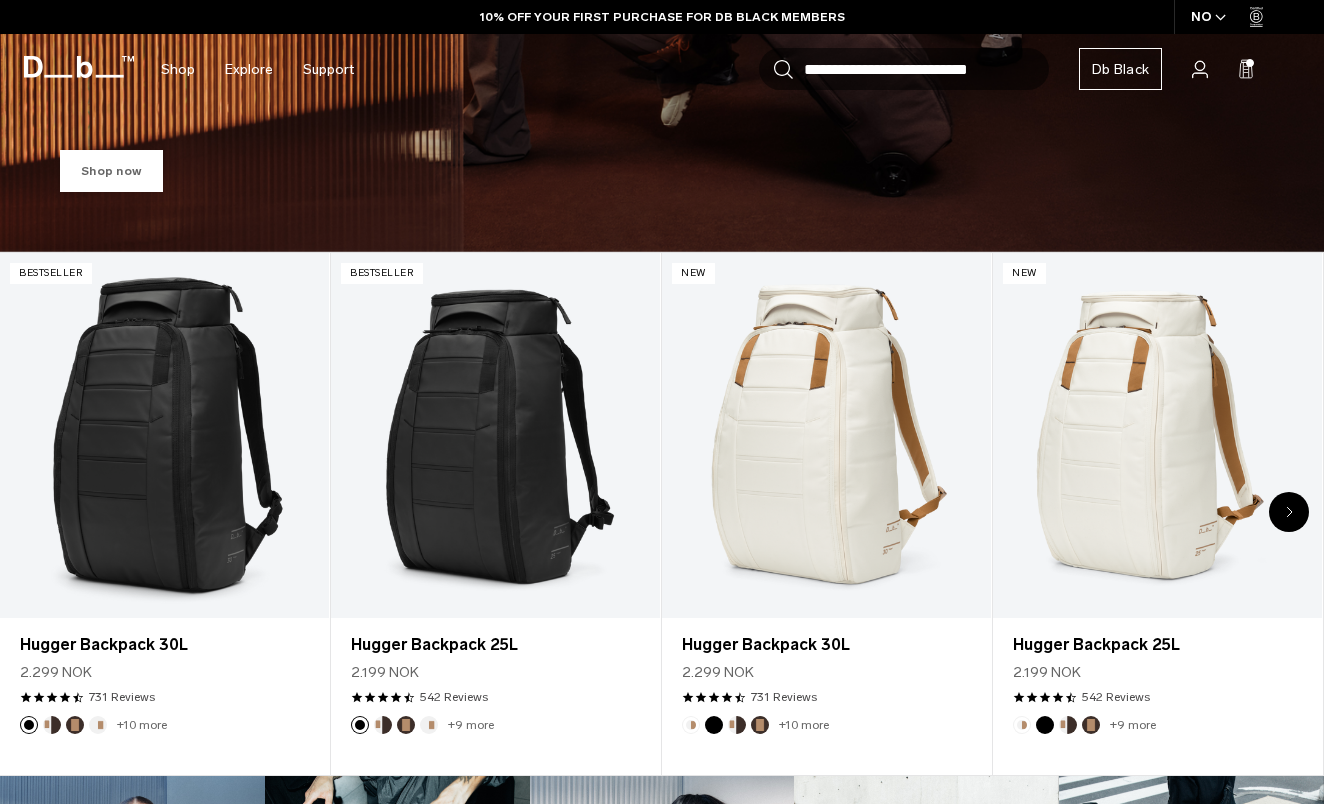 click on "Shop now" at bounding box center [111, 171] 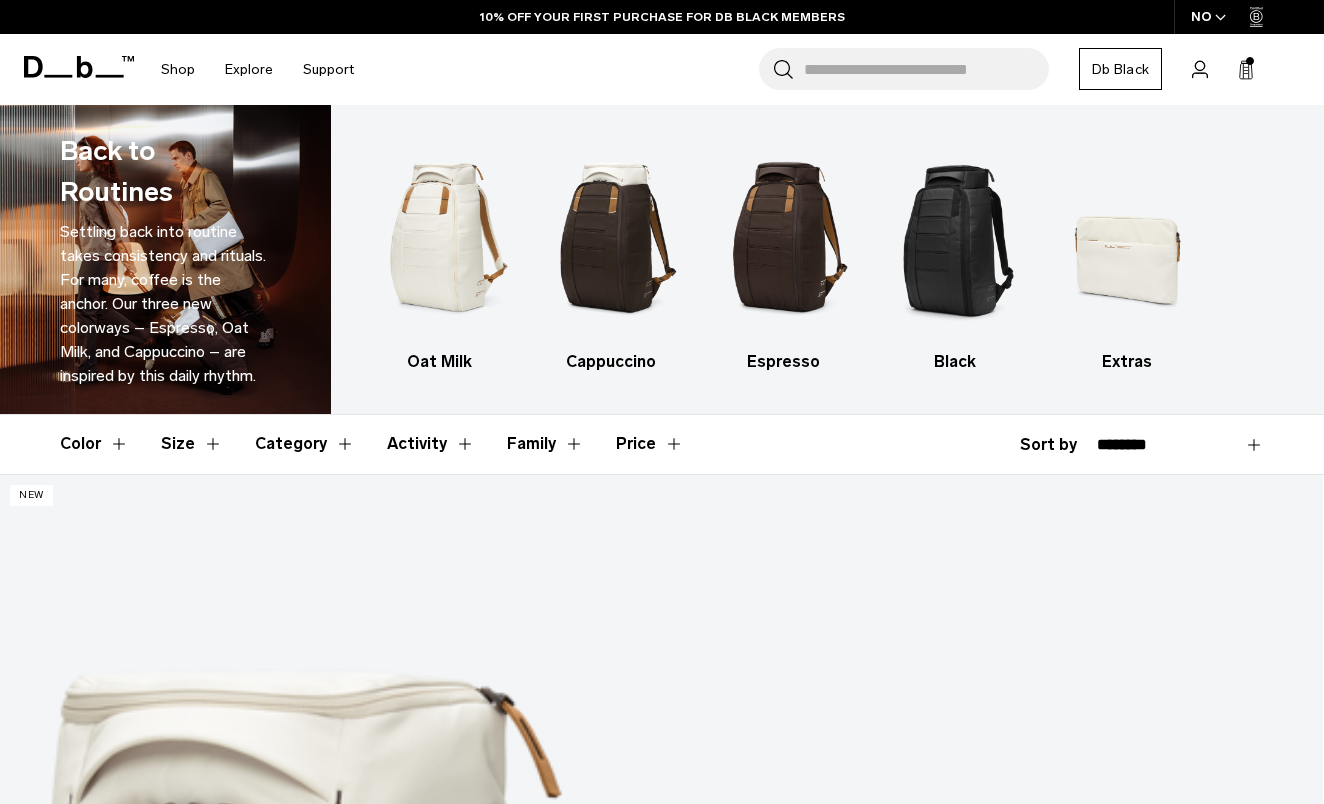 scroll, scrollTop: 298, scrollLeft: 0, axis: vertical 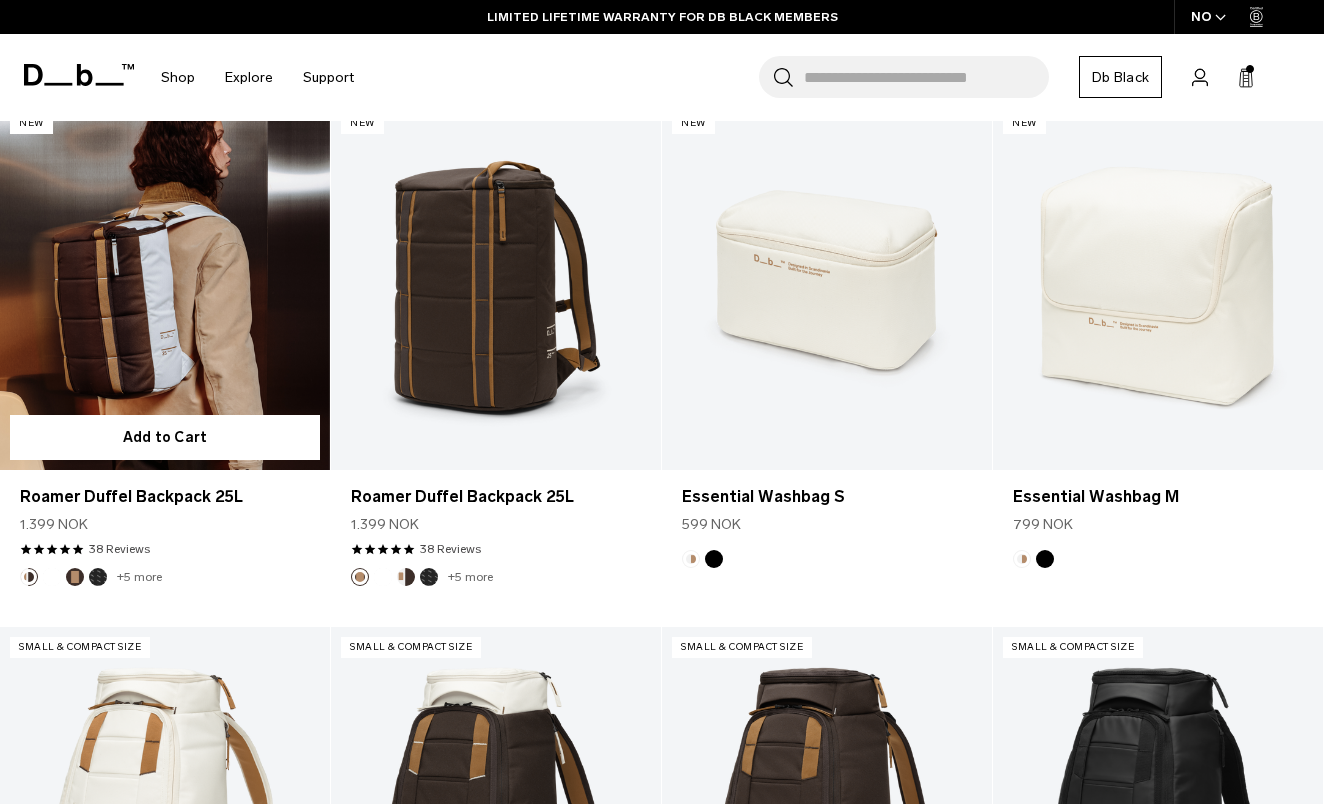 click at bounding box center (165, 286) 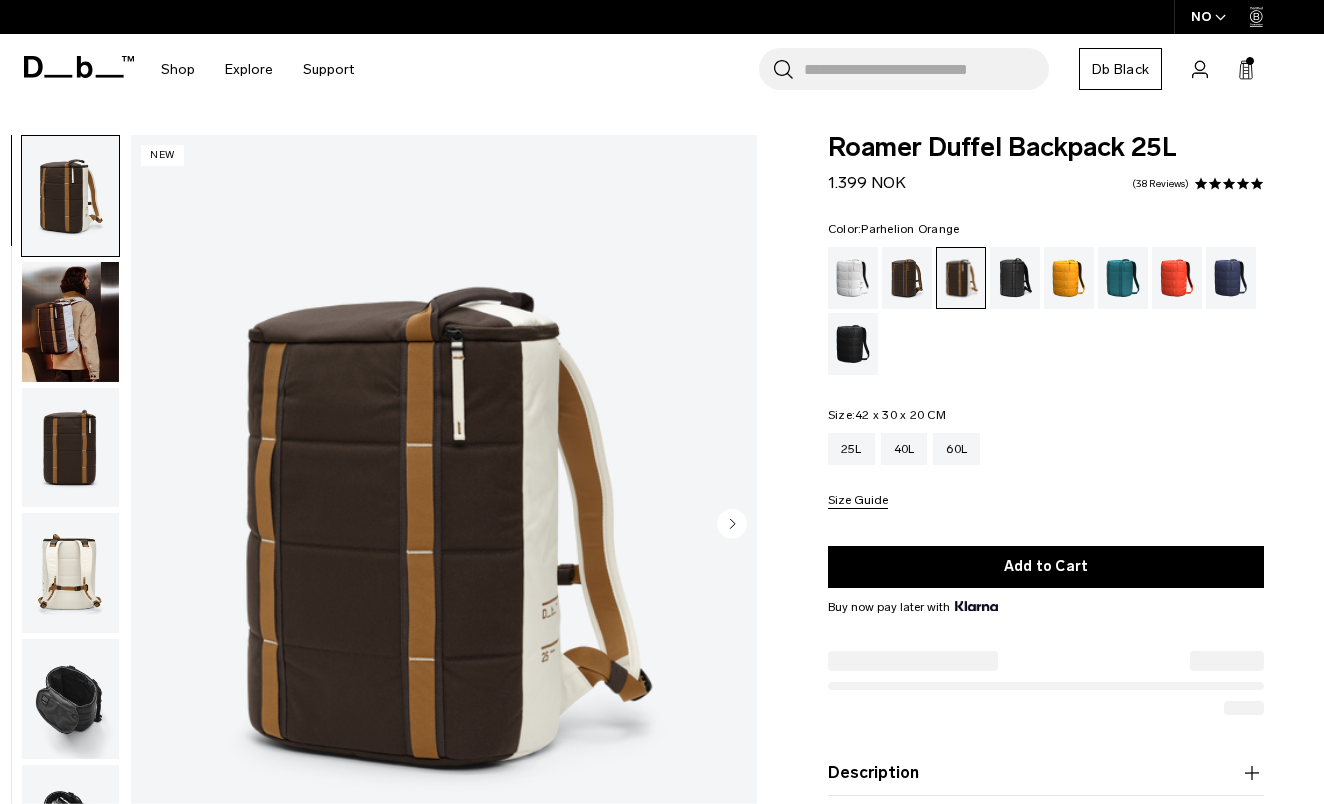 scroll, scrollTop: 0, scrollLeft: 0, axis: both 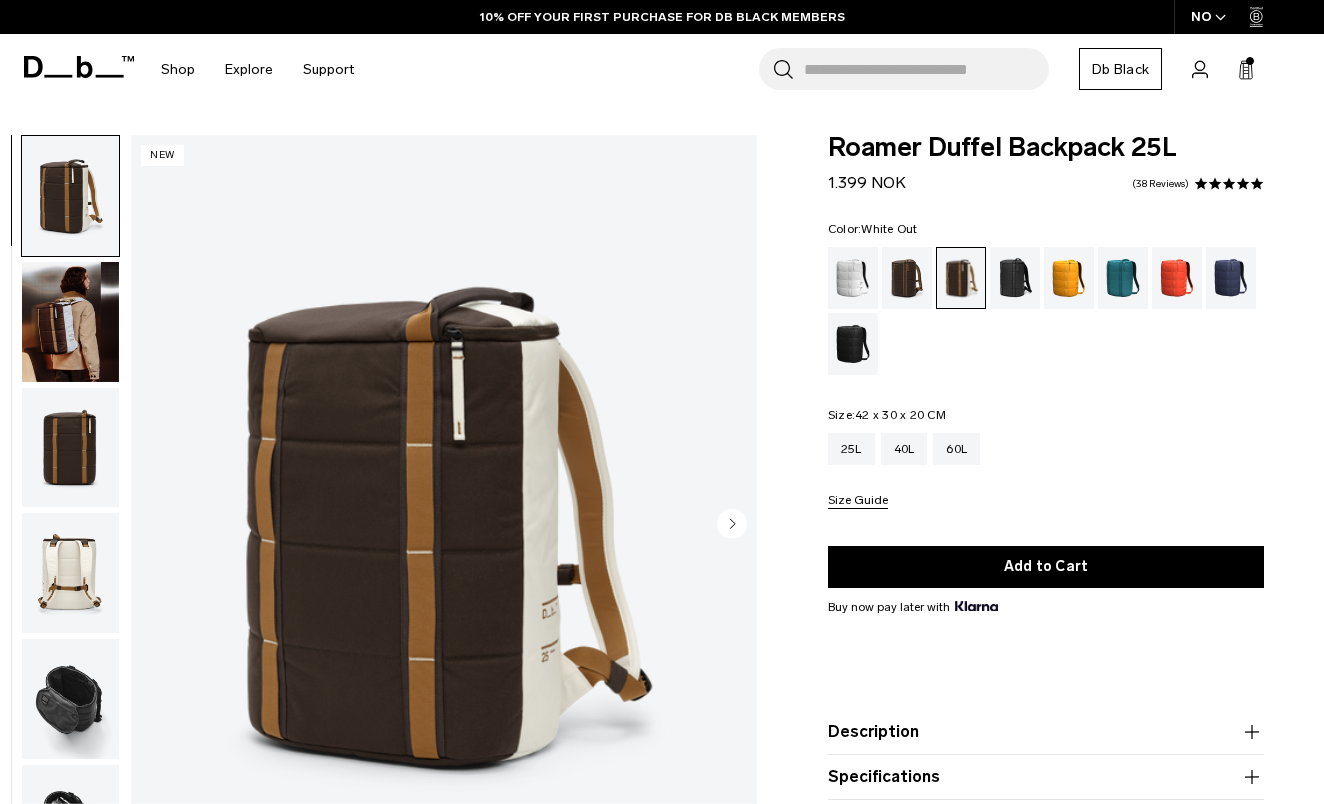 click at bounding box center [853, 278] 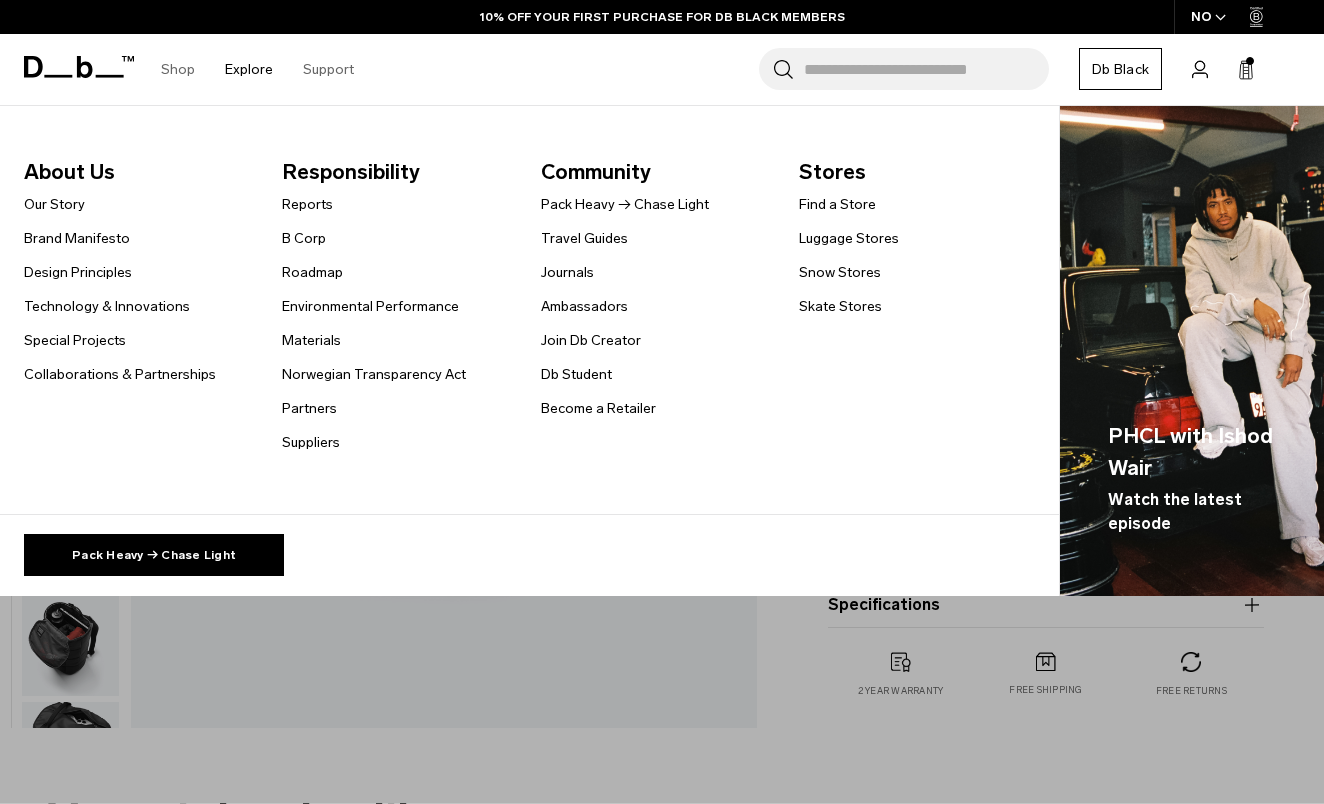 scroll, scrollTop: 272, scrollLeft: 0, axis: vertical 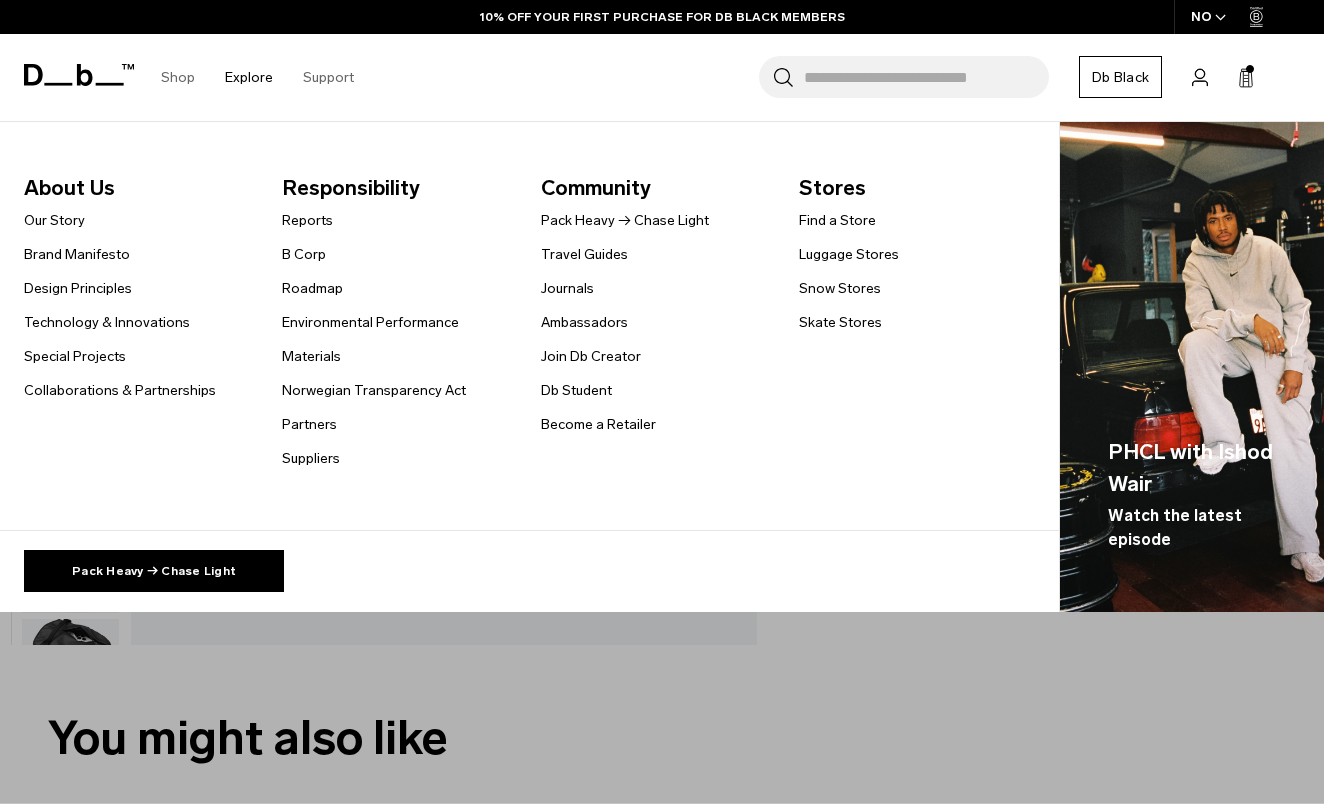 click on "About Us
Our Story
Brand Manifesto
Design Principles
Technology & Innovations
Special Projects
Collaborations & Partnerships
Responsibility" at bounding box center [529, 367] 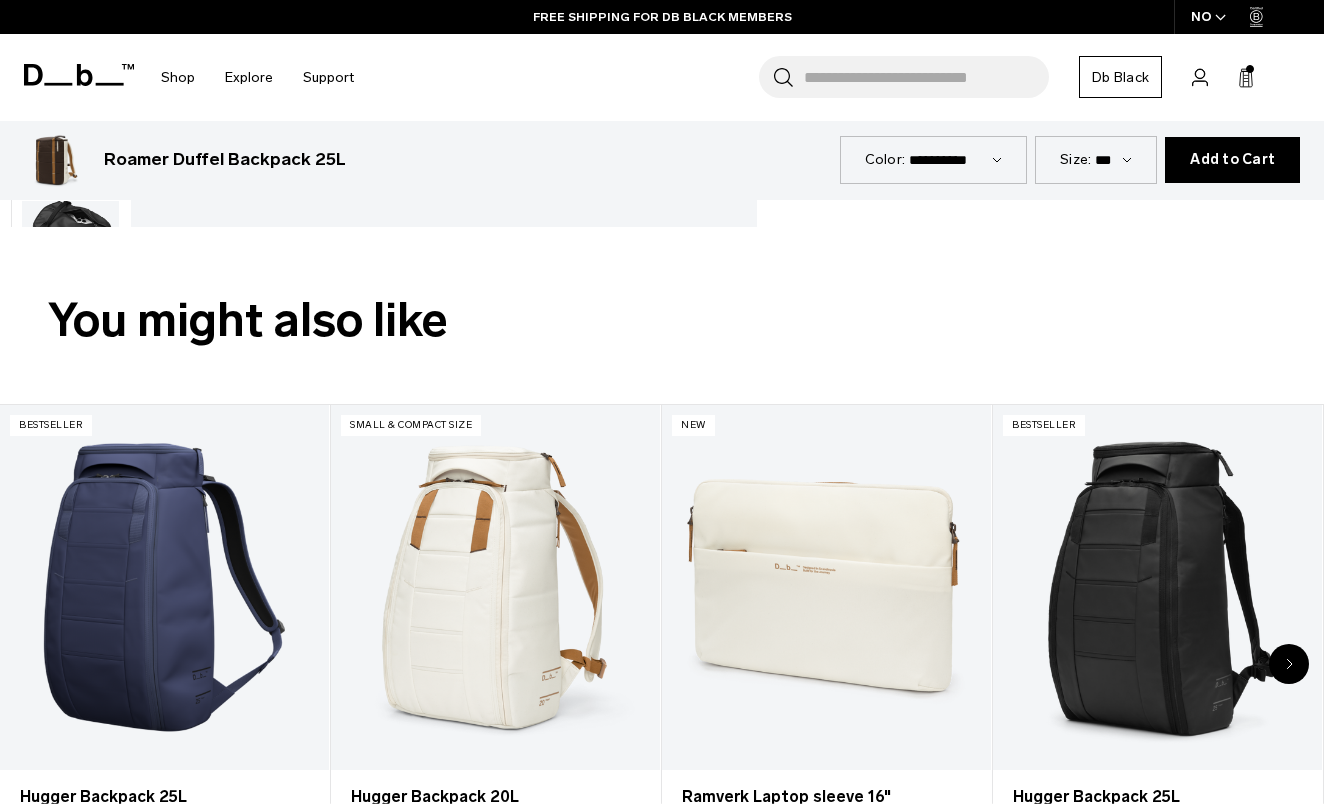 scroll, scrollTop: 881, scrollLeft: 0, axis: vertical 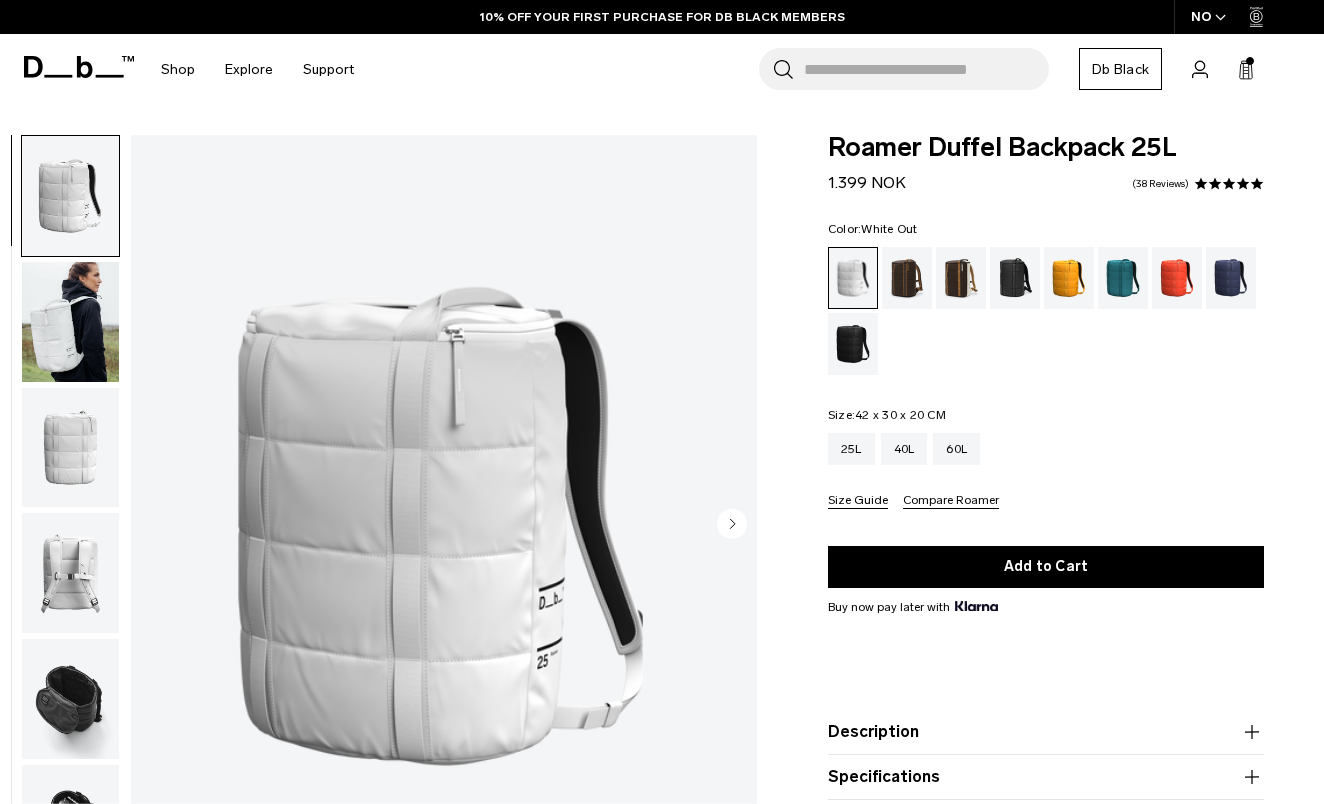 click 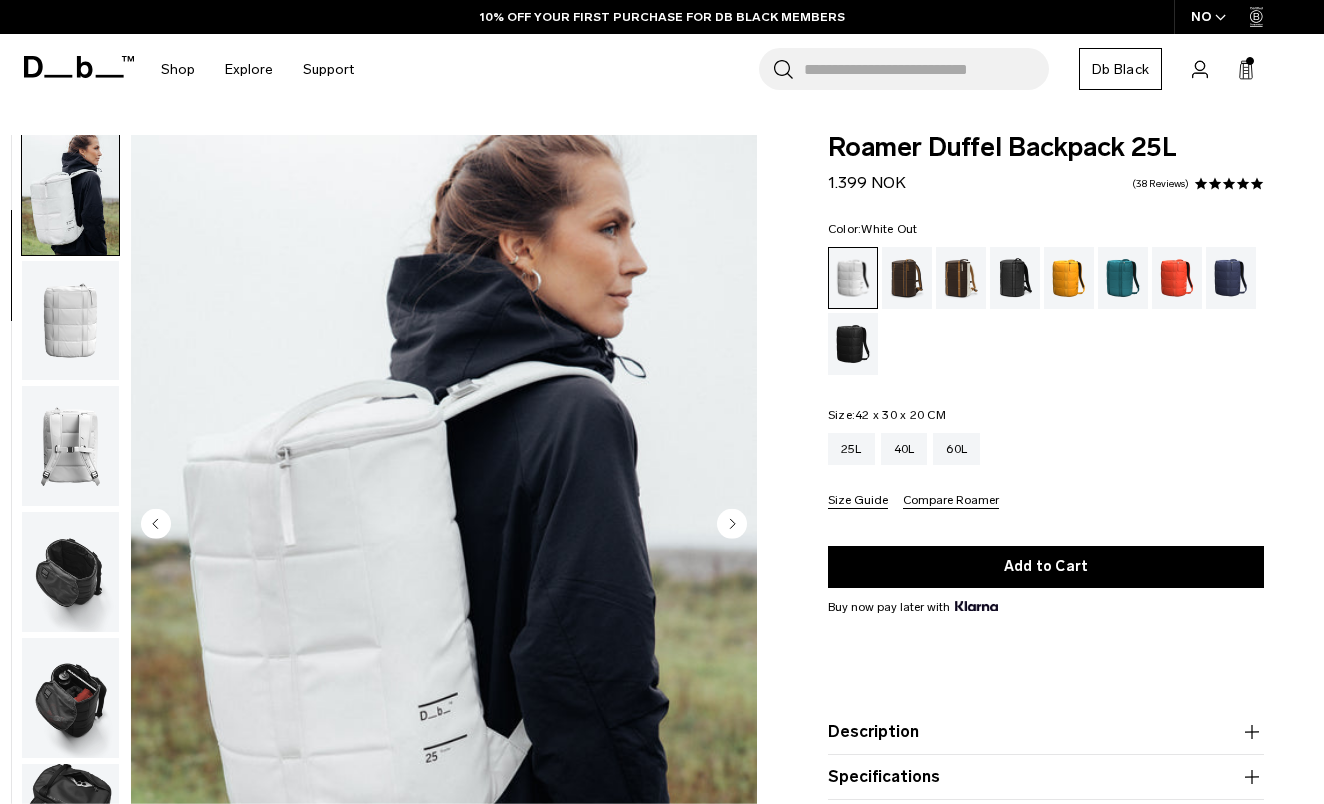 click 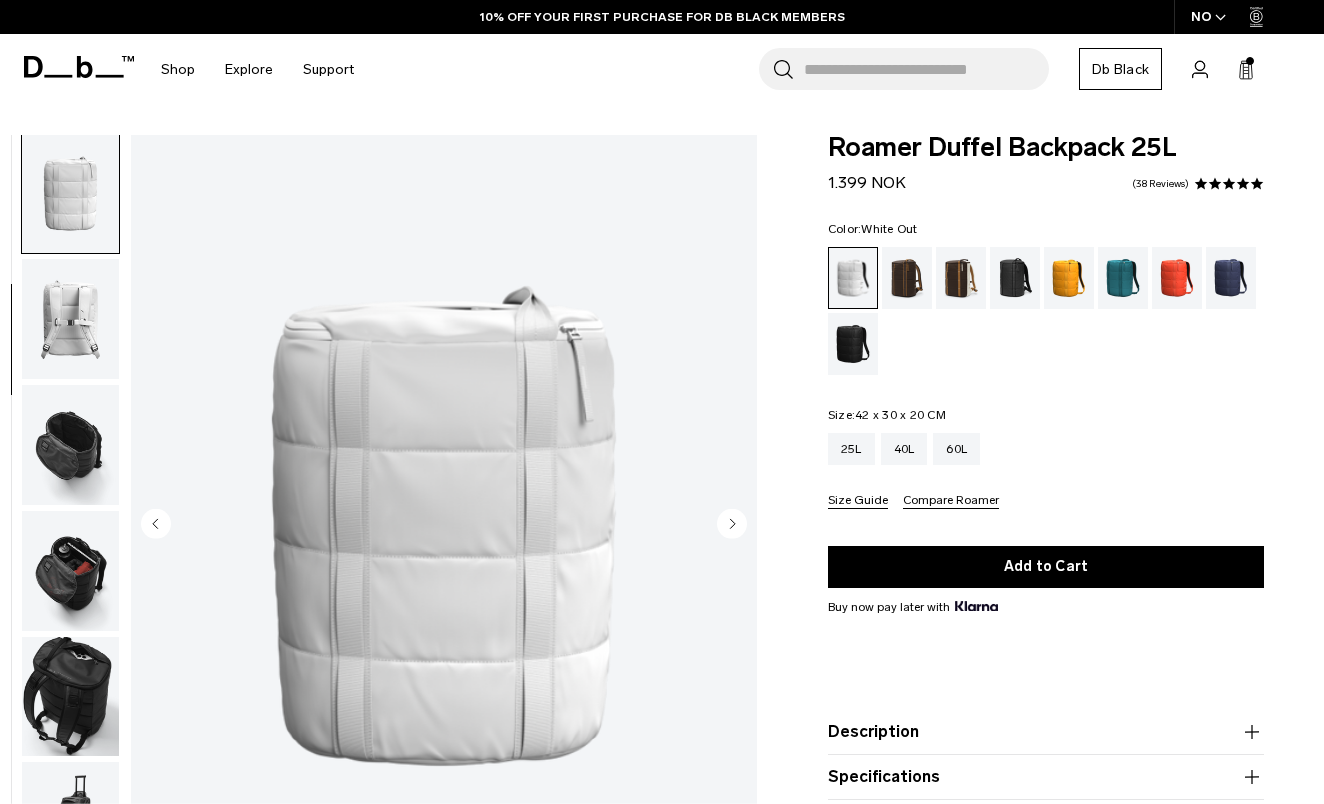 click 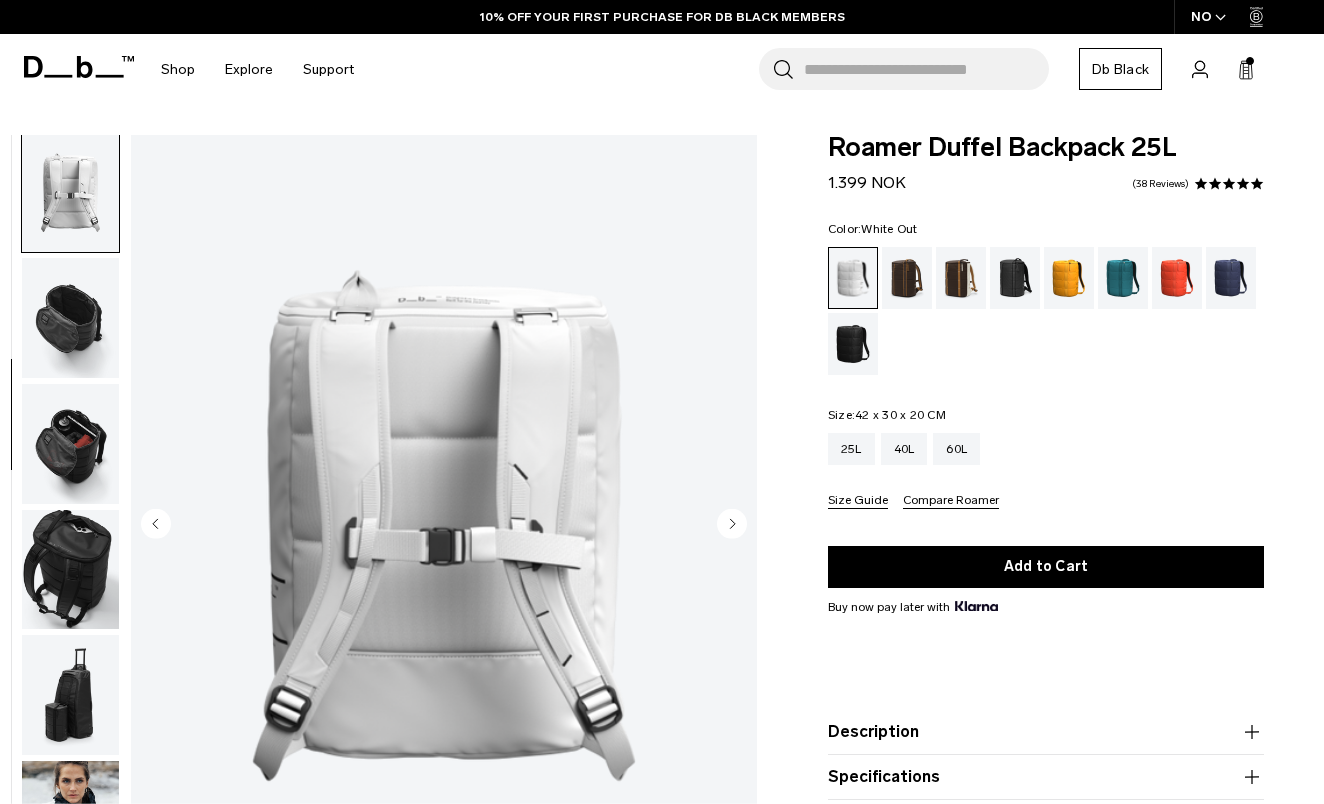 click 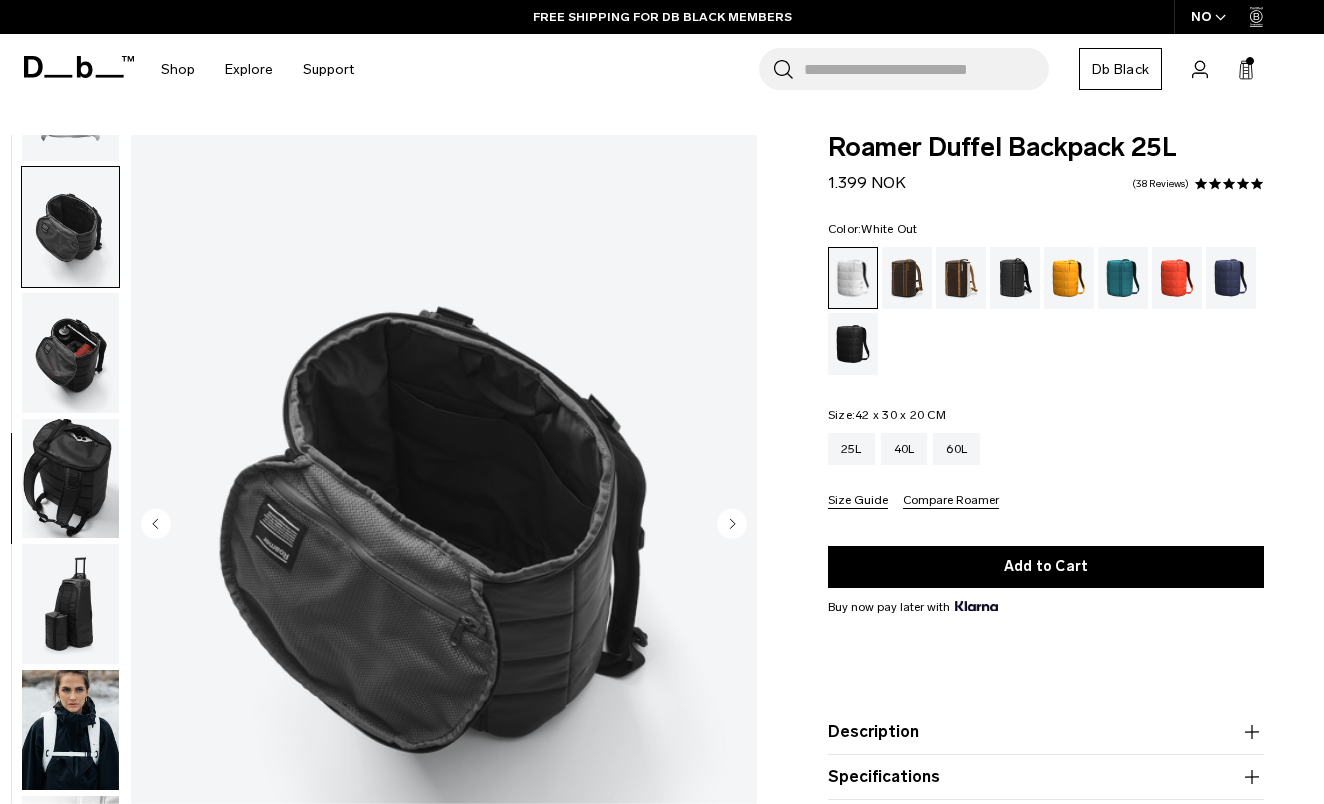 click 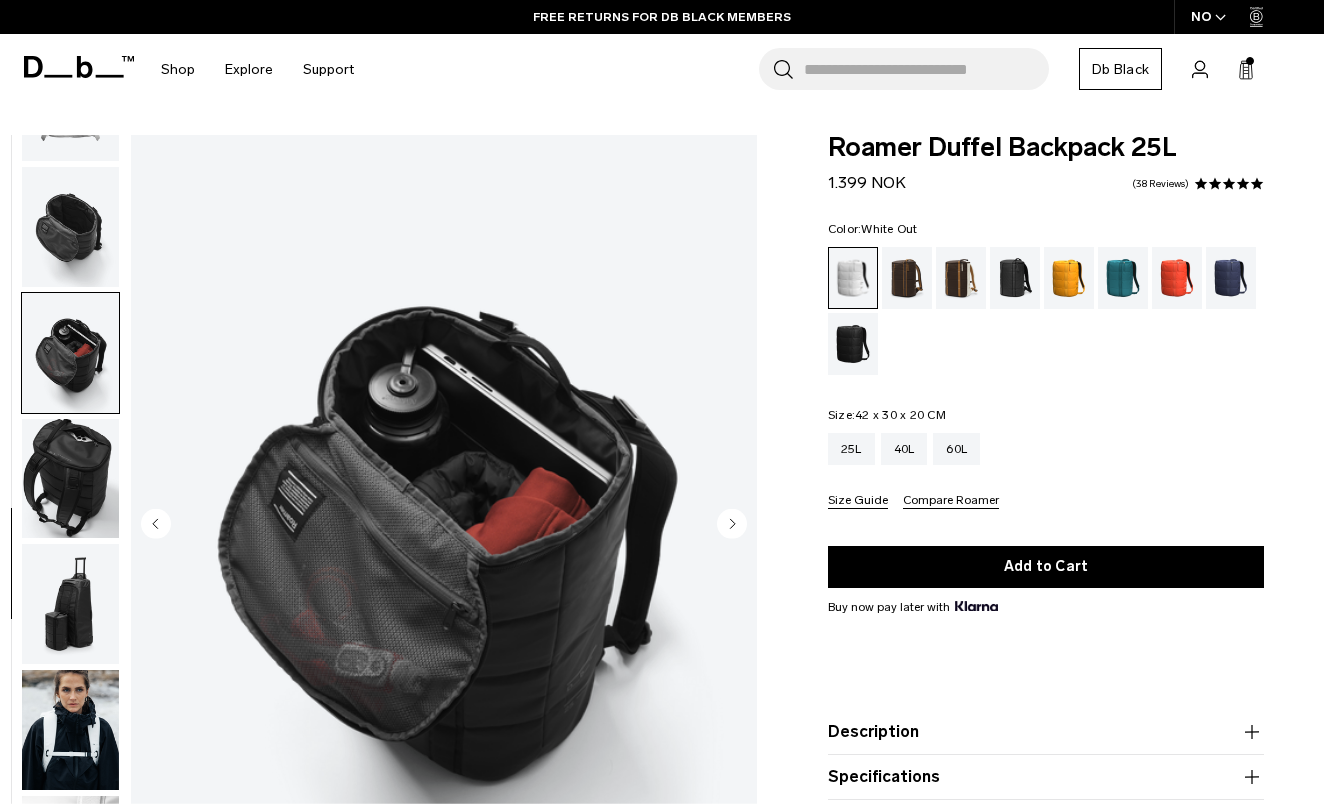 click 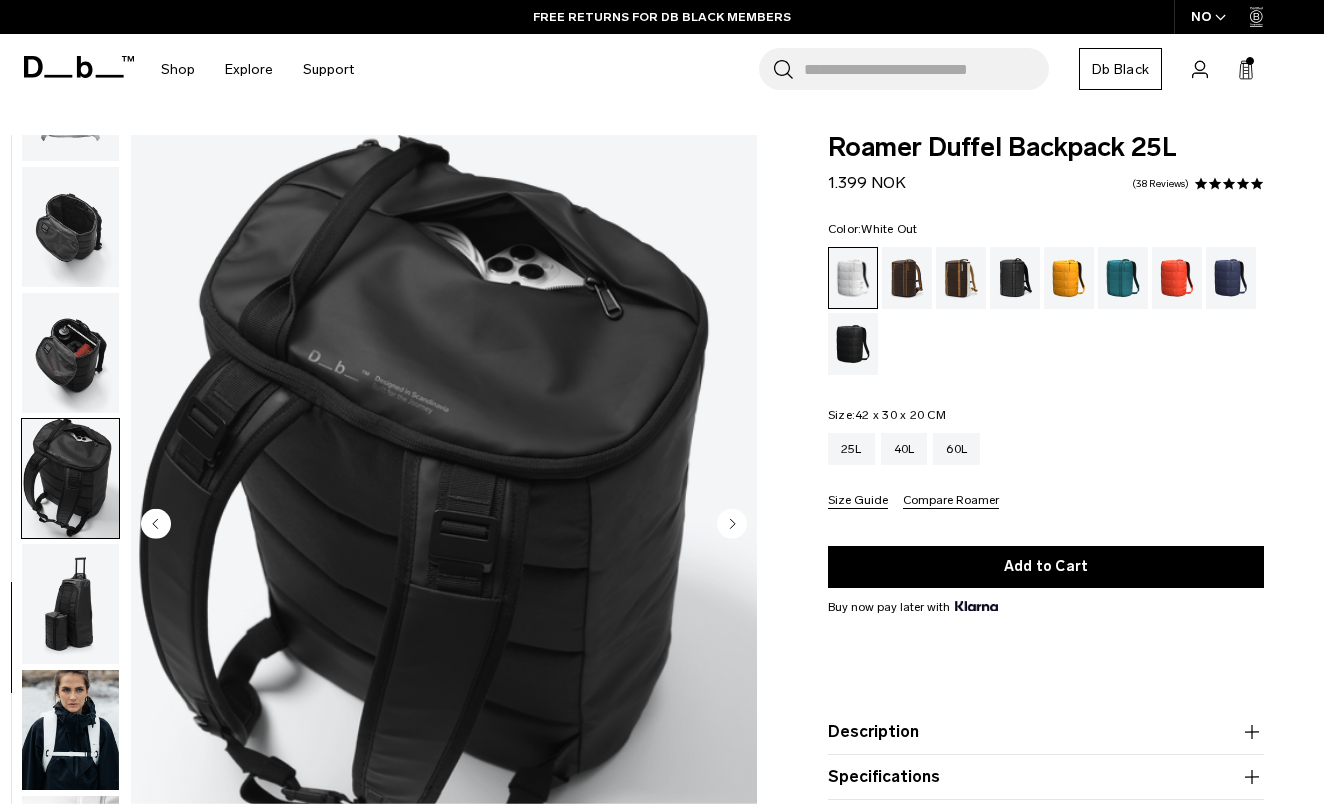 click 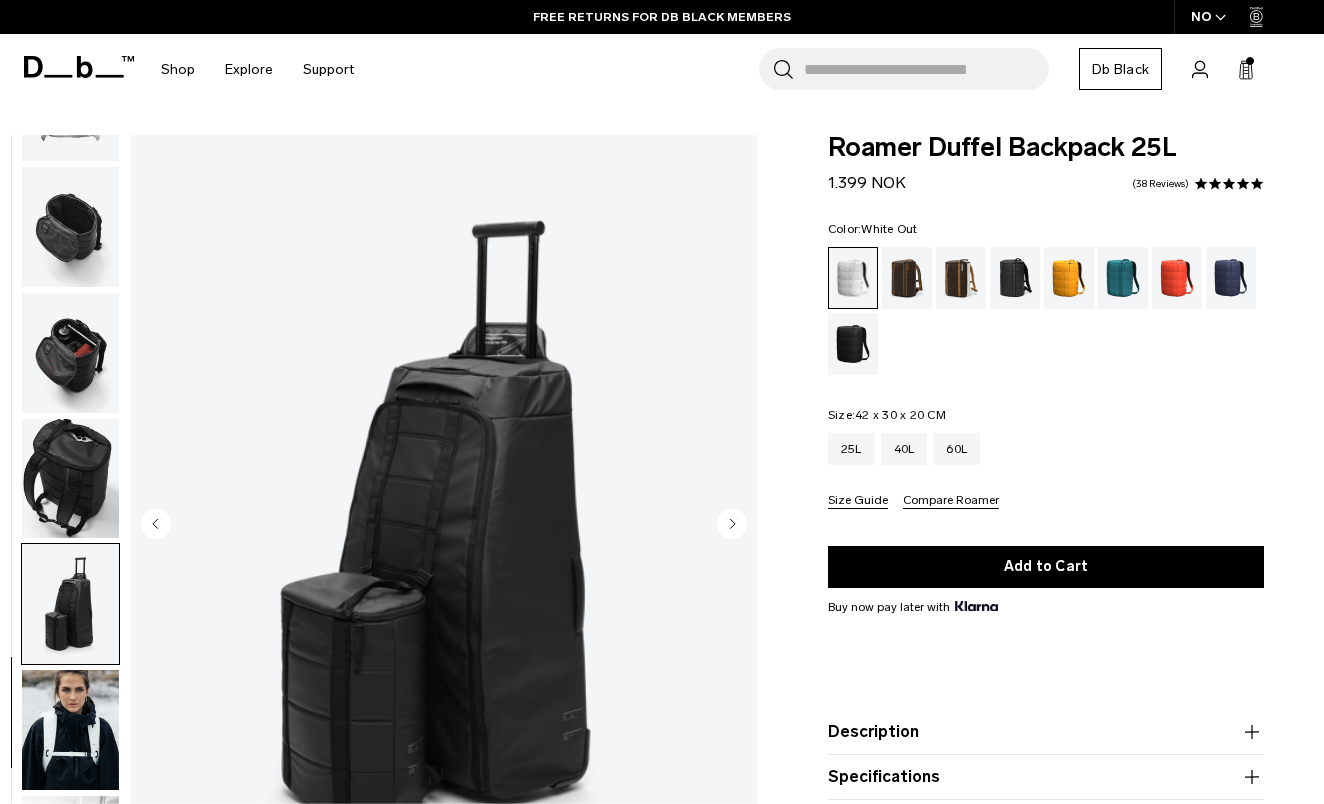 click 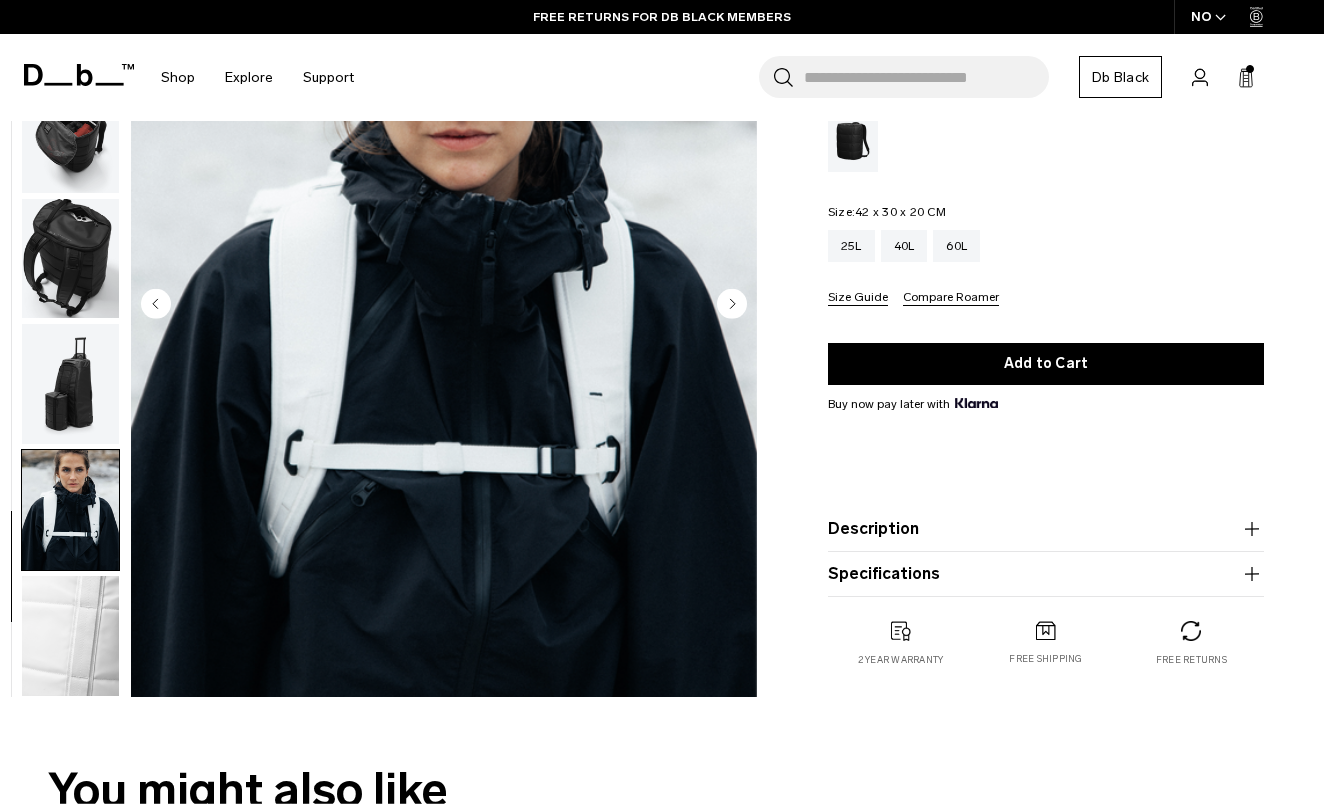 scroll, scrollTop: 213, scrollLeft: 0, axis: vertical 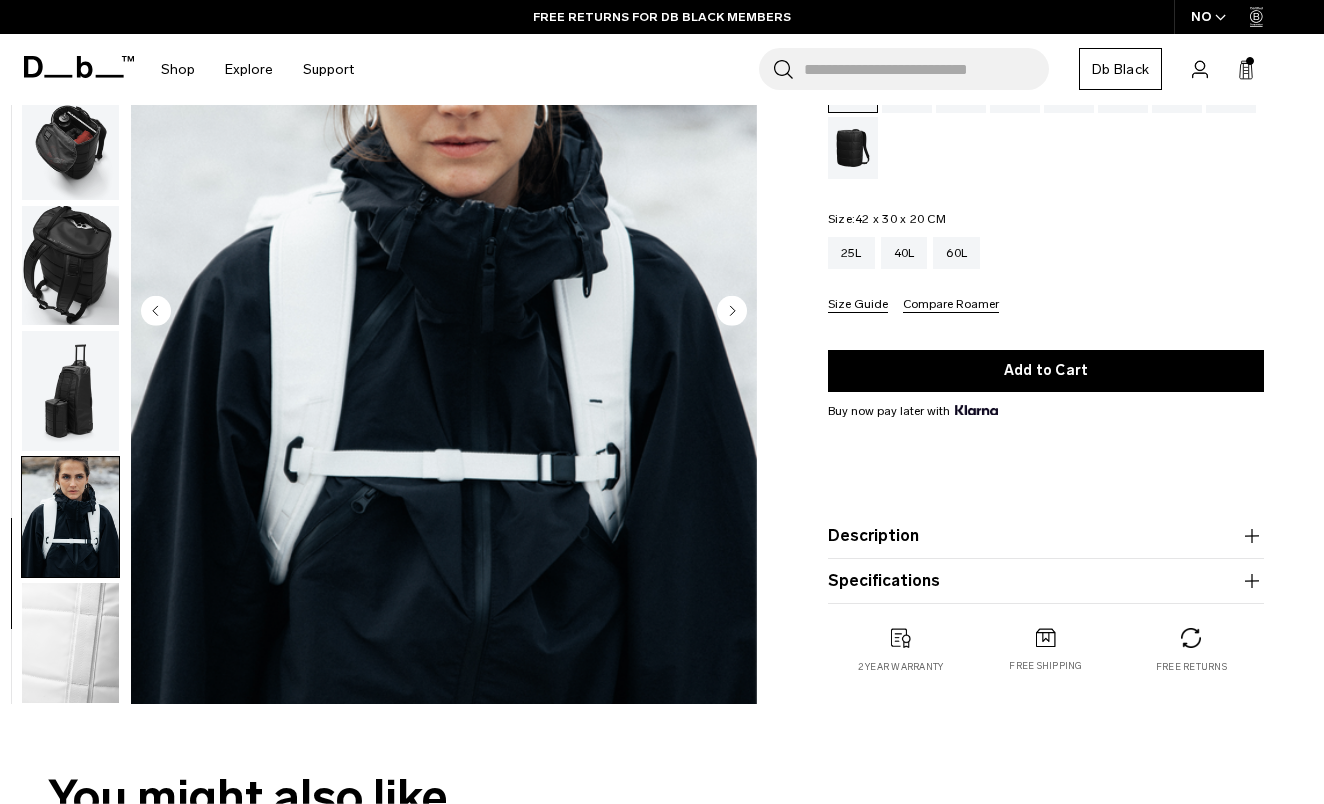 click 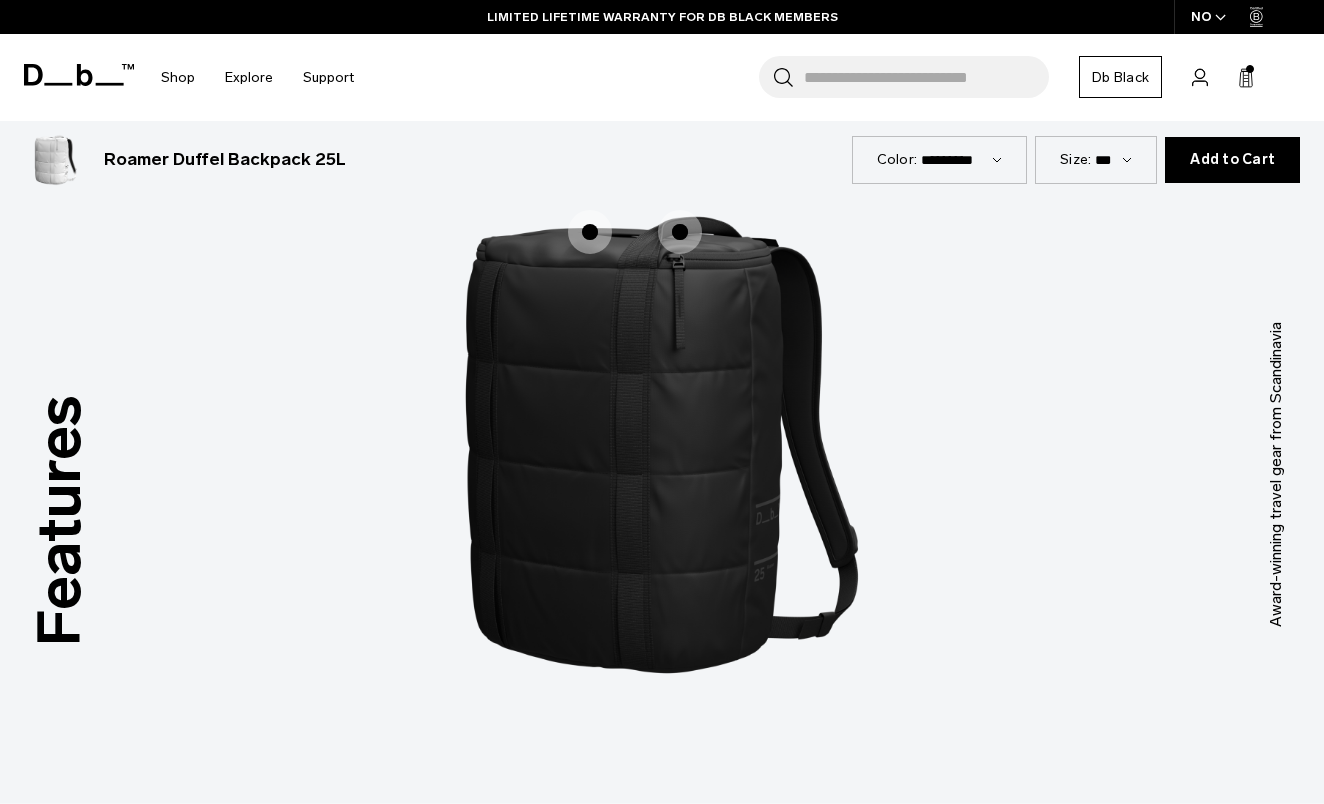 scroll, scrollTop: 2269, scrollLeft: 0, axis: vertical 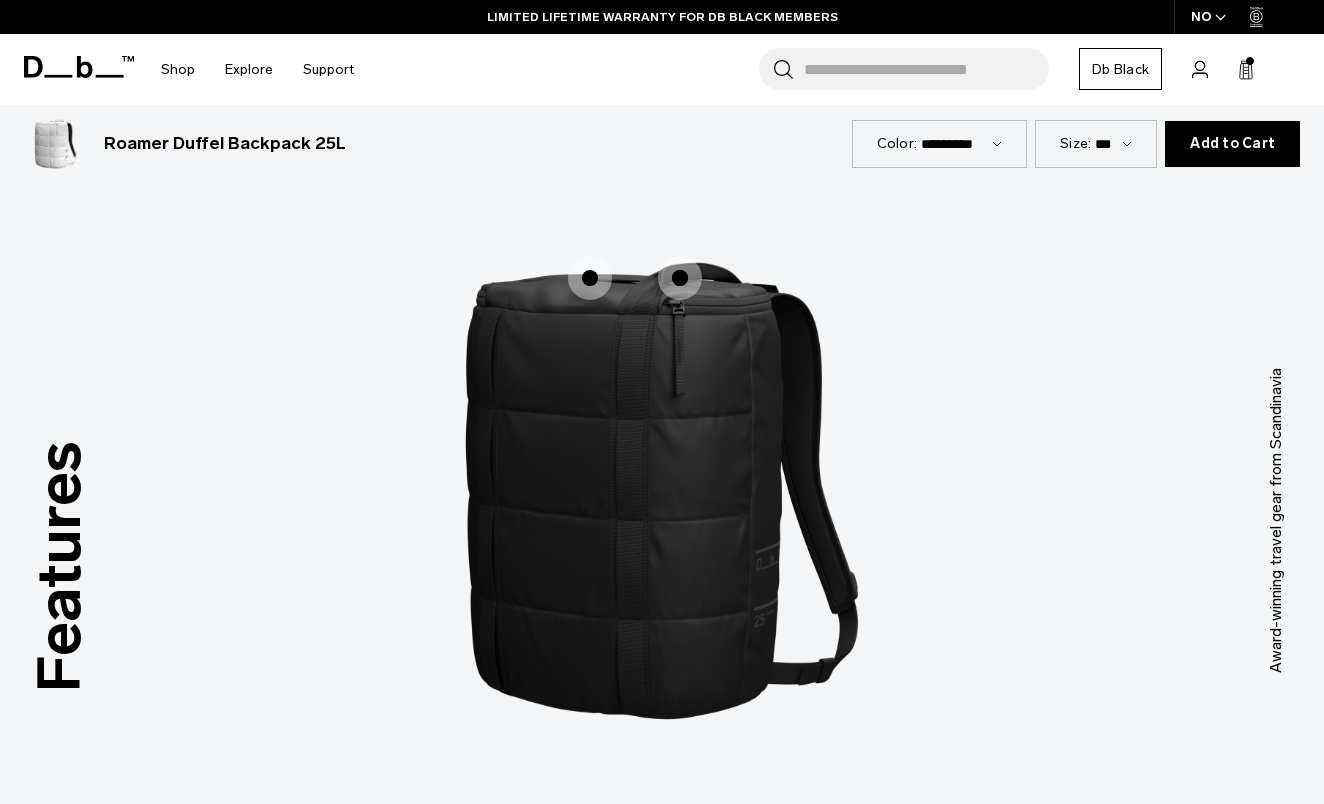 click at bounding box center (590, 278) 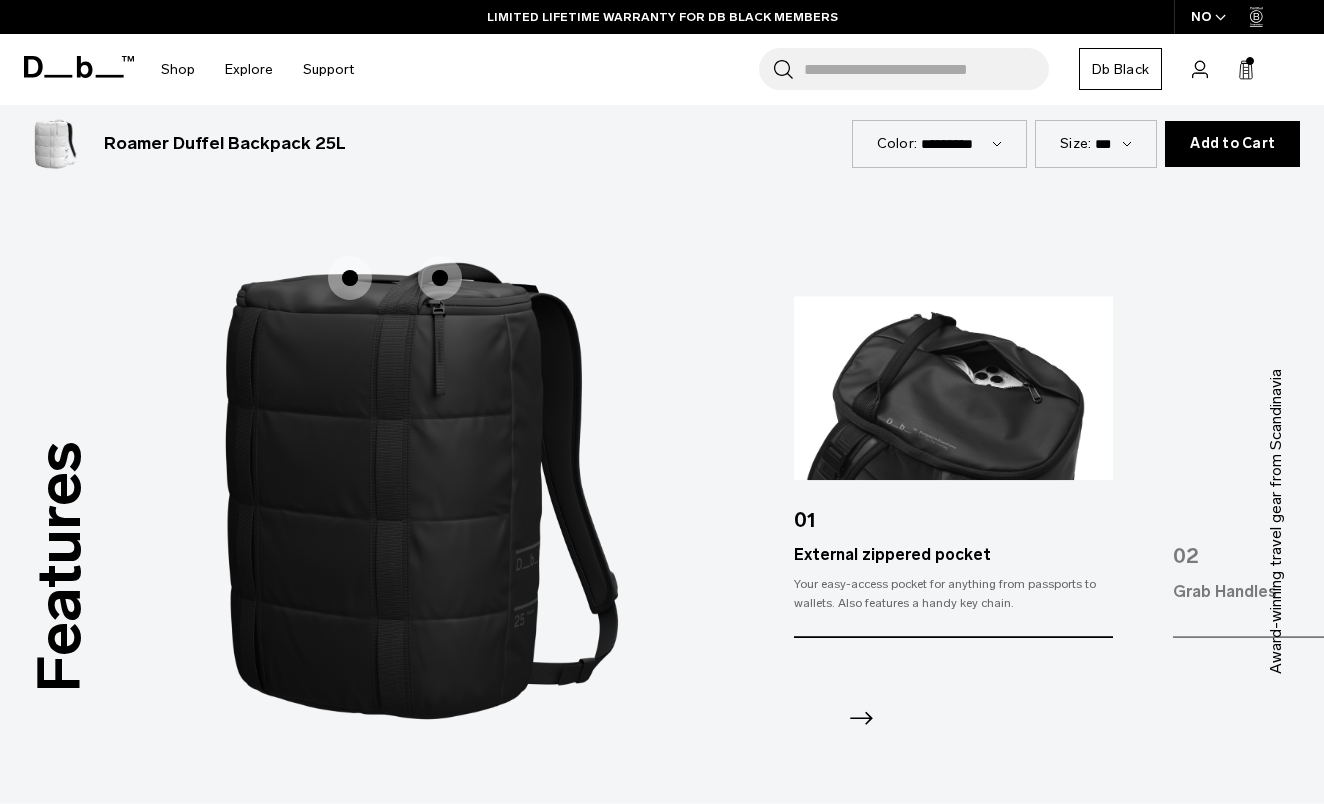 click at bounding box center (440, 278) 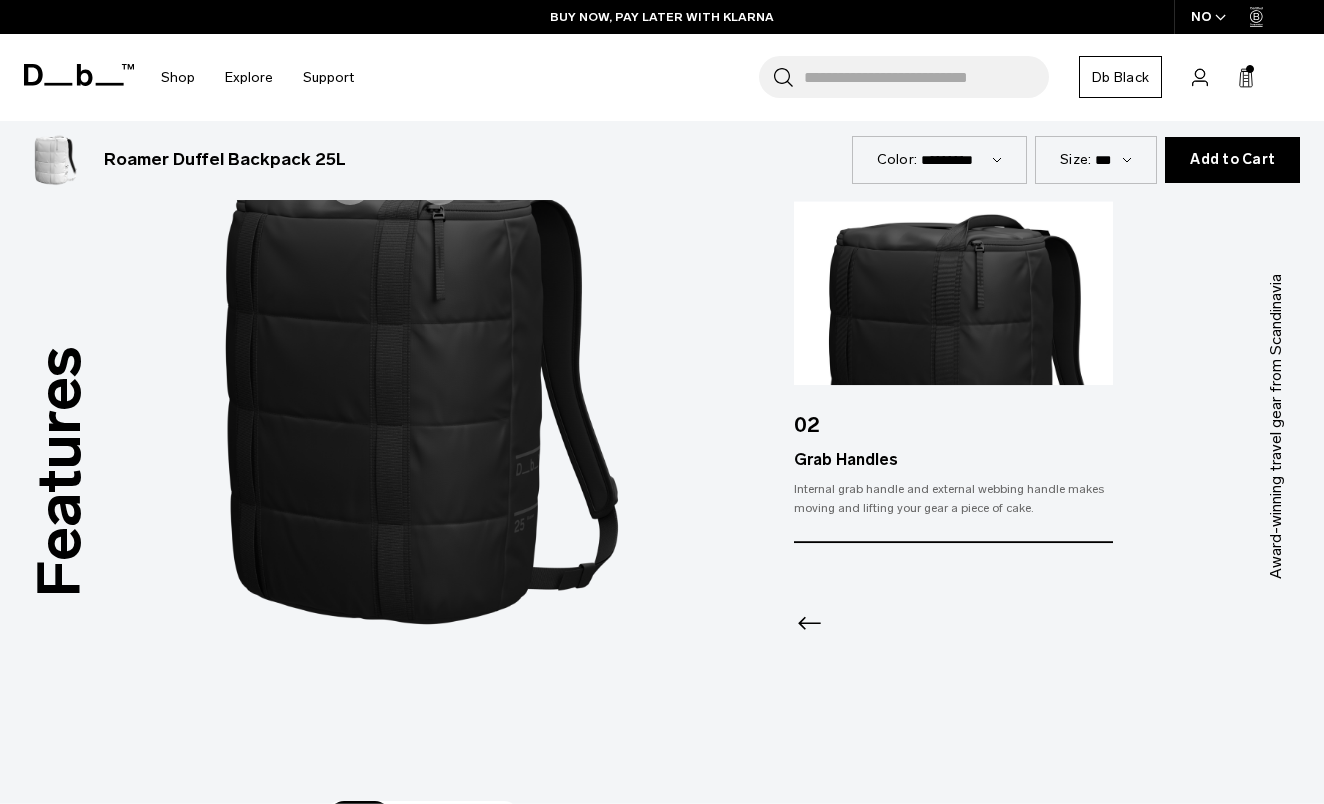 scroll, scrollTop: 2866, scrollLeft: 0, axis: vertical 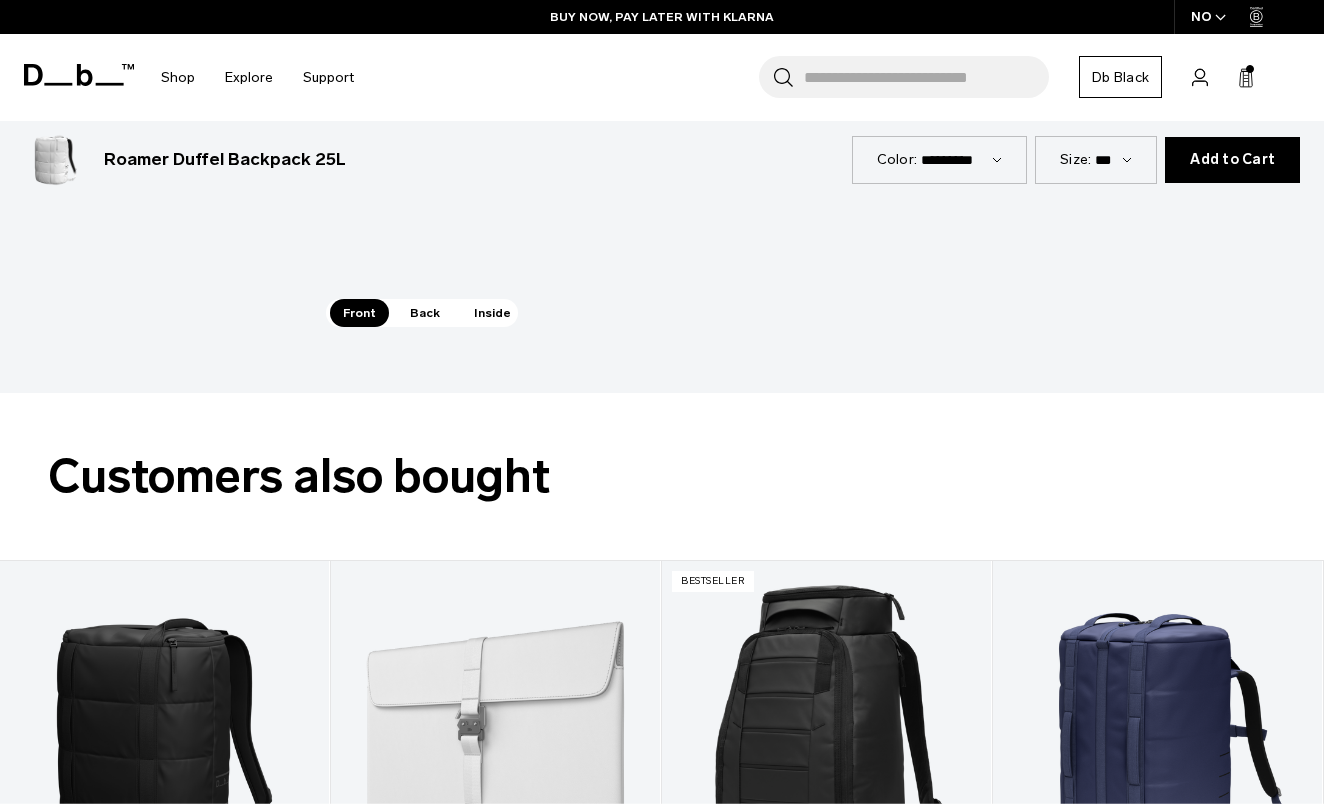 click on "Back" at bounding box center (425, 313) 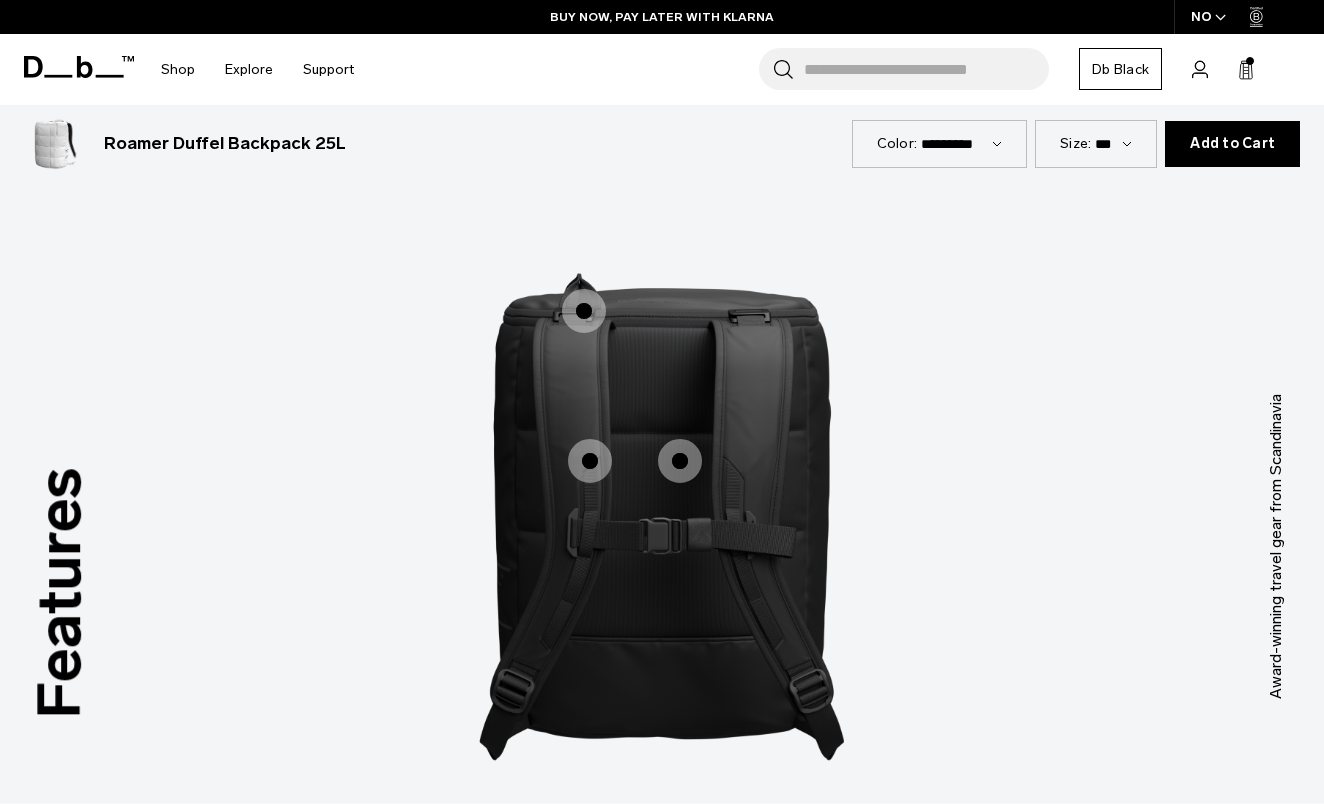 scroll, scrollTop: 2229, scrollLeft: 0, axis: vertical 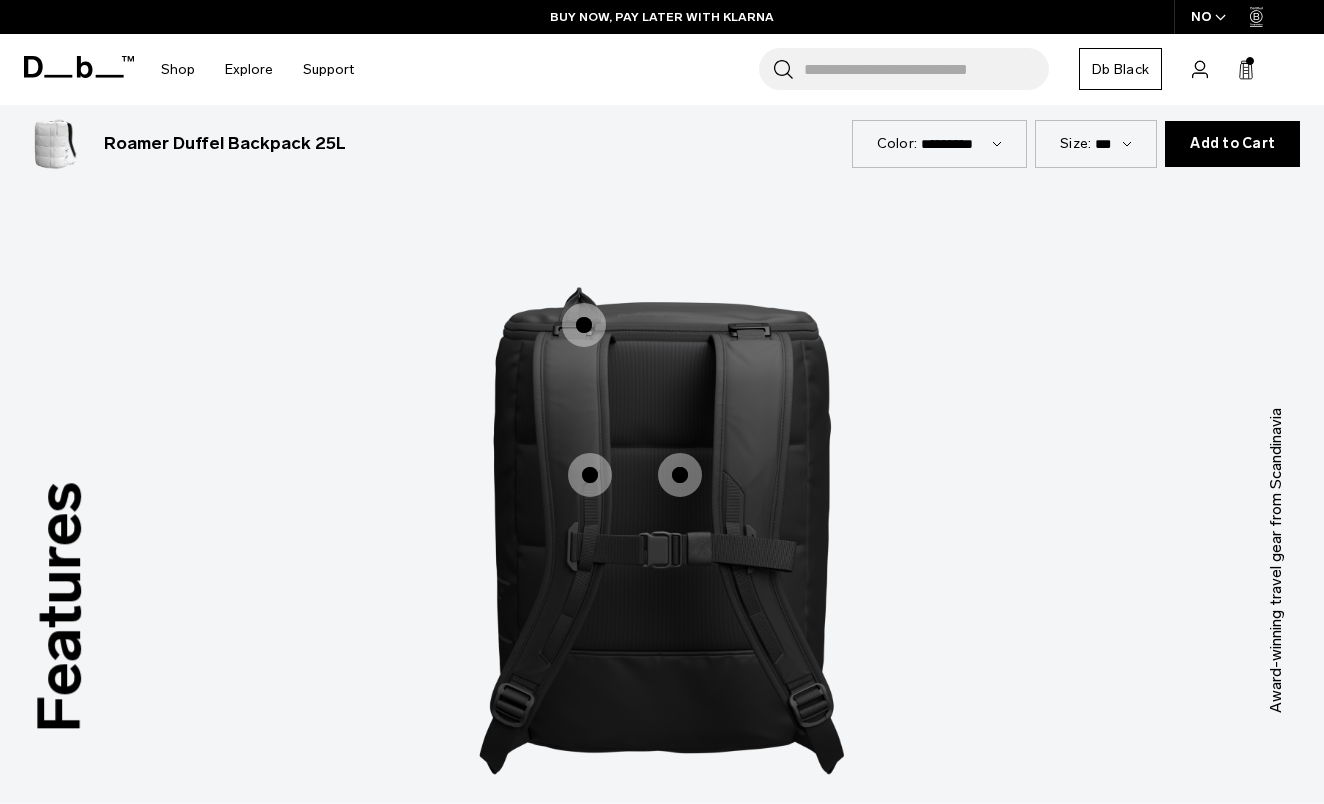 click at bounding box center (590, 475) 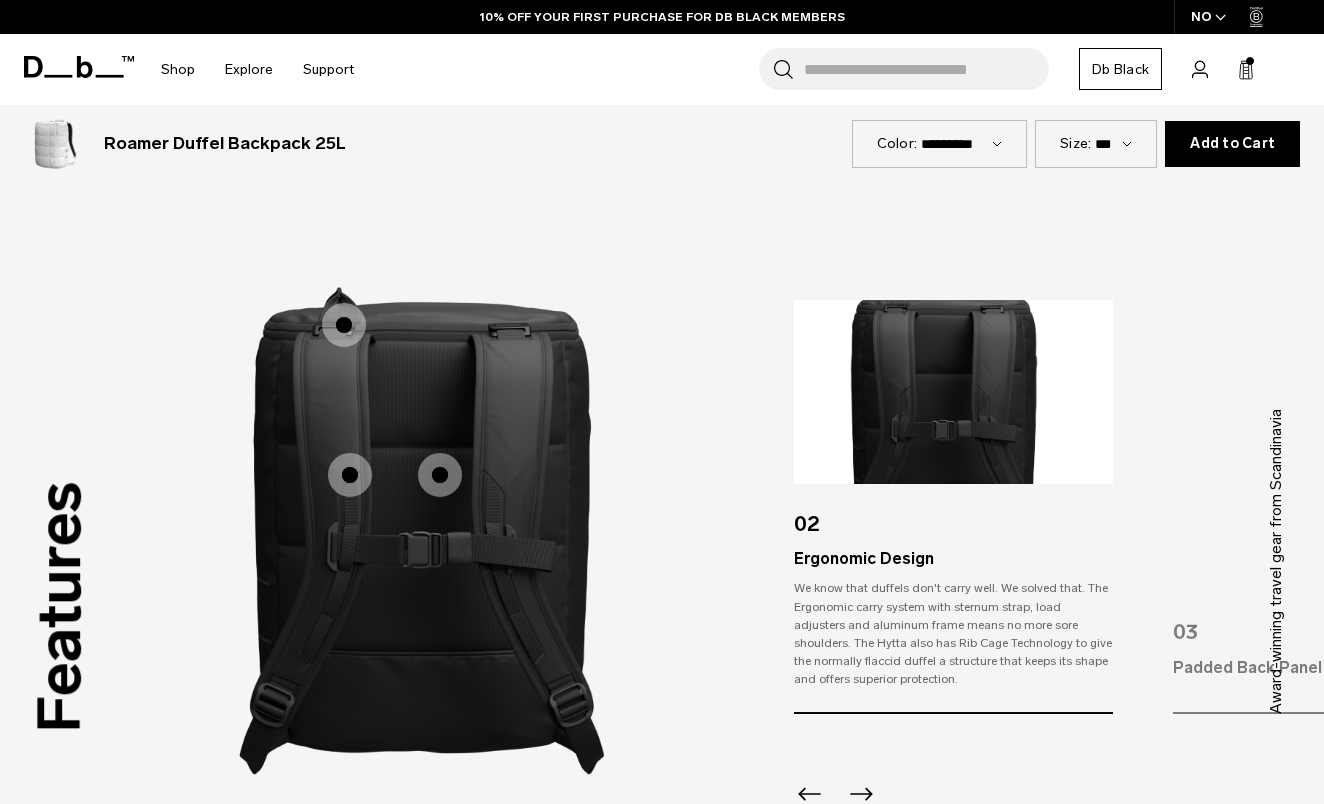click at bounding box center (440, 475) 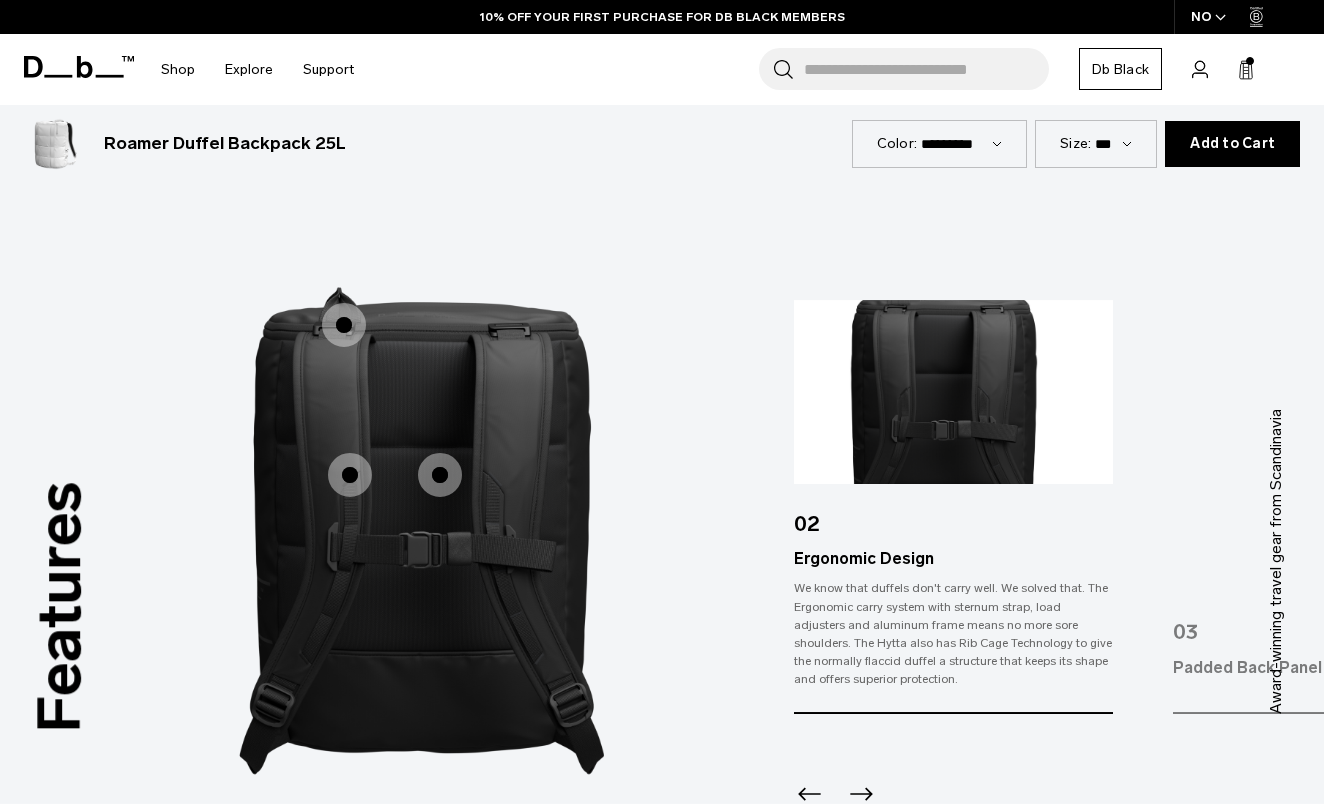 click at bounding box center [440, 475] 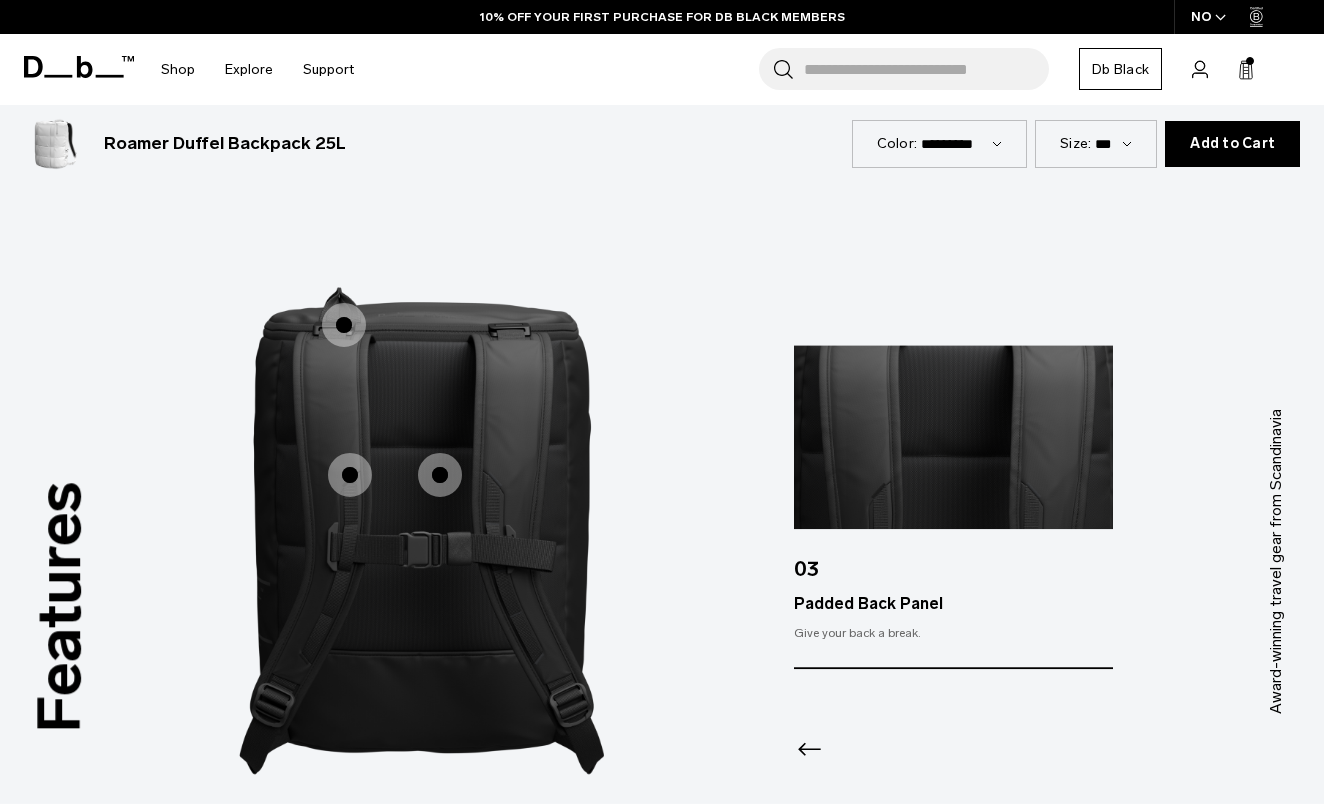click at bounding box center (344, 325) 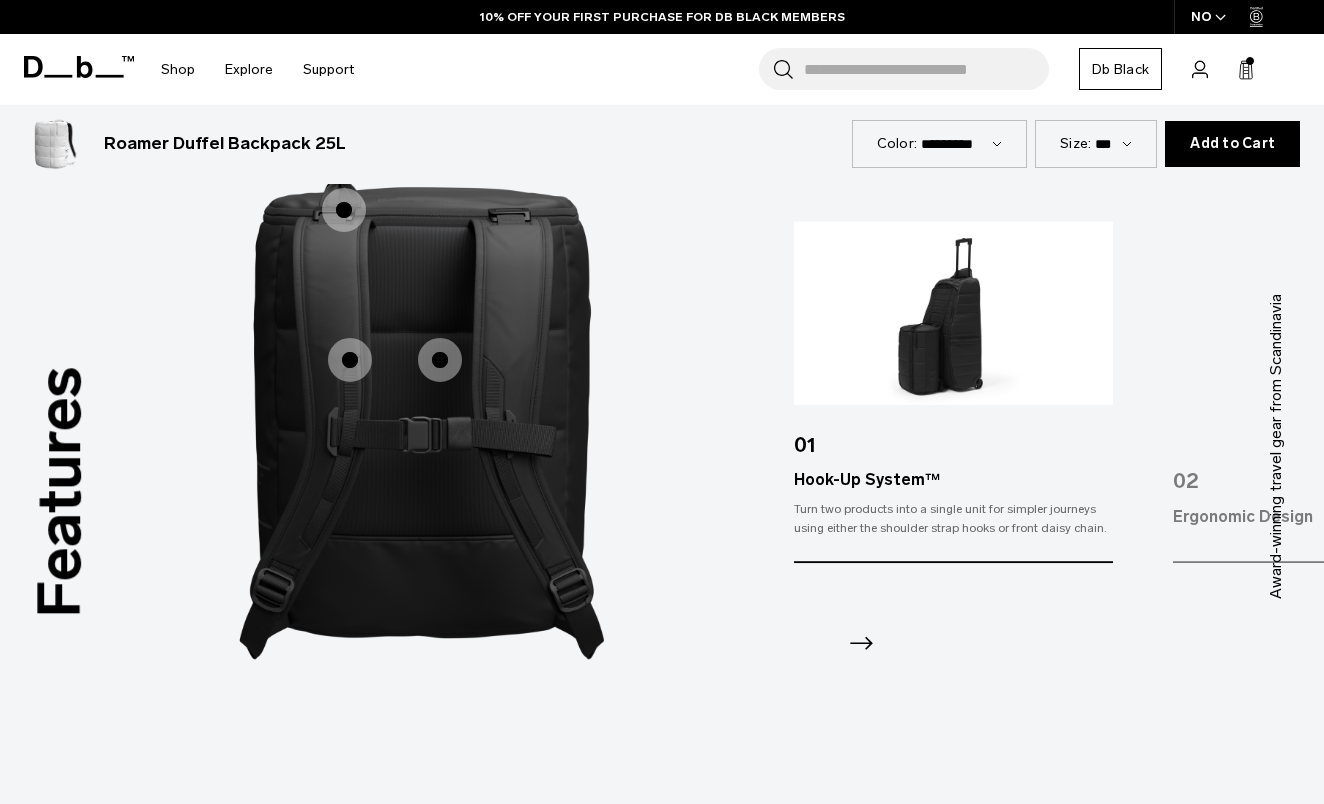 scroll, scrollTop: 2592, scrollLeft: 0, axis: vertical 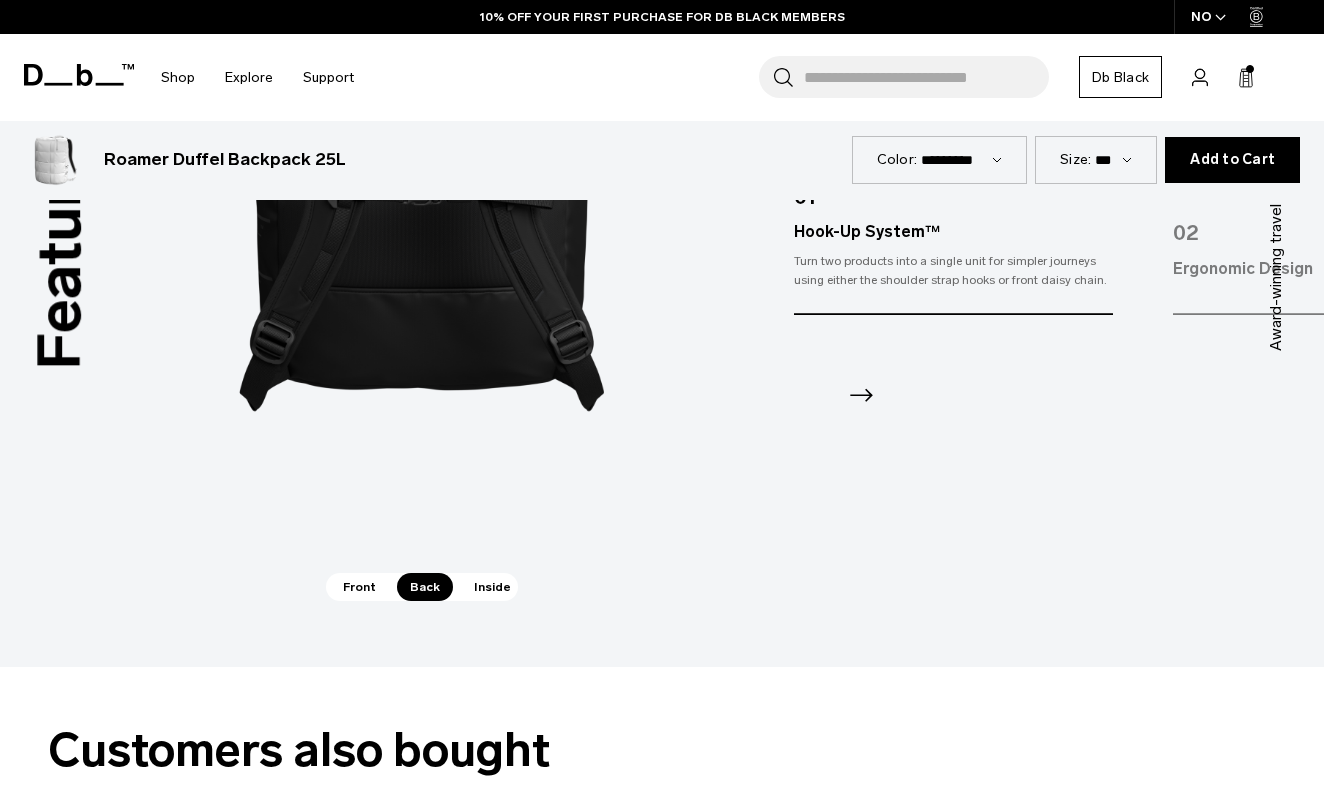 click on "Inside" at bounding box center (492, 587) 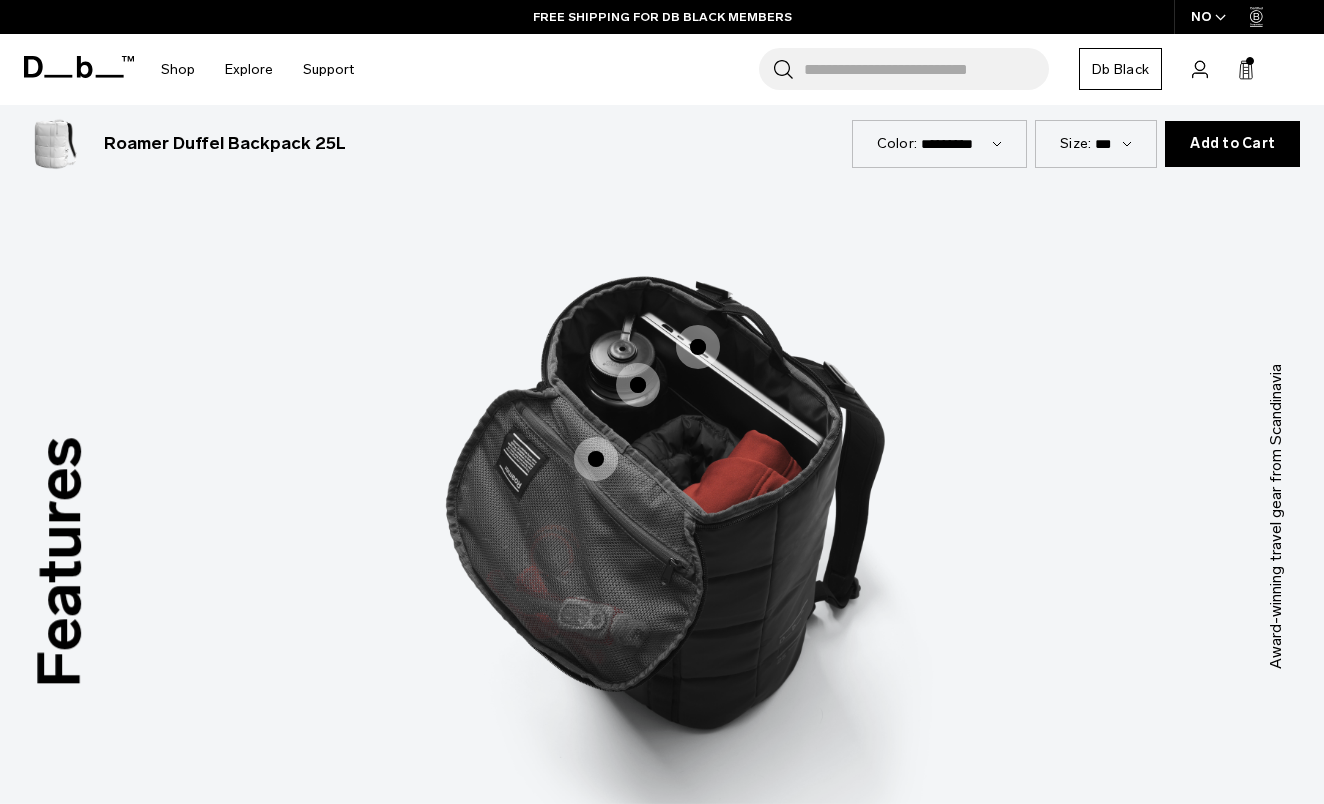 scroll, scrollTop: 2278, scrollLeft: 0, axis: vertical 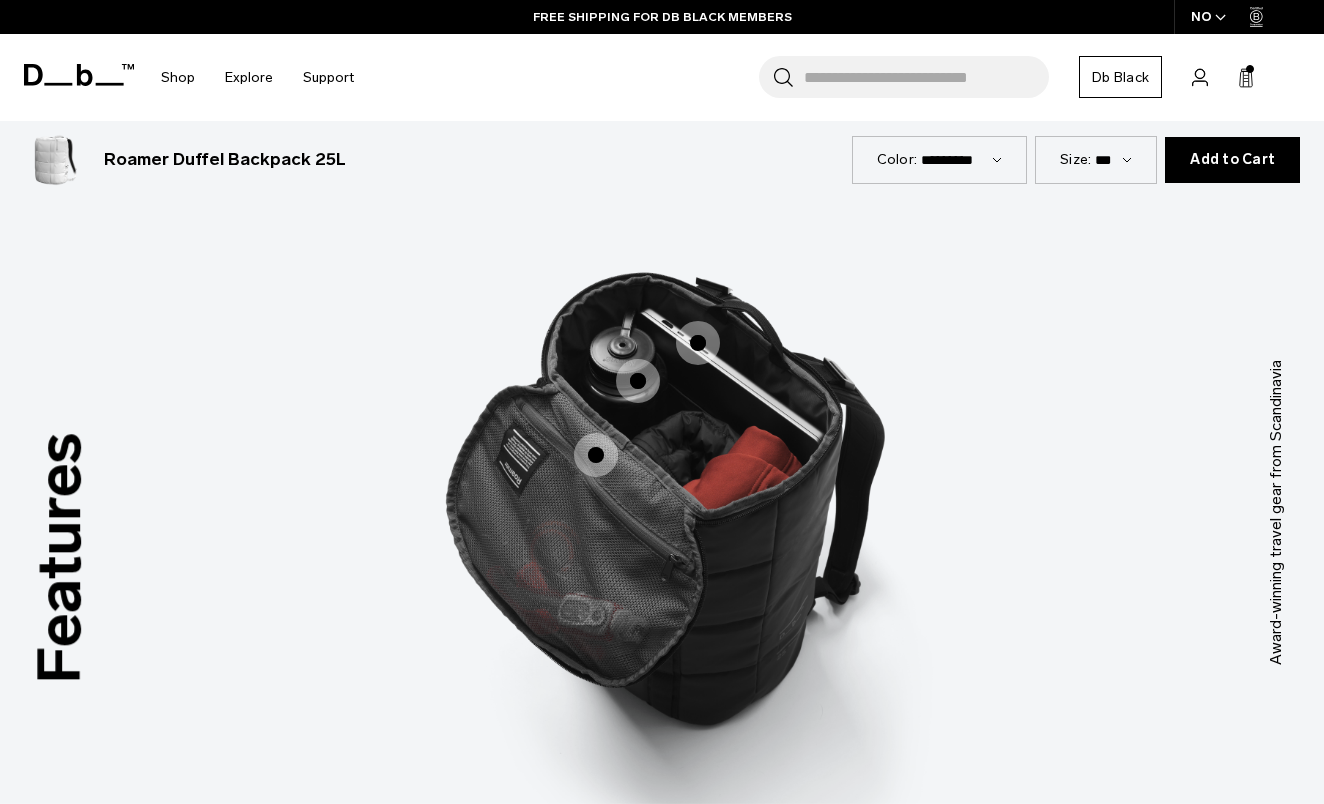 click at bounding box center [596, 455] 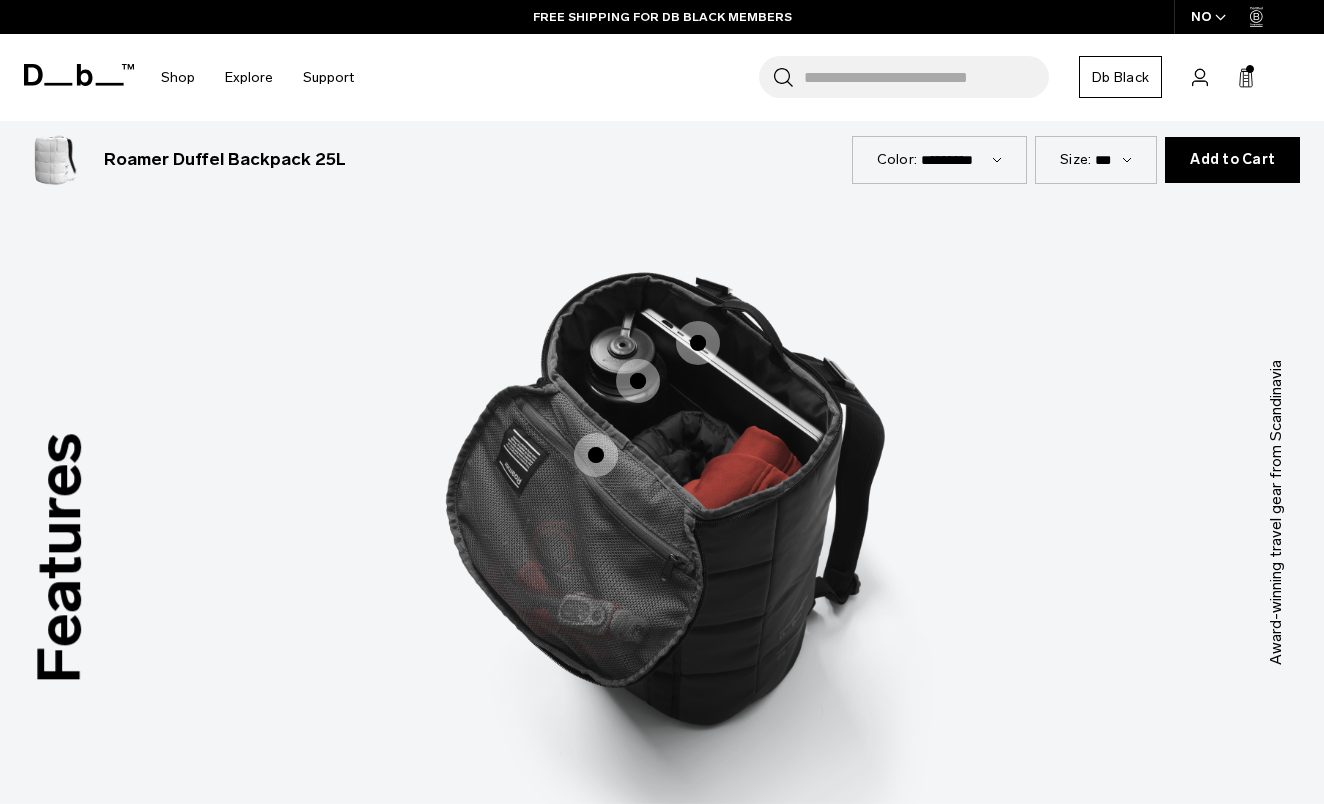 click at bounding box center [596, 455] 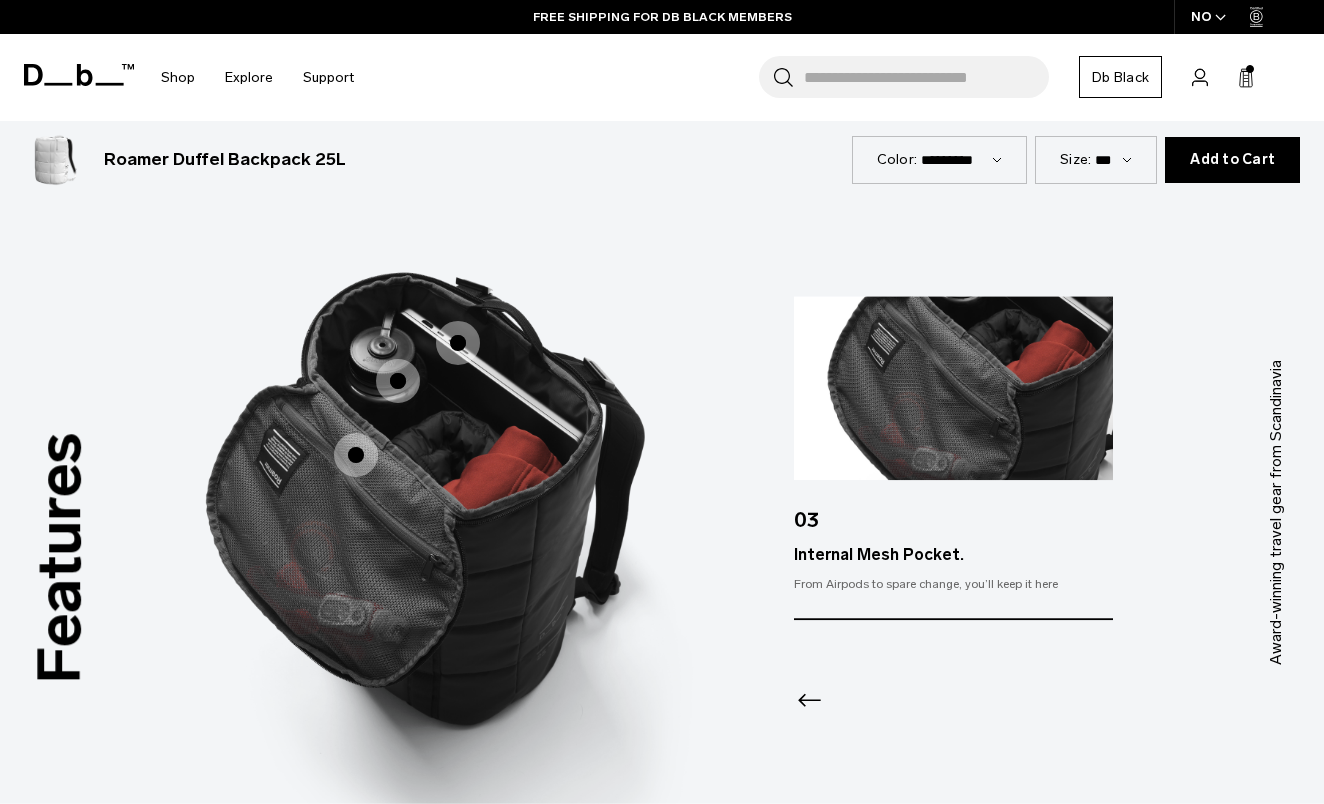 click at bounding box center [398, 381] 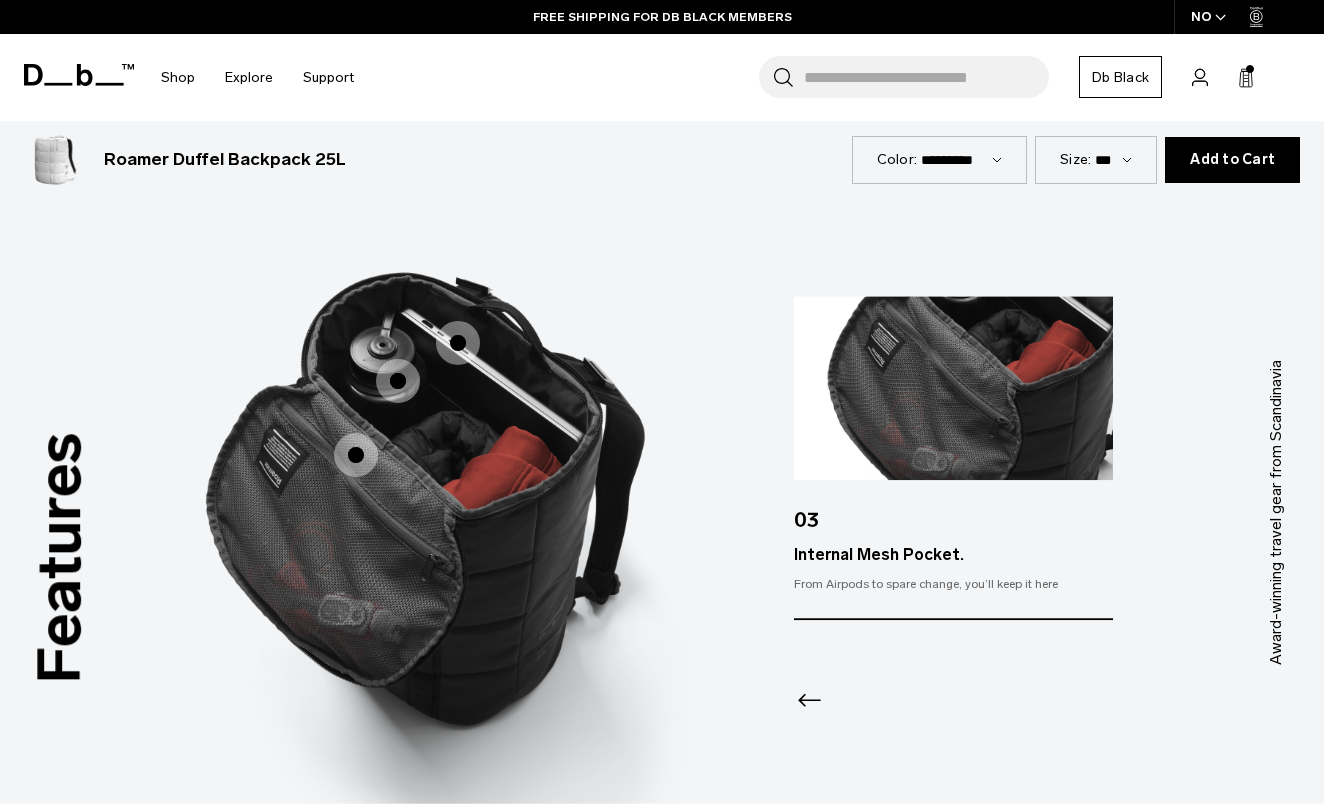 click at bounding box center (398, 381) 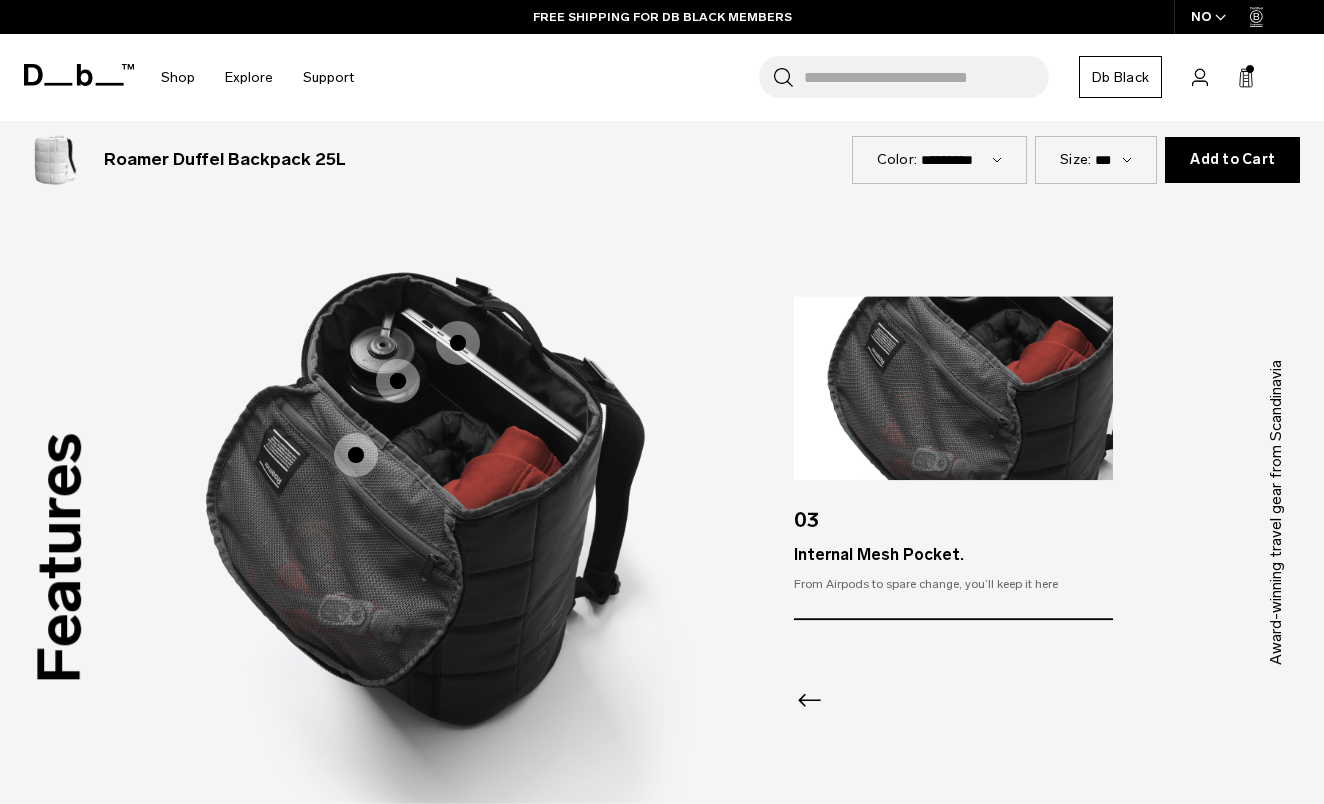 click at bounding box center [398, 381] 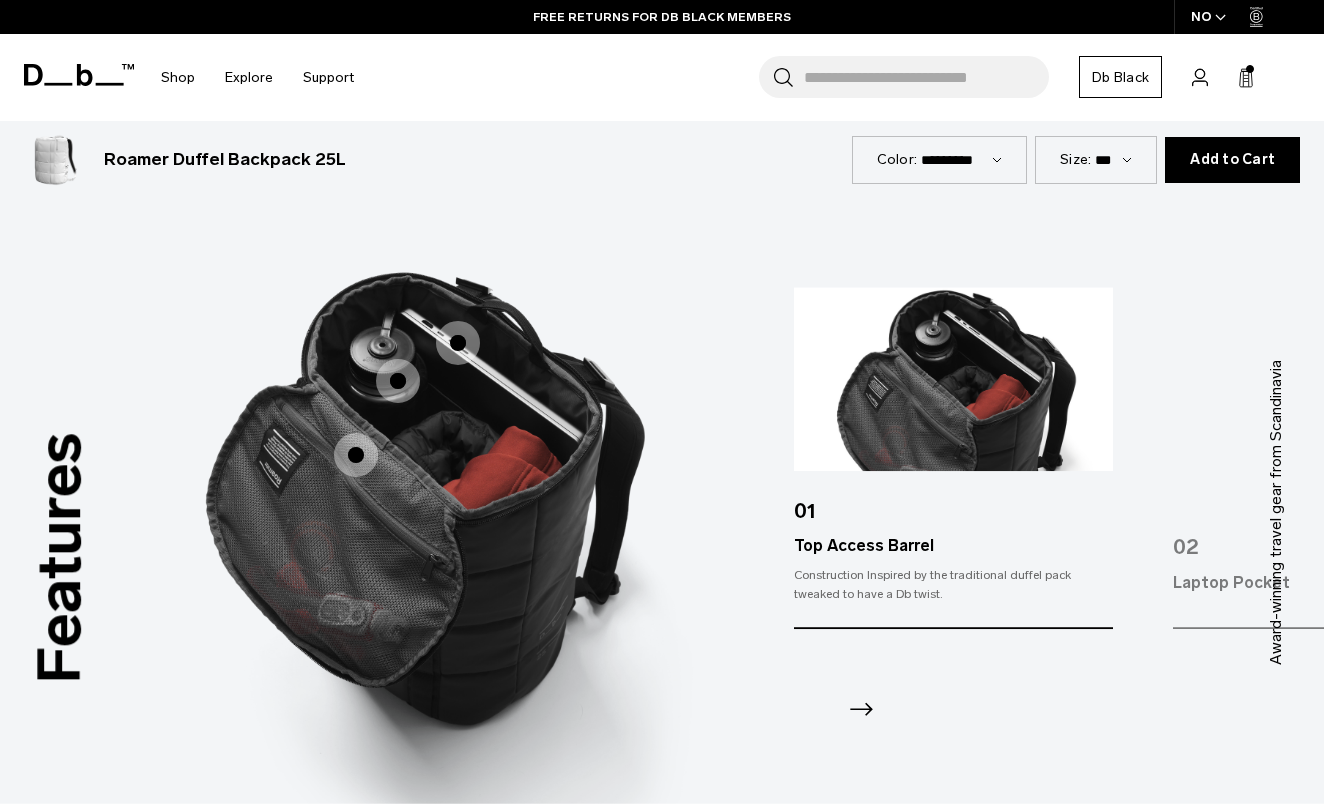 click at bounding box center [458, 343] 